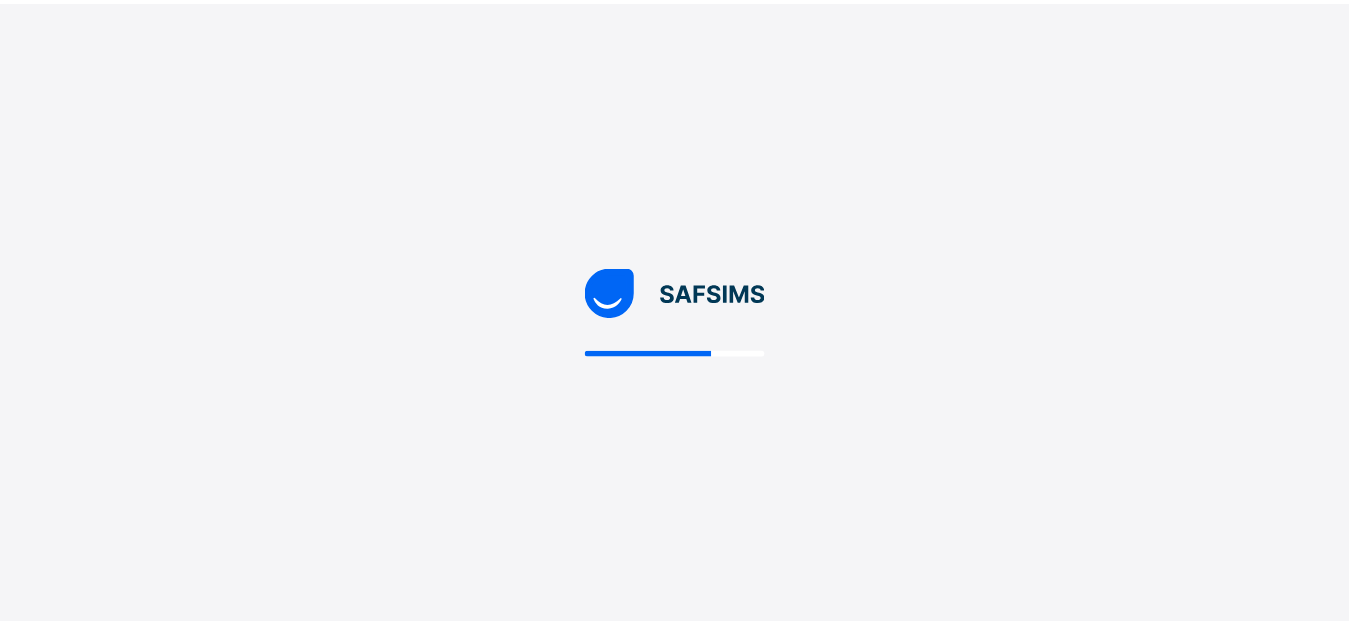 scroll, scrollTop: 0, scrollLeft: 0, axis: both 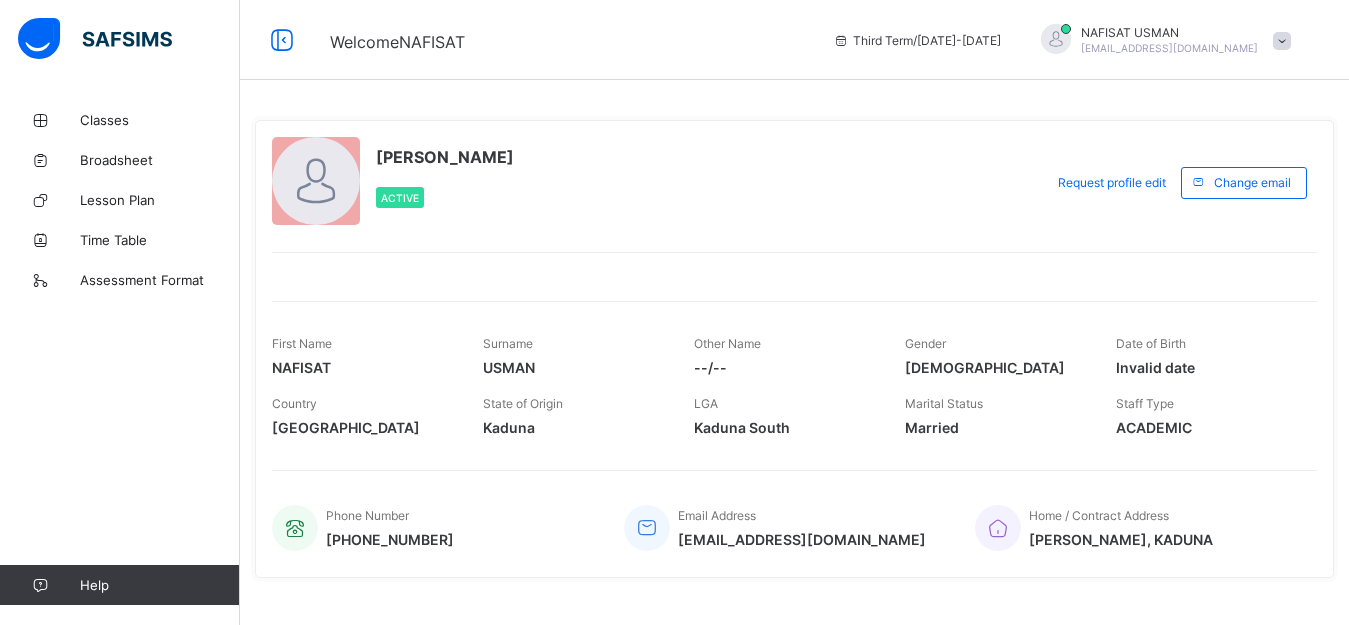 click at bounding box center [1282, 41] 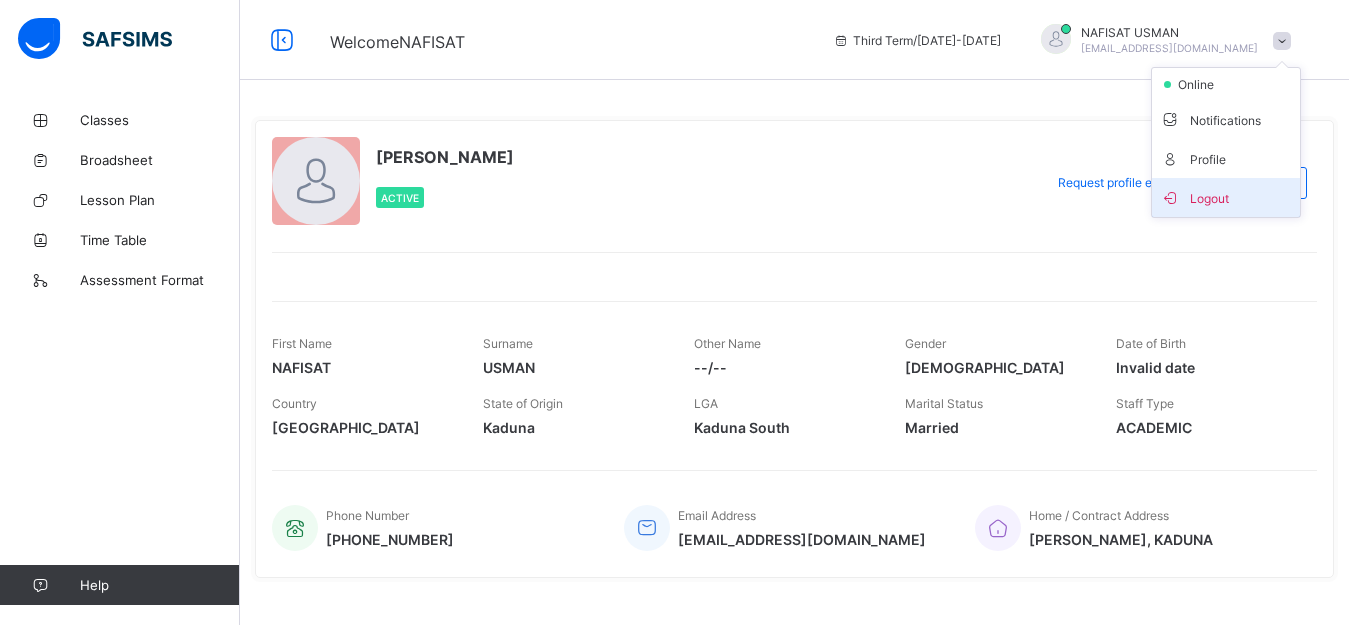 click on "Logout" at bounding box center (1226, 197) 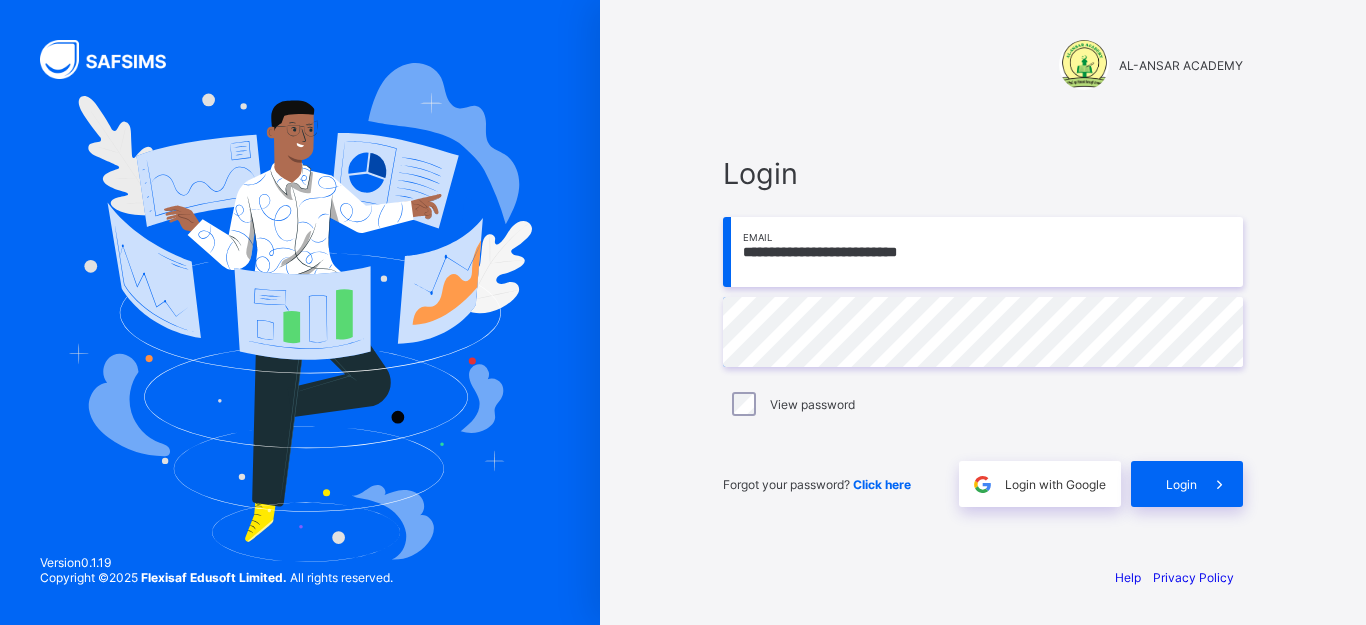 click on "**********" at bounding box center [983, 252] 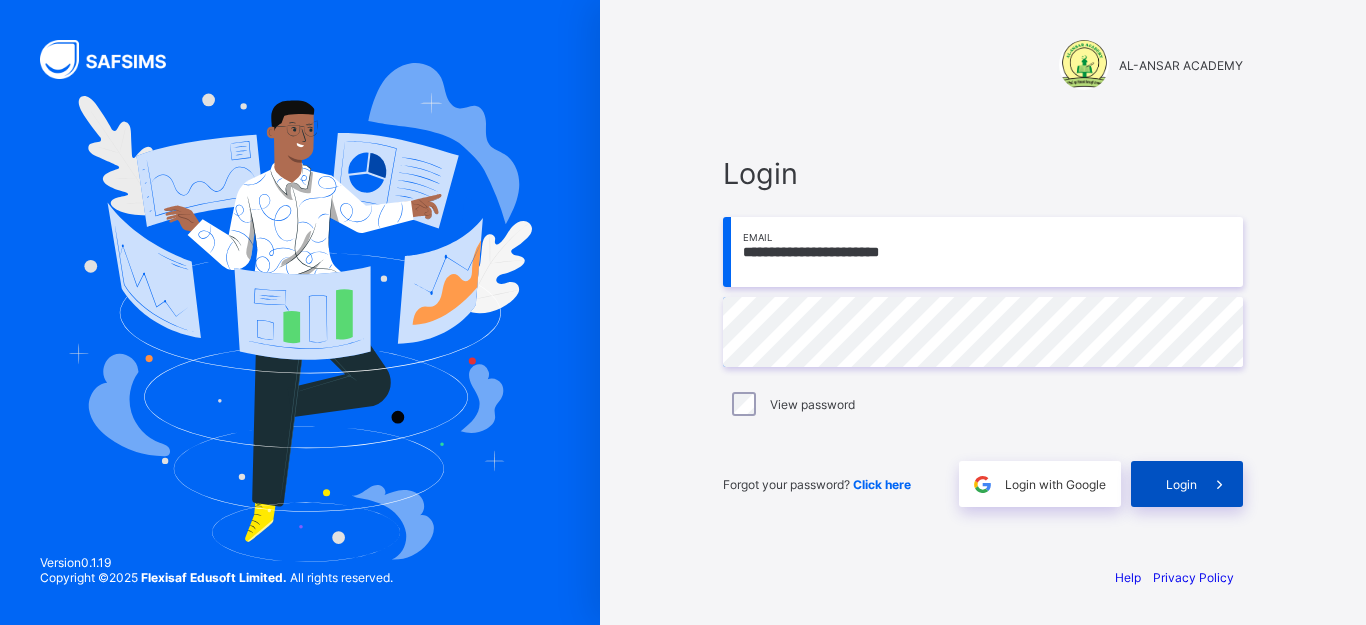 click on "Login" at bounding box center [1187, 484] 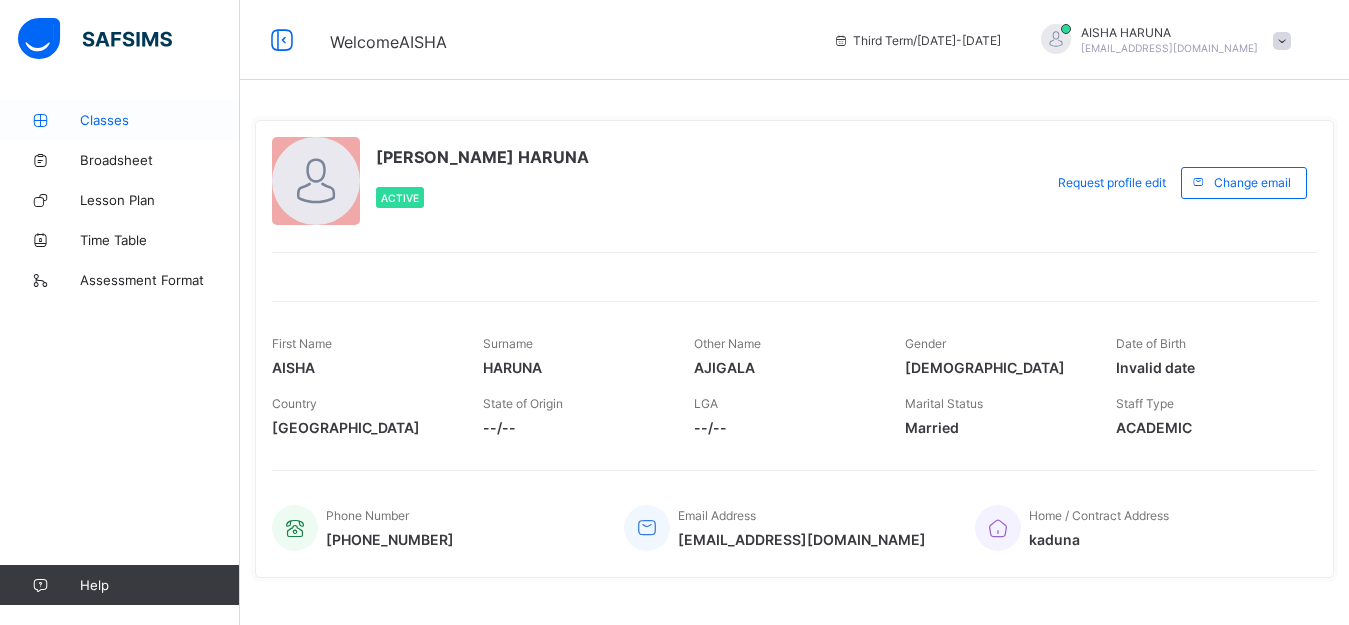 click on "Classes" at bounding box center (160, 120) 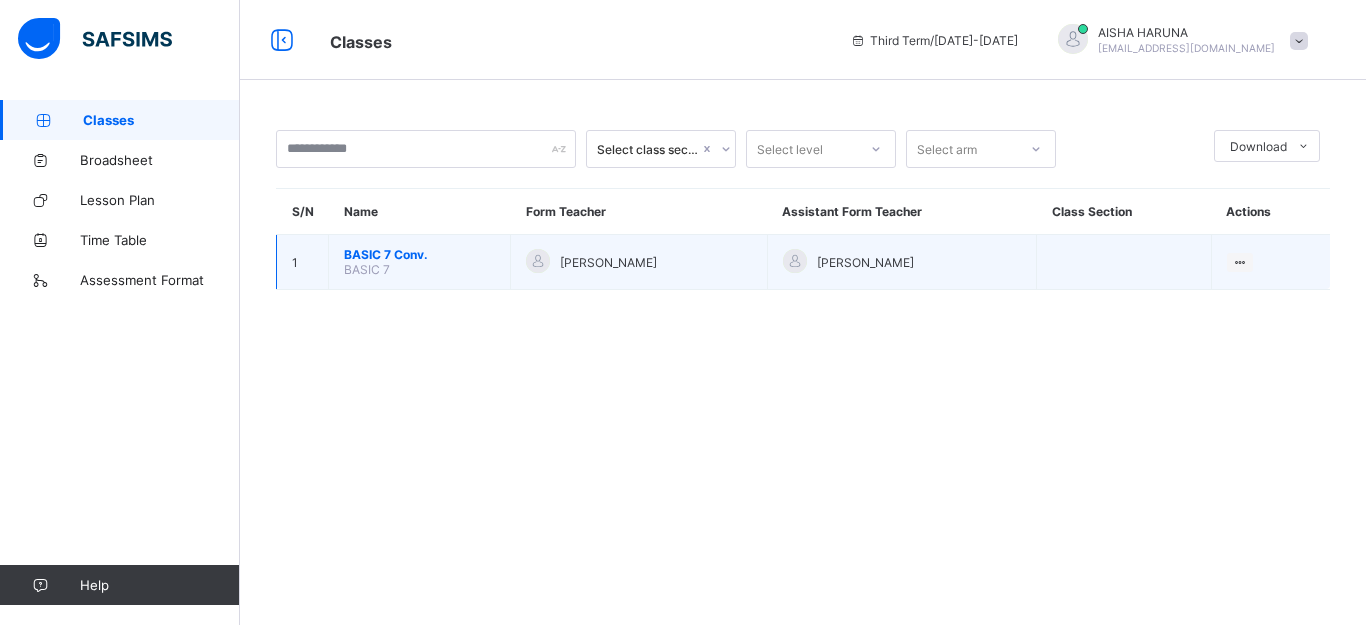 click on "BASIC 7" at bounding box center [367, 269] 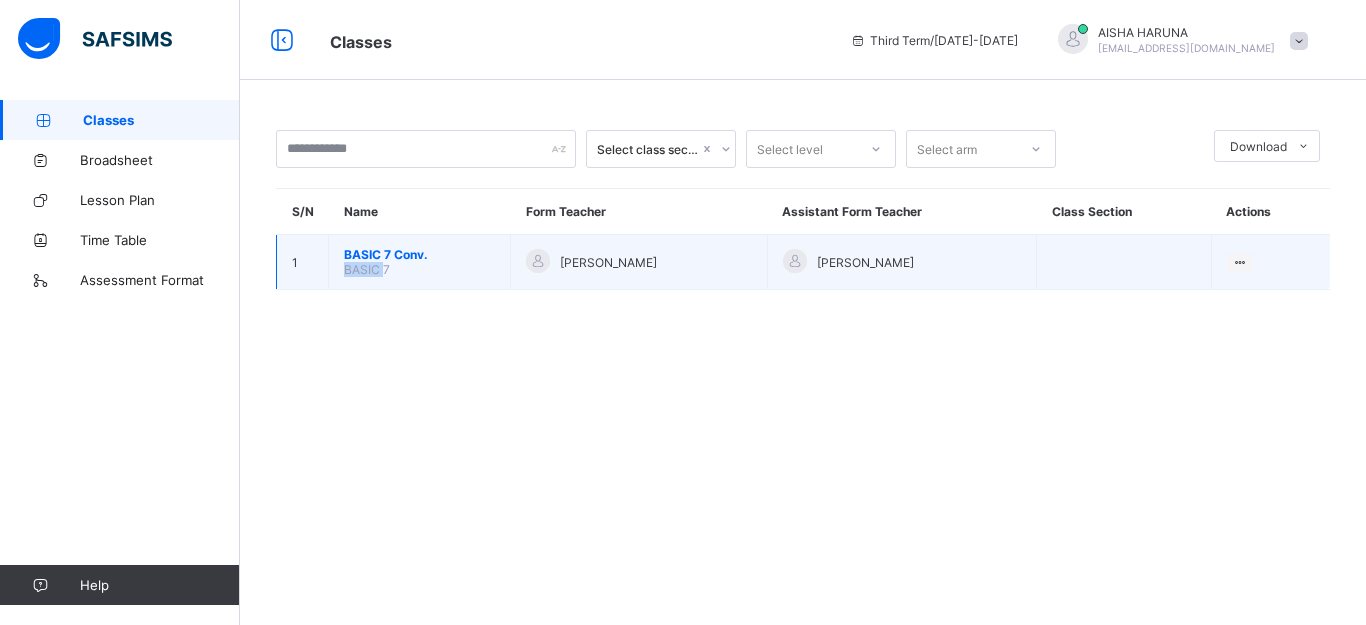 click on "BASIC 7" at bounding box center (367, 269) 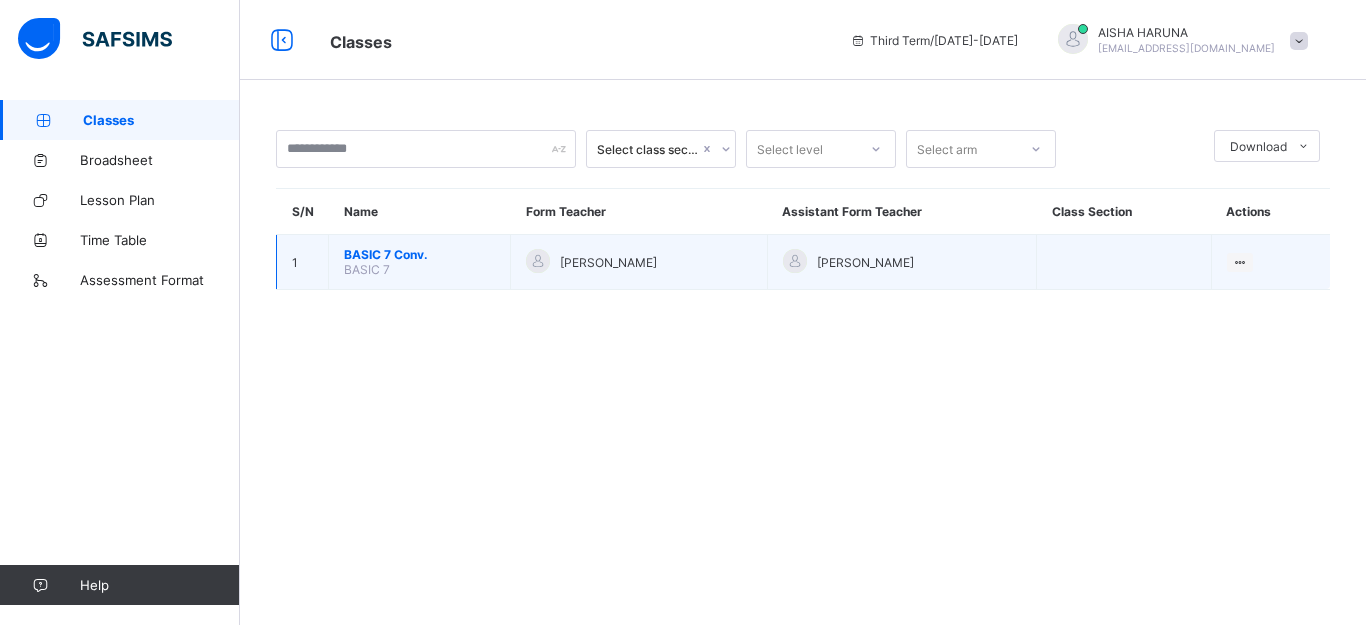 click on "BASIC 7" at bounding box center (367, 269) 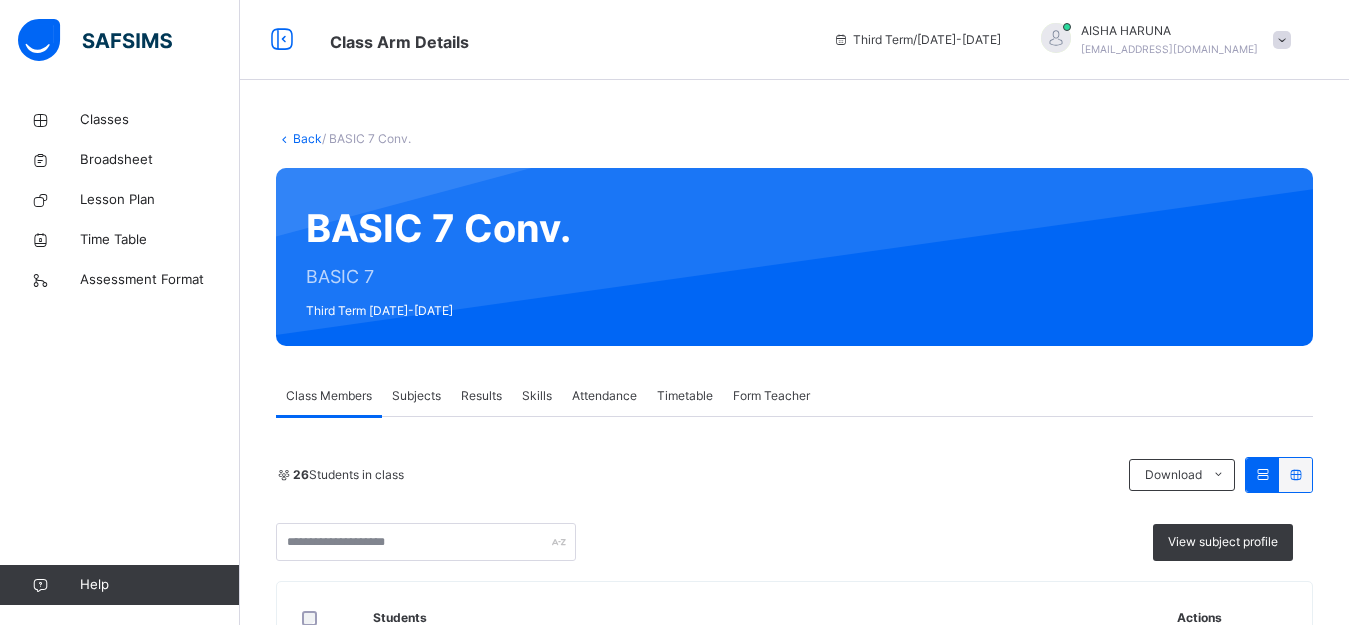 click on "Subjects" at bounding box center [416, 396] 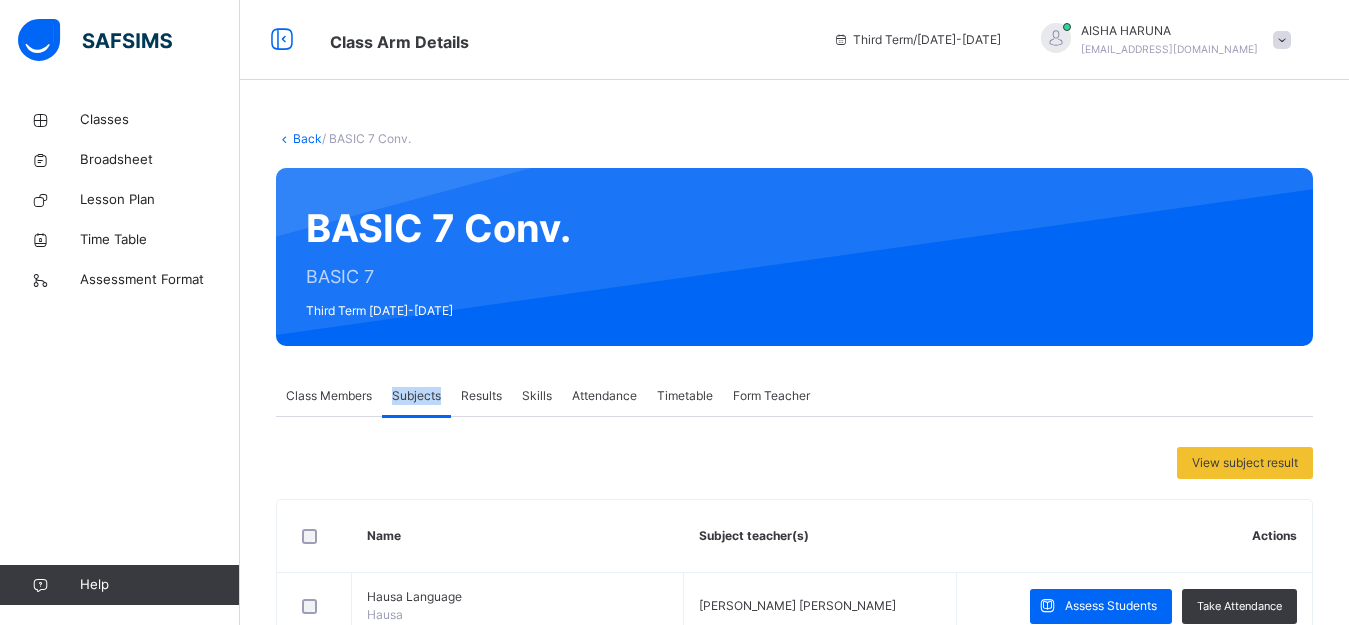 click on "View subject result Name Subject teacher(s) Actions Hausa Language   Hausa   [PERSON_NAME] [PERSON_NAME] AJIGALA Assess Students Take Attendance Mathematics   Maths   [PERSON_NAME] [PERSON_NAME] AJIGALA Assess Students Take Attendance English Studies   English Studies   [PERSON_NAME] [PERSON_NAME] AJIGALA Assess Students Take Attendance National Values   Nat. [PERSON_NAME] [PERSON_NAME], [PERSON_NAME] Assess Students Take Attendance Business Studies   Bus Stud   [PERSON_NAME] [PERSON_NAME] AJIGALA Assess Students Take Attendance Information and Communication Technology   ICT   [PERSON_NAME] [PERSON_NAME] AJIGALA Assess Students Take Attendance BASIC SCIENCE & TECHNOLOGY   BST   [PERSON_NAME] [PERSON_NAME] AJIGALA Assess Students Take Attendance Prevocational   Prevocat   [PERSON_NAME] [PERSON_NAME] Assess Students Take Attendance [DEMOGRAPHIC_DATA] Religious Studies   IRS   [PERSON_NAME] [PERSON_NAME] AJIGALA Assess Students Take Attendance History" at bounding box center [794, 845] 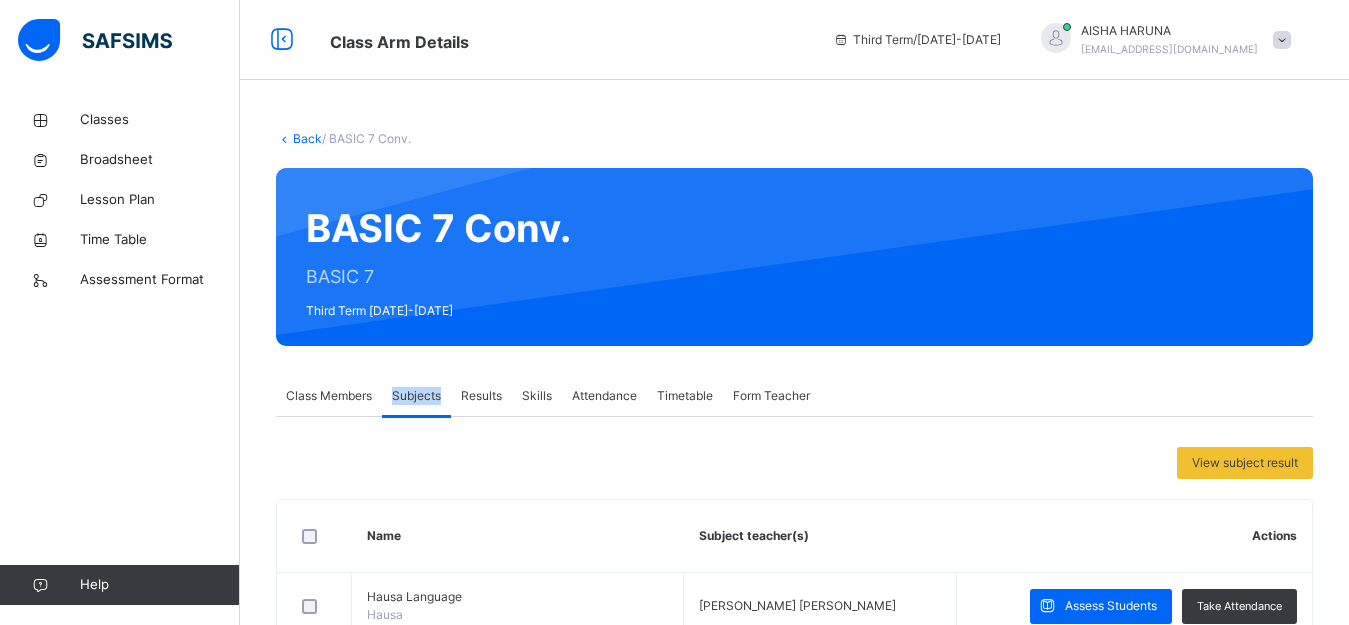 scroll, scrollTop: 668, scrollLeft: 0, axis: vertical 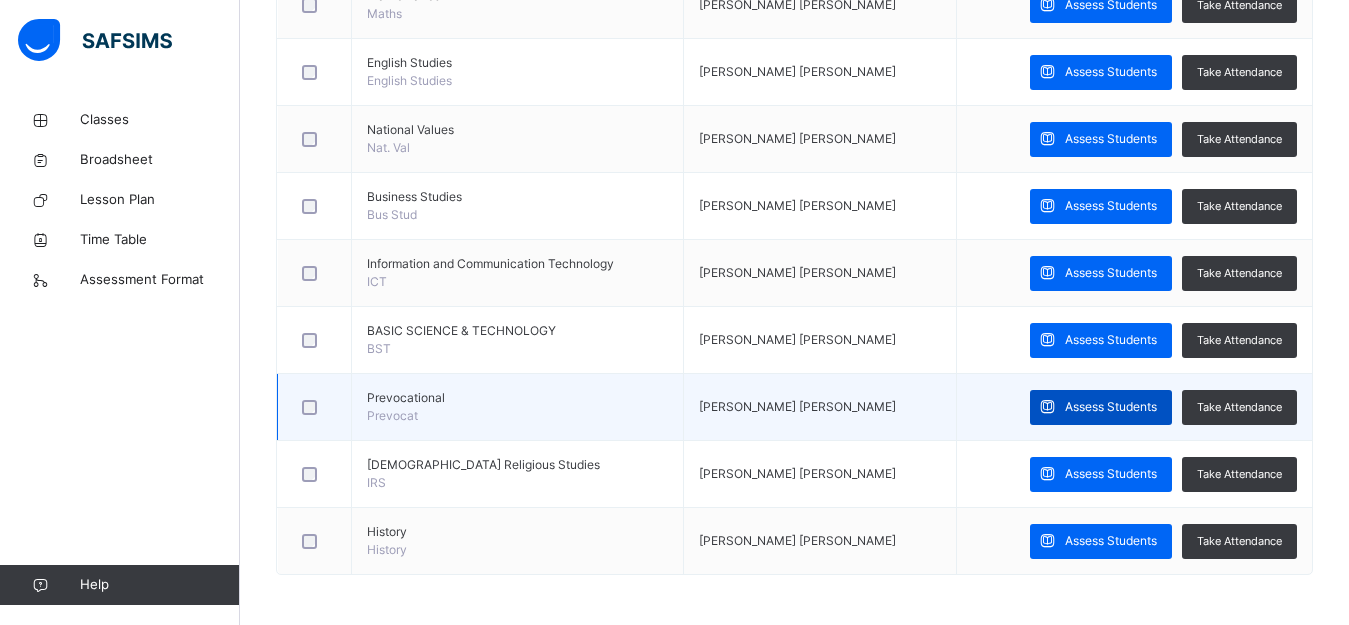 click on "Assess Students" at bounding box center [1111, 407] 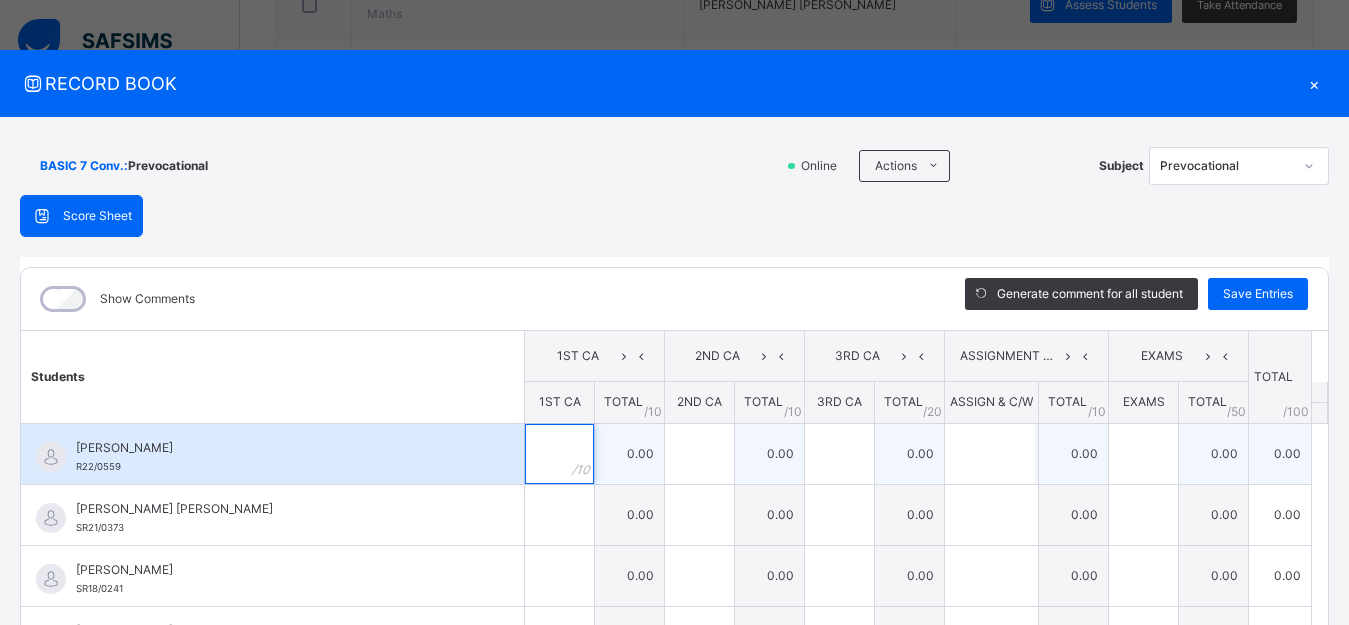 click at bounding box center [559, 454] 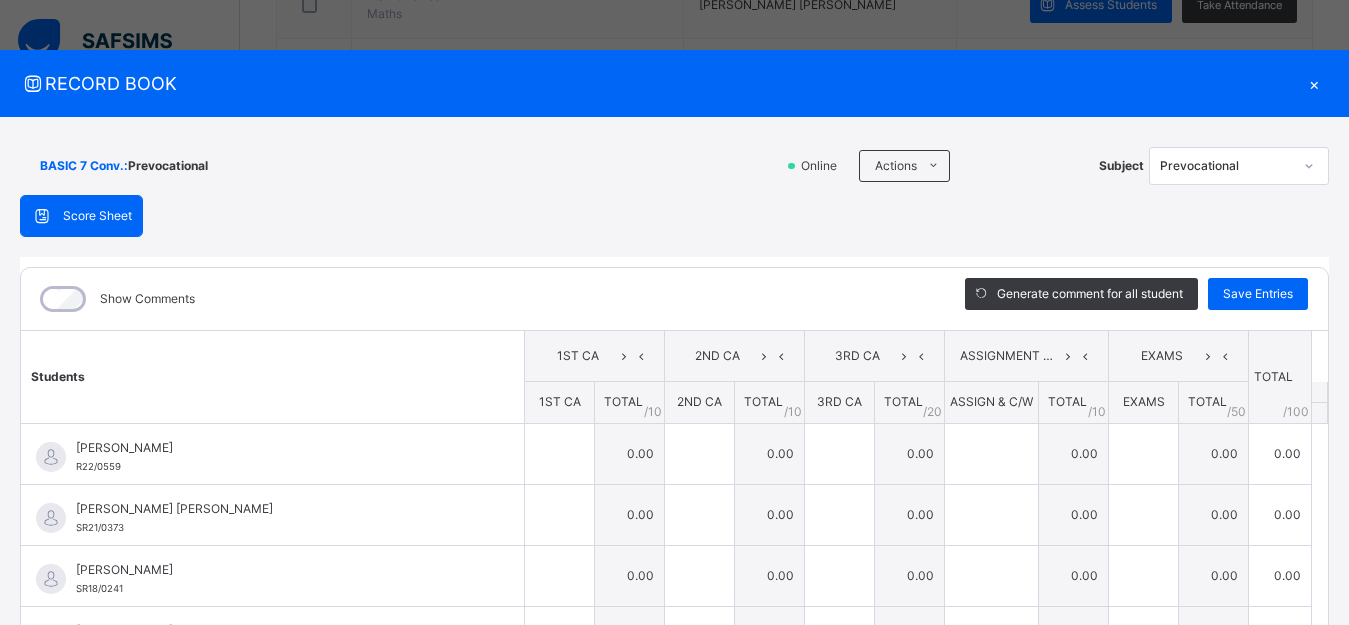 click on "Score Sheet Score Sheet Show Comments   Generate comment for all student   Save Entries Class Level:  BASIC 7   Conv. Subject:  Prevocational Session:  2024/2025 Session Session:  Third Term Students 1ST [GEOGRAPHIC_DATA] 2ND CA 3RD CA  ASSIGNMENT & CLASS WORK EXAMS TOTAL /100 Comment 1ST CA TOTAL / 10 2ND CA TOTAL / 10 3RD CA TOTAL / 20 ASSIGN & C/W TOTAL / 10 EXAMS TOTAL / 50 [PERSON_NAME] R22/0559 [PERSON_NAME] R22/0559 0.00 0.00 0.00 0.00 0.00 0.00 Generate comment 0 / 250   ×   Subject Teacher’s Comment Generate and see in full the comment developed by the AI with an option to regenerate the comment [PERSON_NAME] [PERSON_NAME]   R22/0559   Total 0.00  / 100.00 [PERSON_NAME] Bot   Regenerate     Use this comment   [PERSON_NAME] [PERSON_NAME] SR21/0373 [PERSON_NAME] [PERSON_NAME] SR21/0373 0.00 0.00 0.00 0.00 0.00 0.00 Generate comment 0 / 250   ×   Subject Teacher’s Comment Generate and see in full the comment developed by the AI with an option to regenerate the comment JS [PERSON_NAME] [PERSON_NAME]   SR21/0373   Total 0.00  / 100.00" at bounding box center [674, 518] 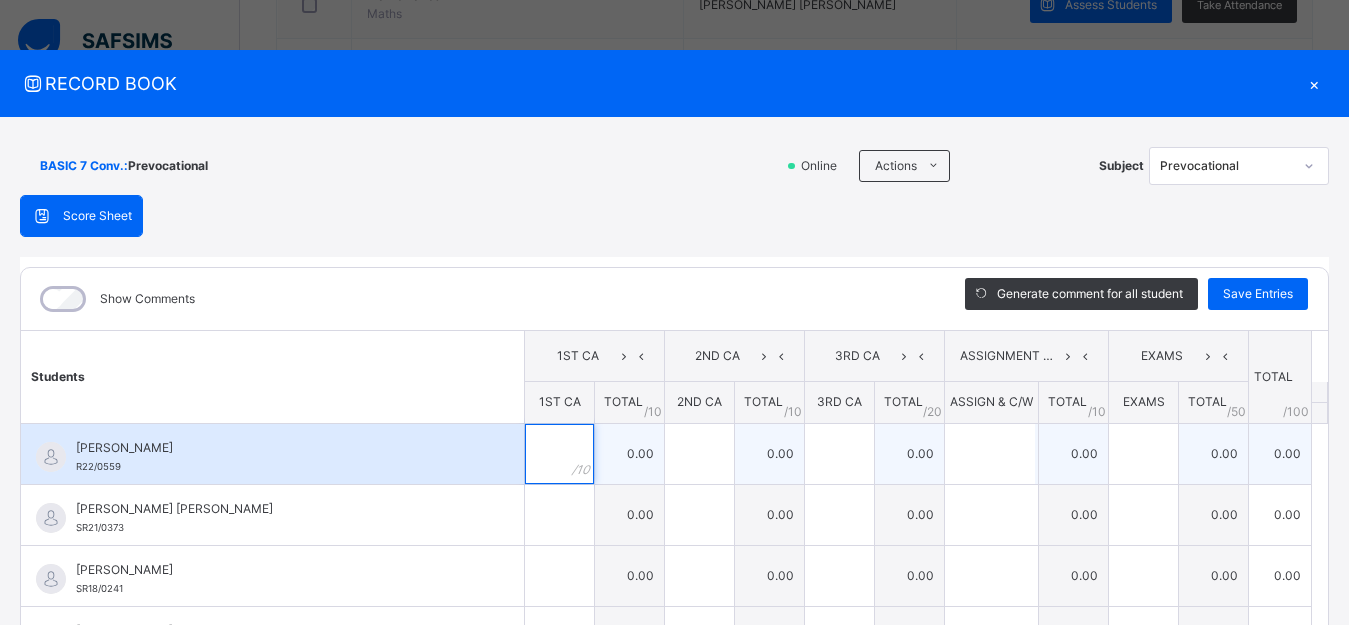 click at bounding box center (559, 454) 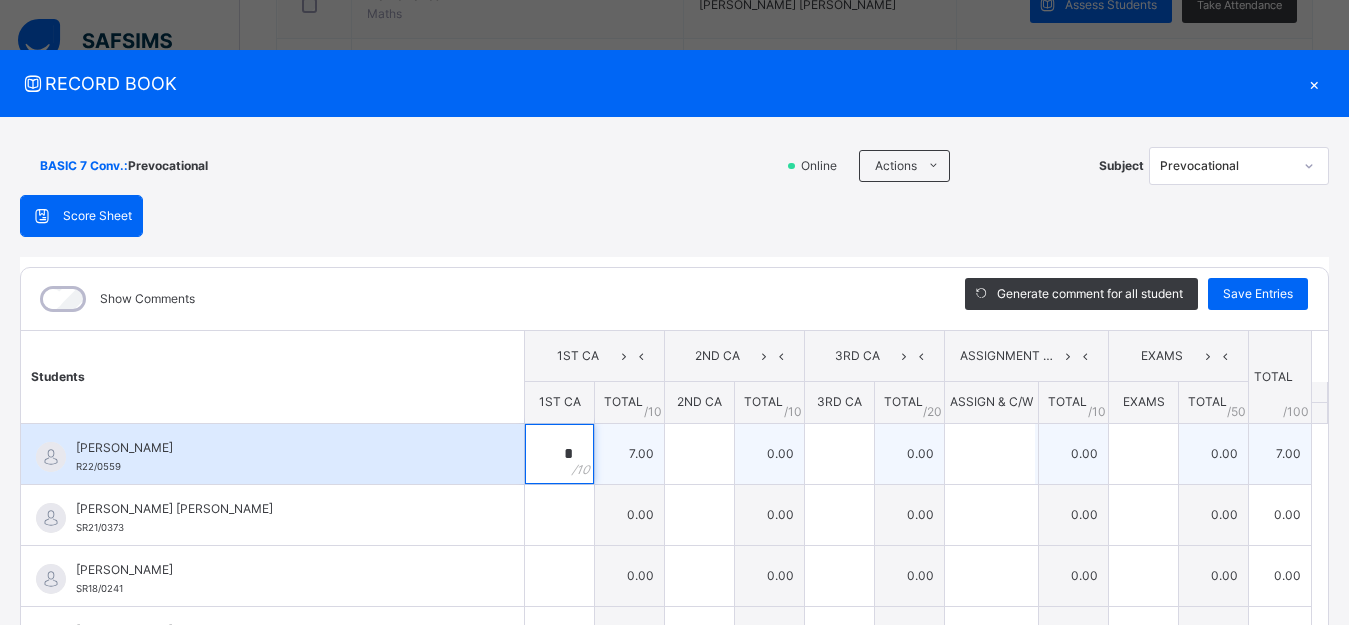 type on "*" 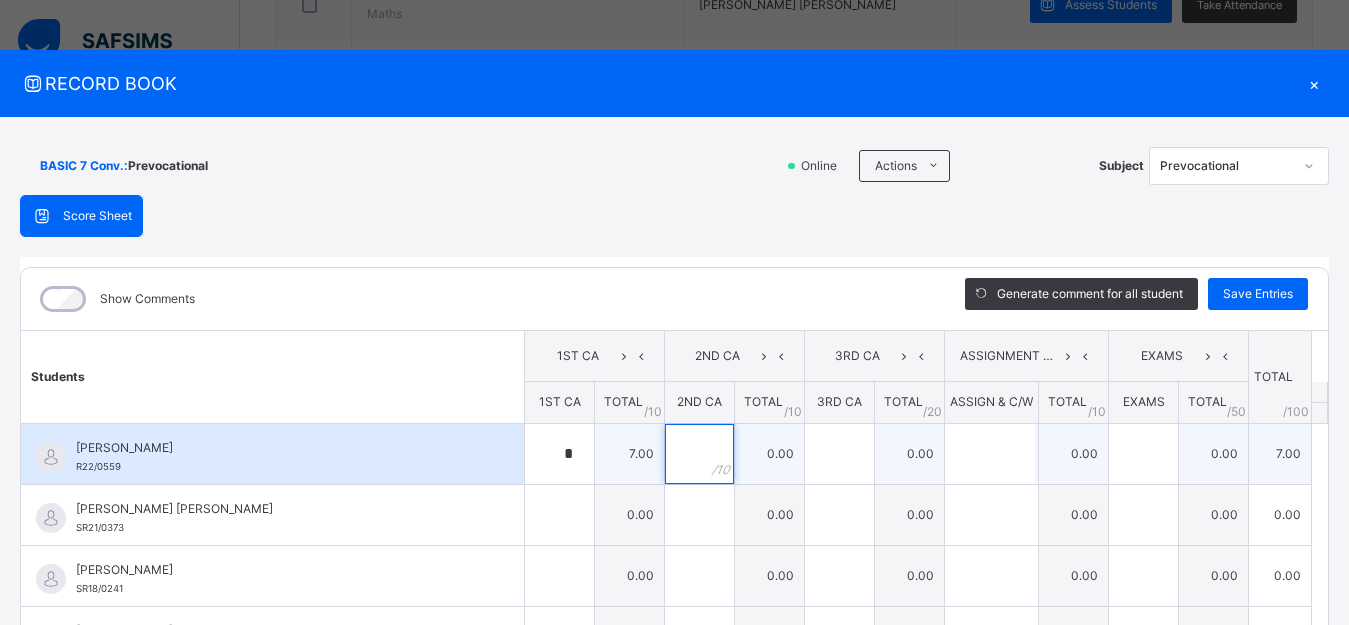 click at bounding box center [699, 454] 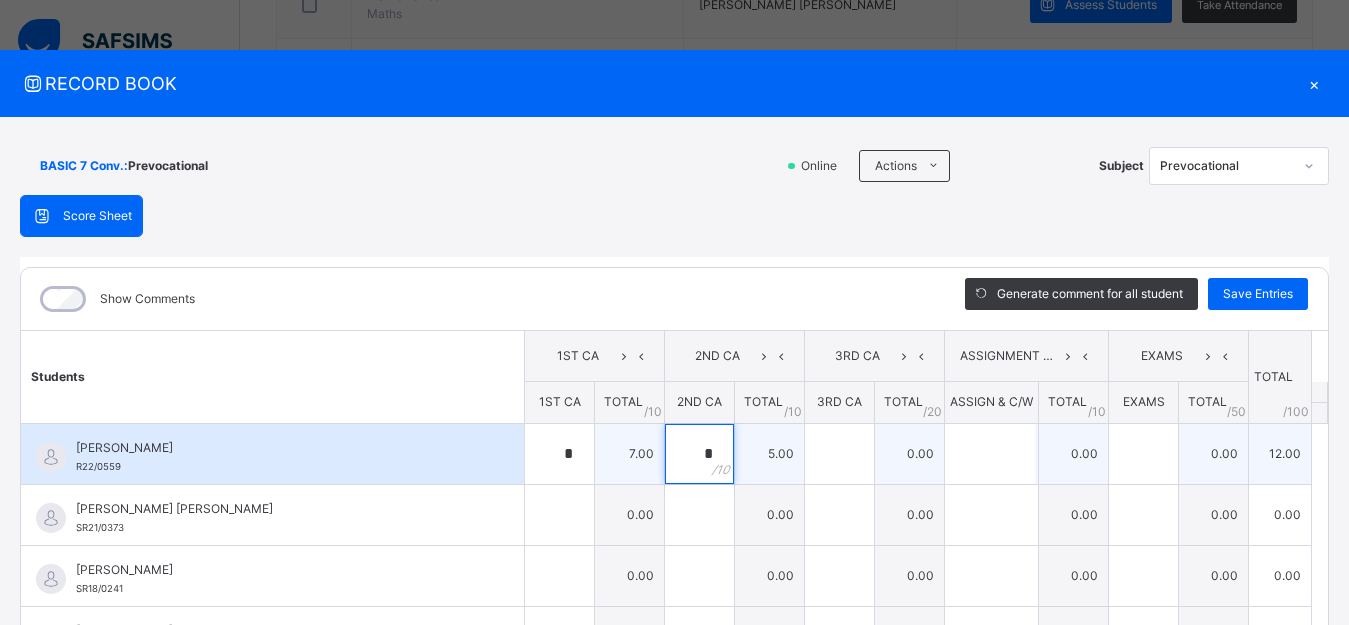 type on "*" 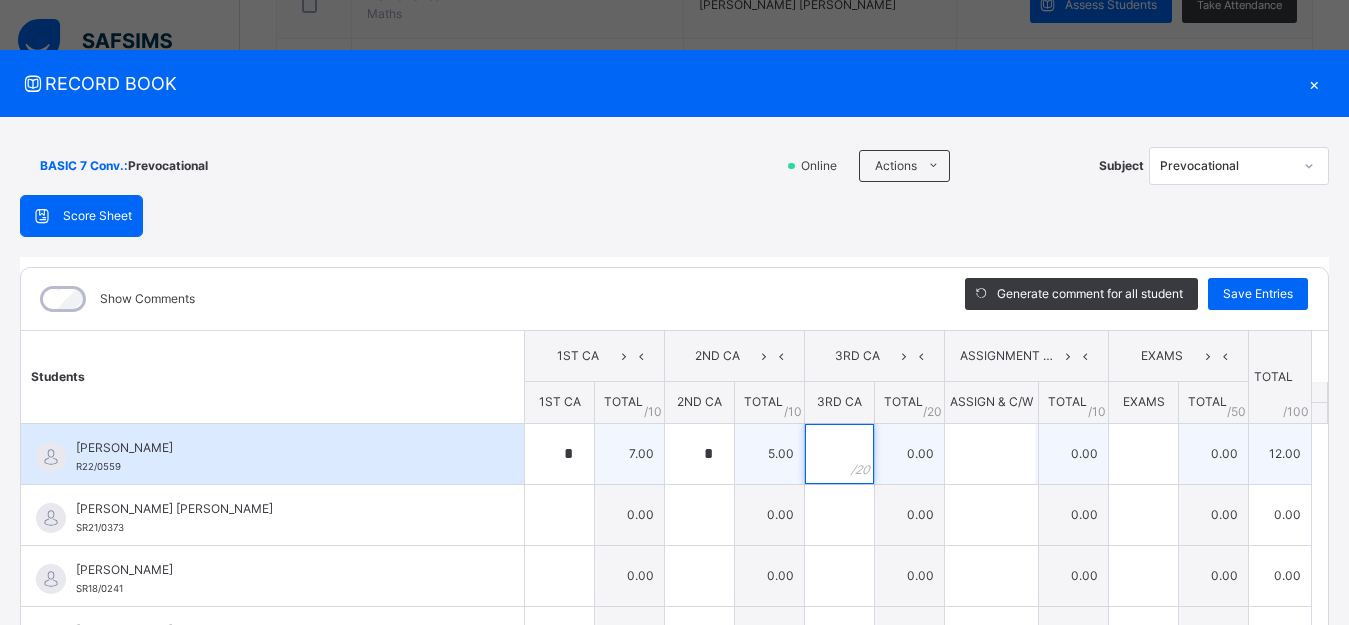 click at bounding box center (839, 454) 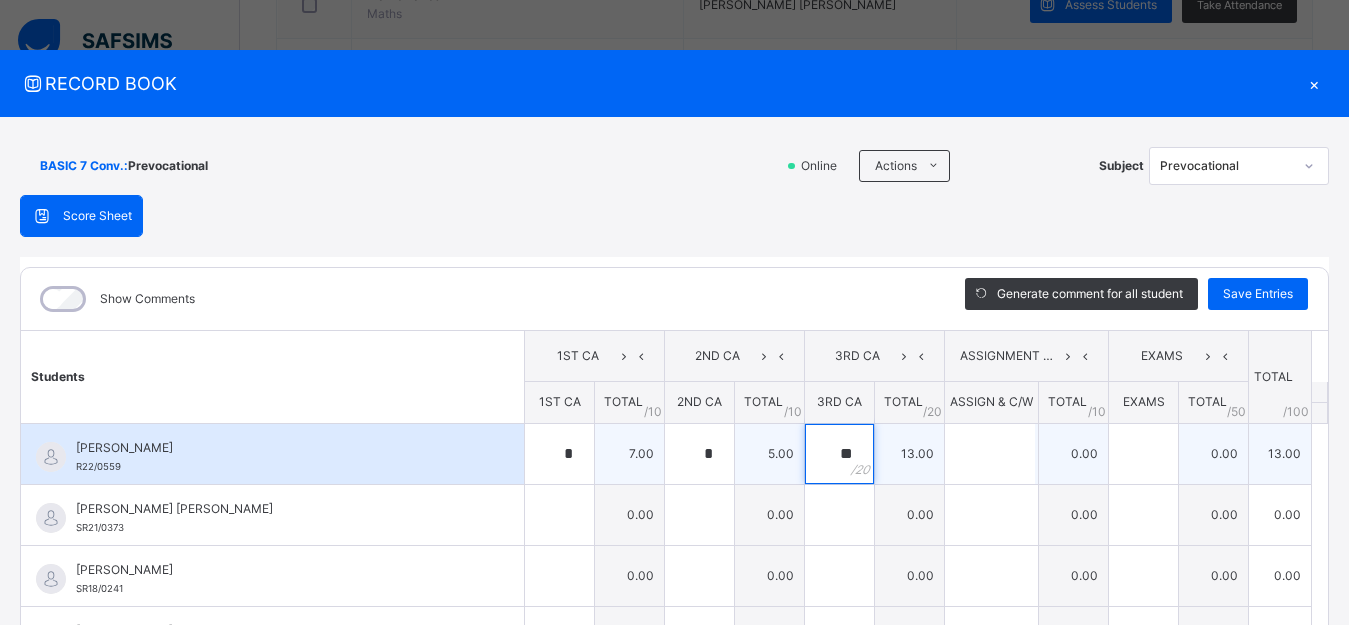 click on "**" at bounding box center [839, 454] 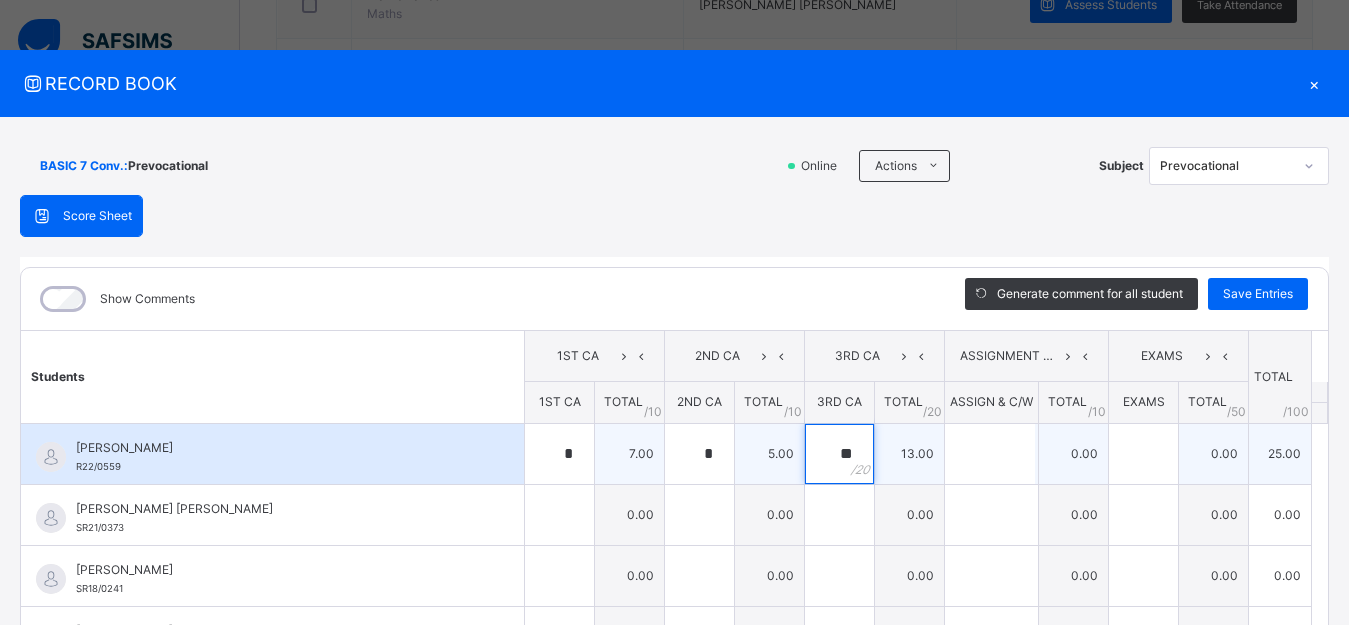type on "**" 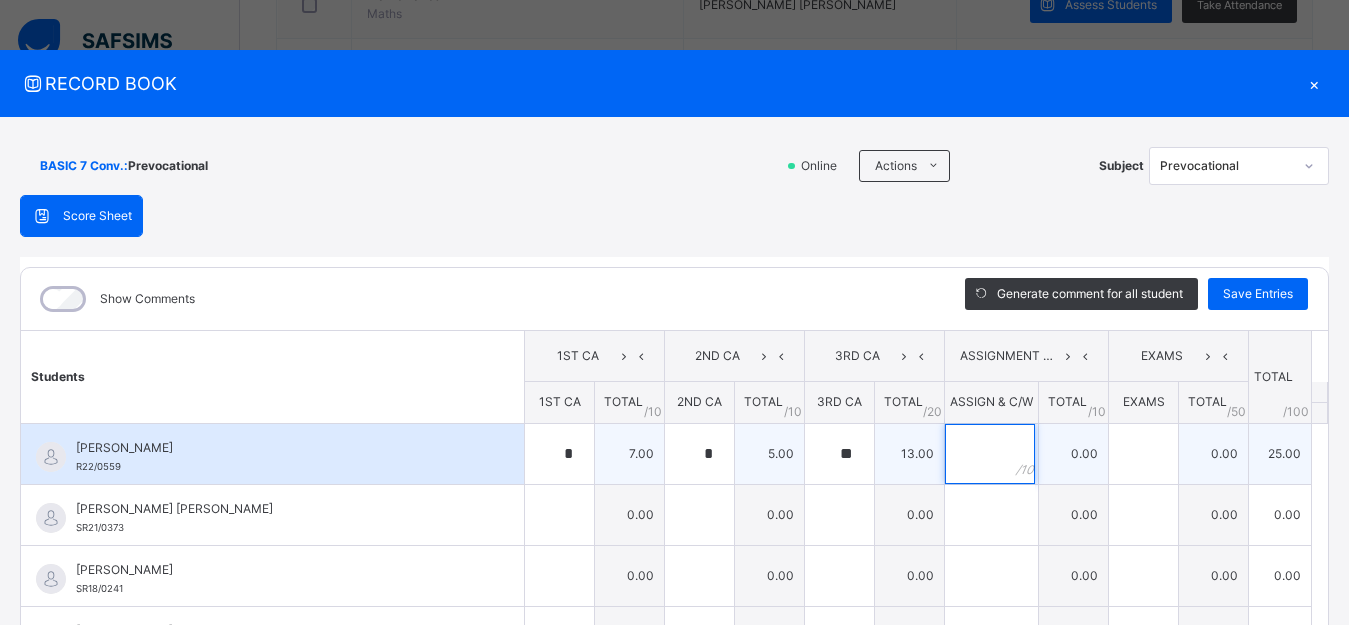 click at bounding box center [990, 454] 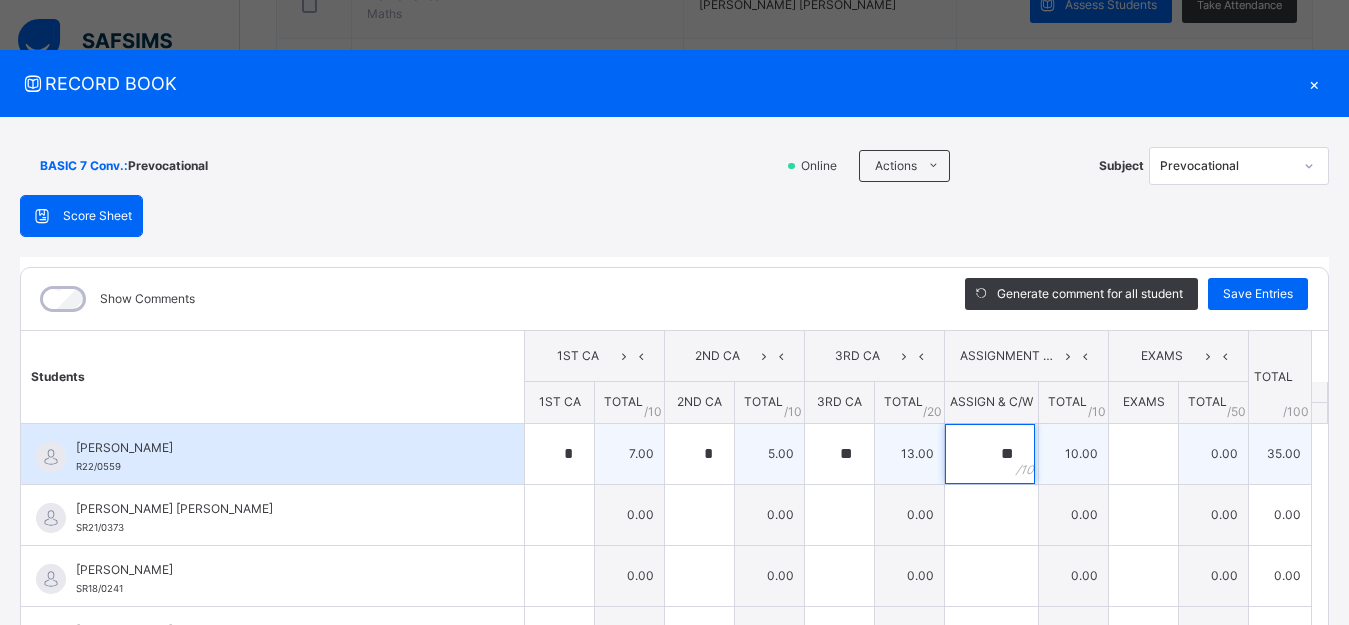 type on "**" 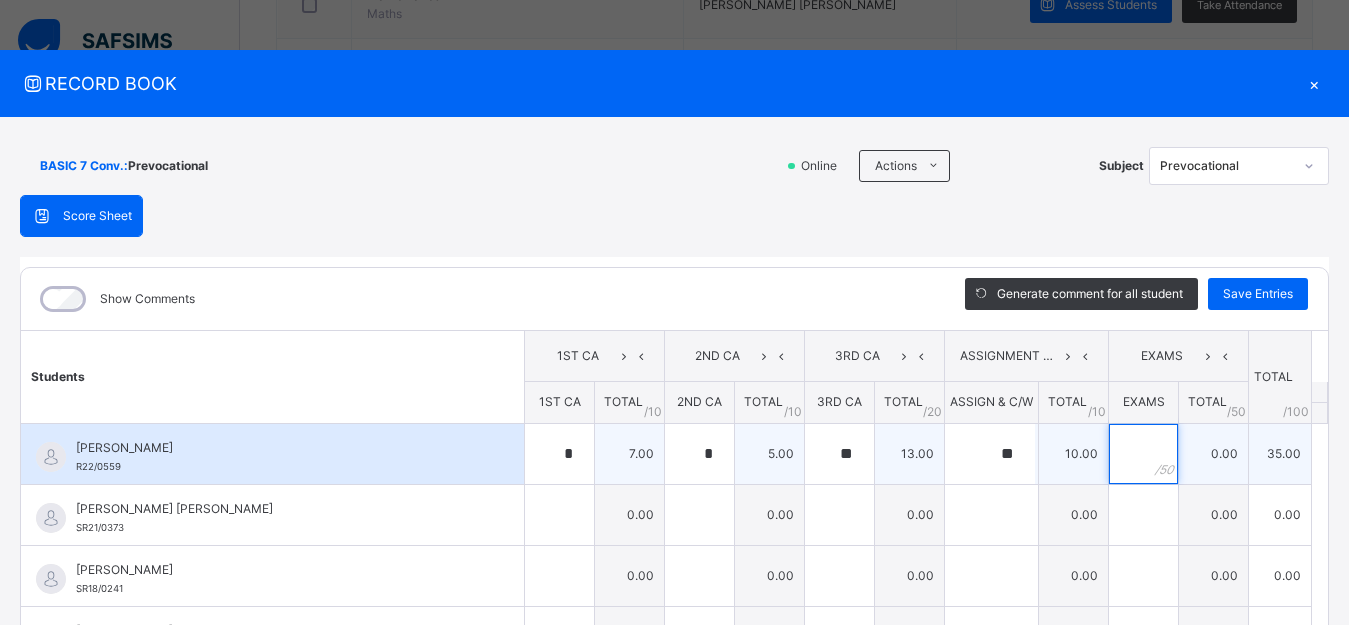 click at bounding box center [1143, 454] 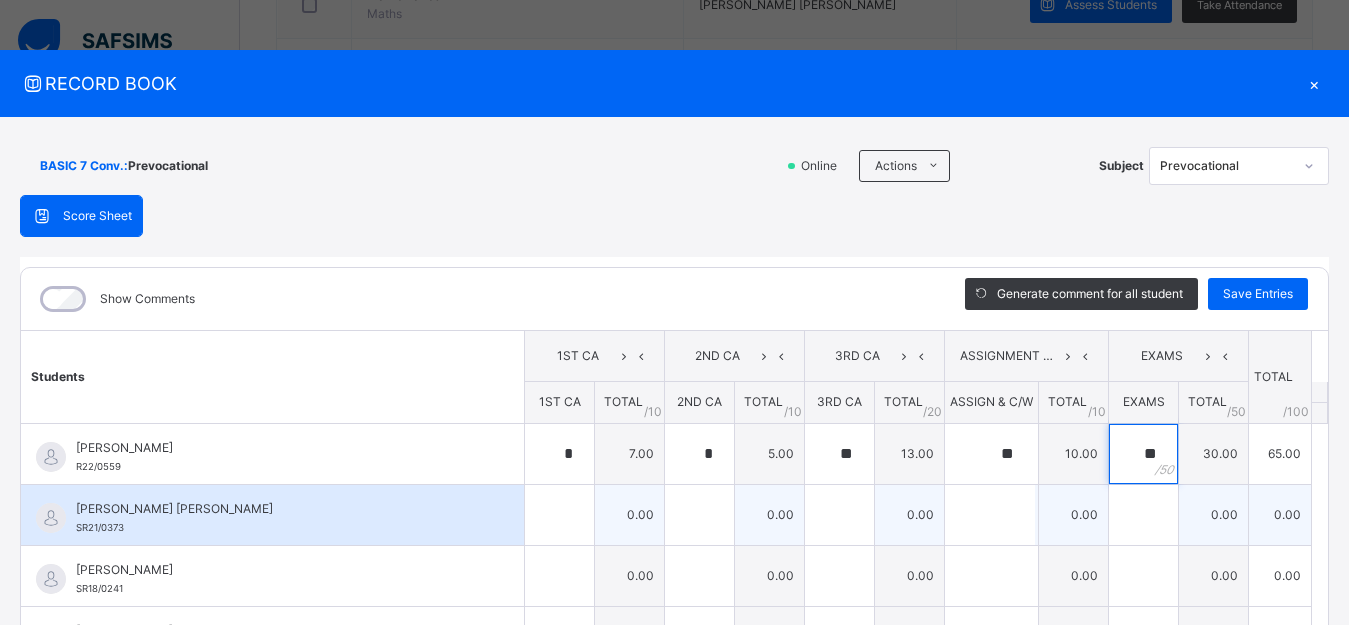 type on "**" 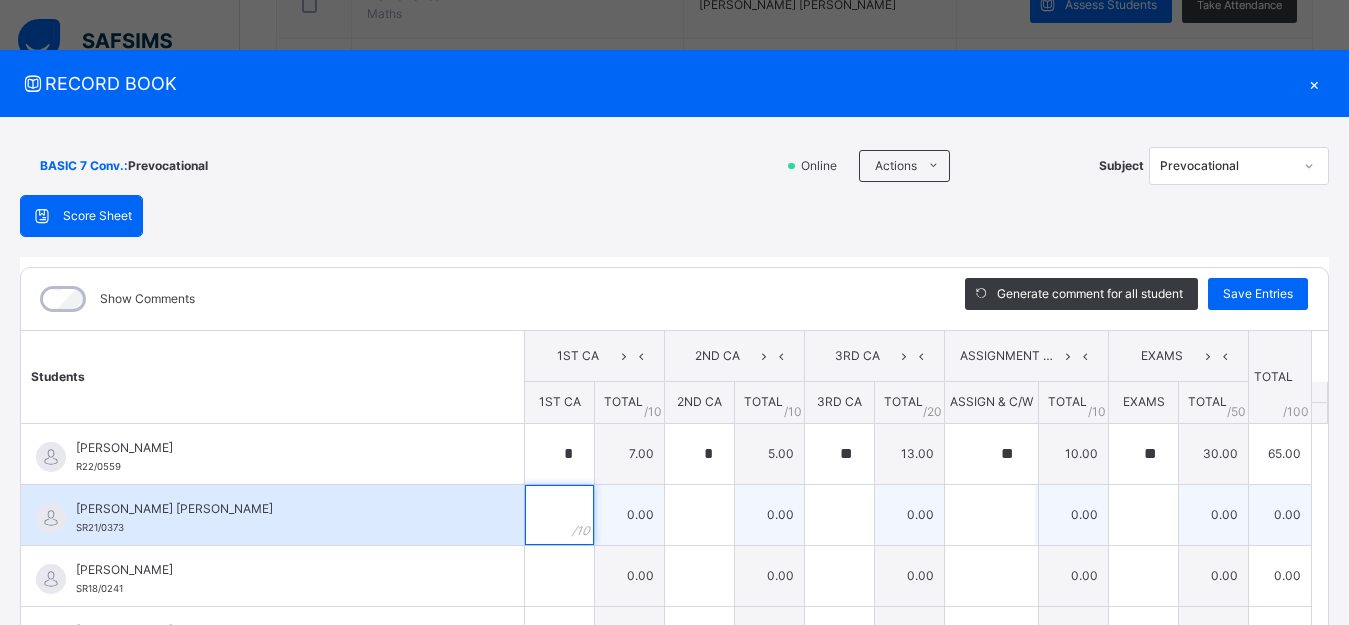 click at bounding box center (559, 515) 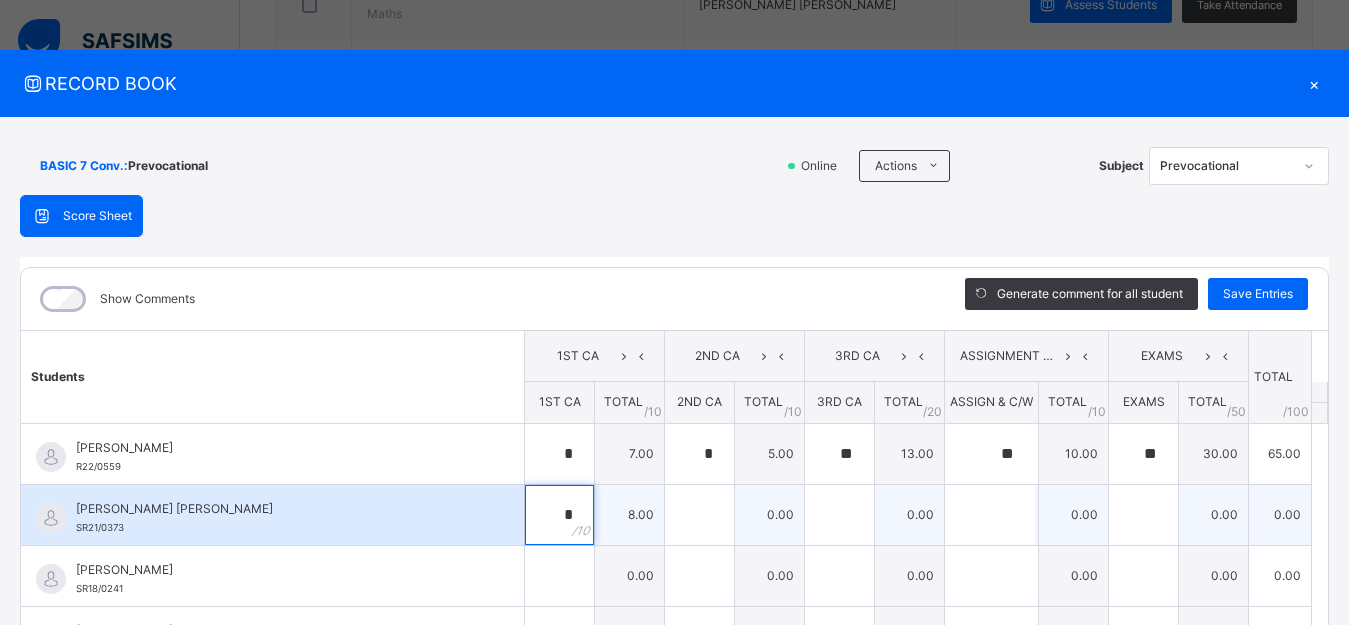 click on "*" at bounding box center [559, 515] 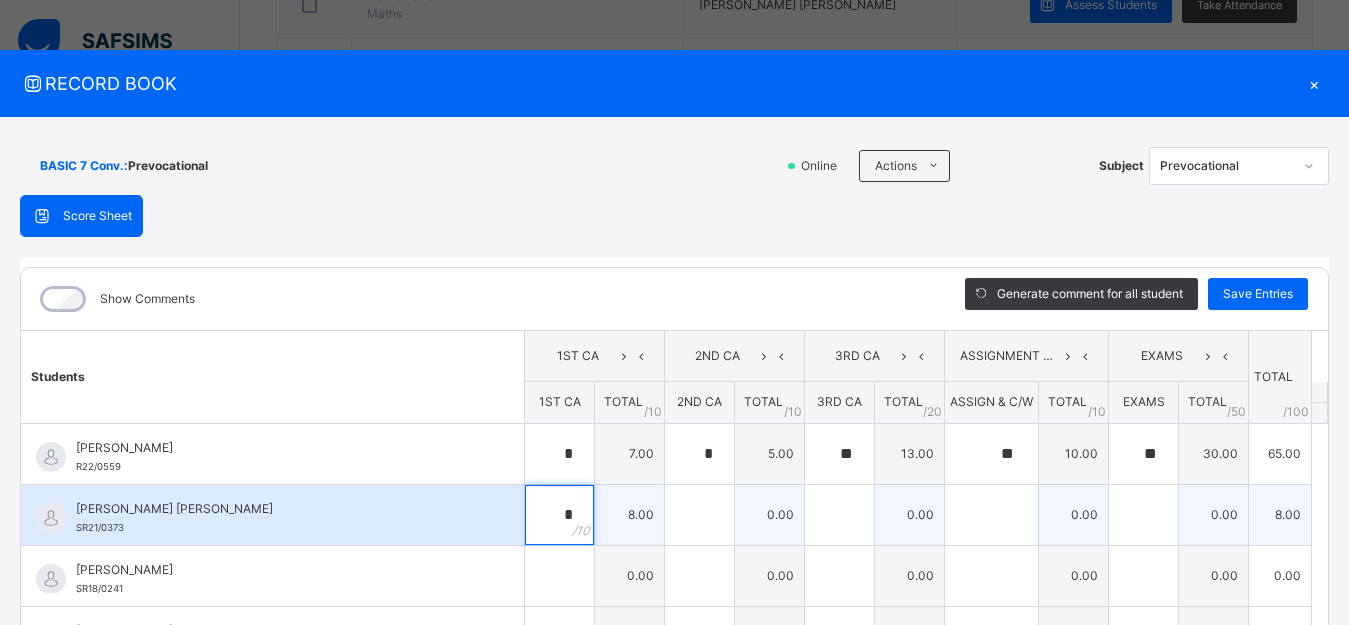 type on "*" 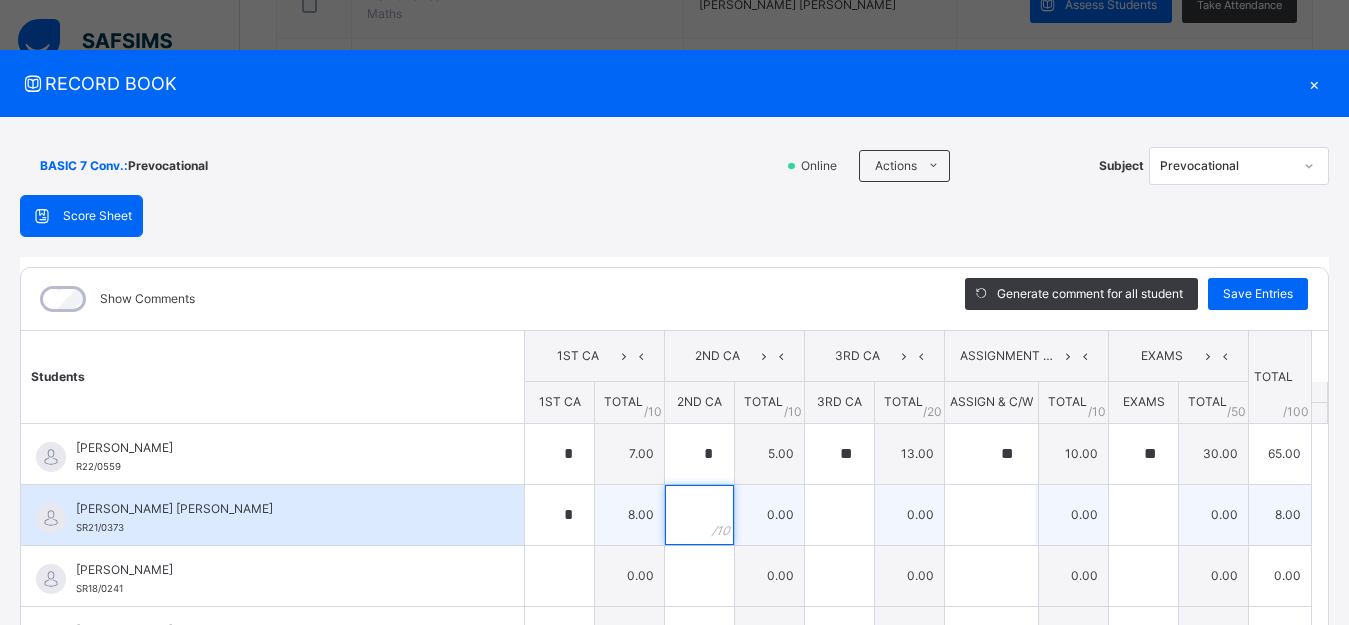 click at bounding box center (699, 515) 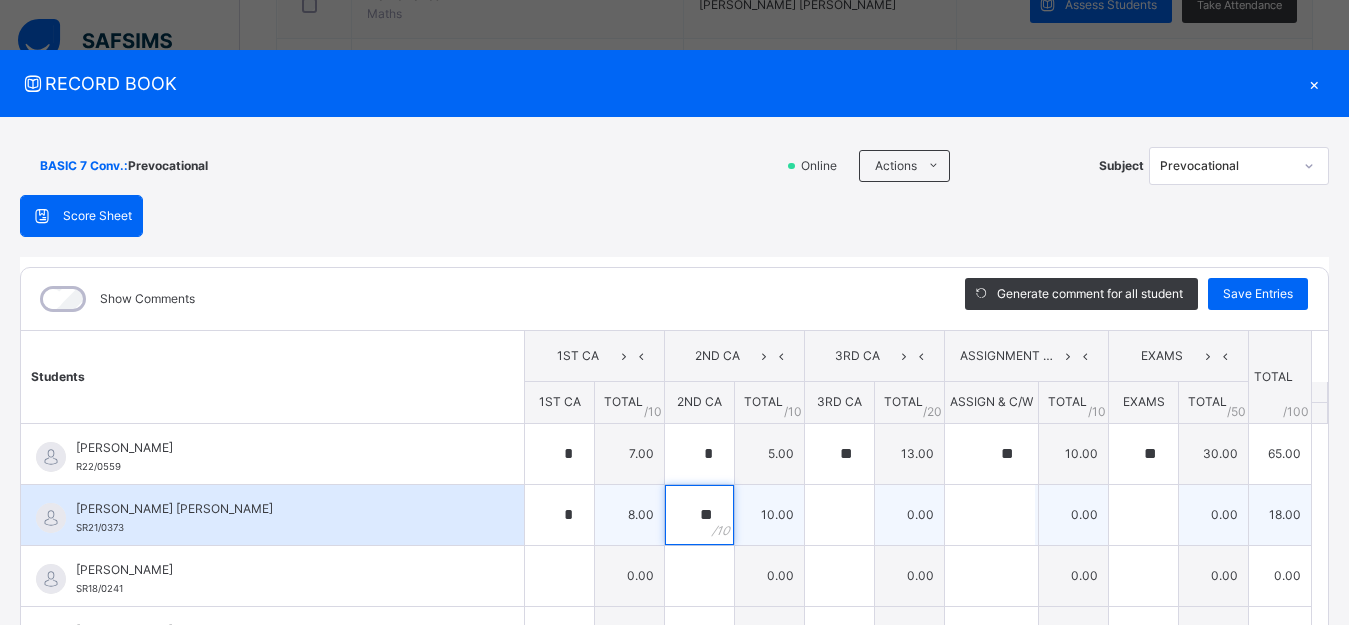 type on "**" 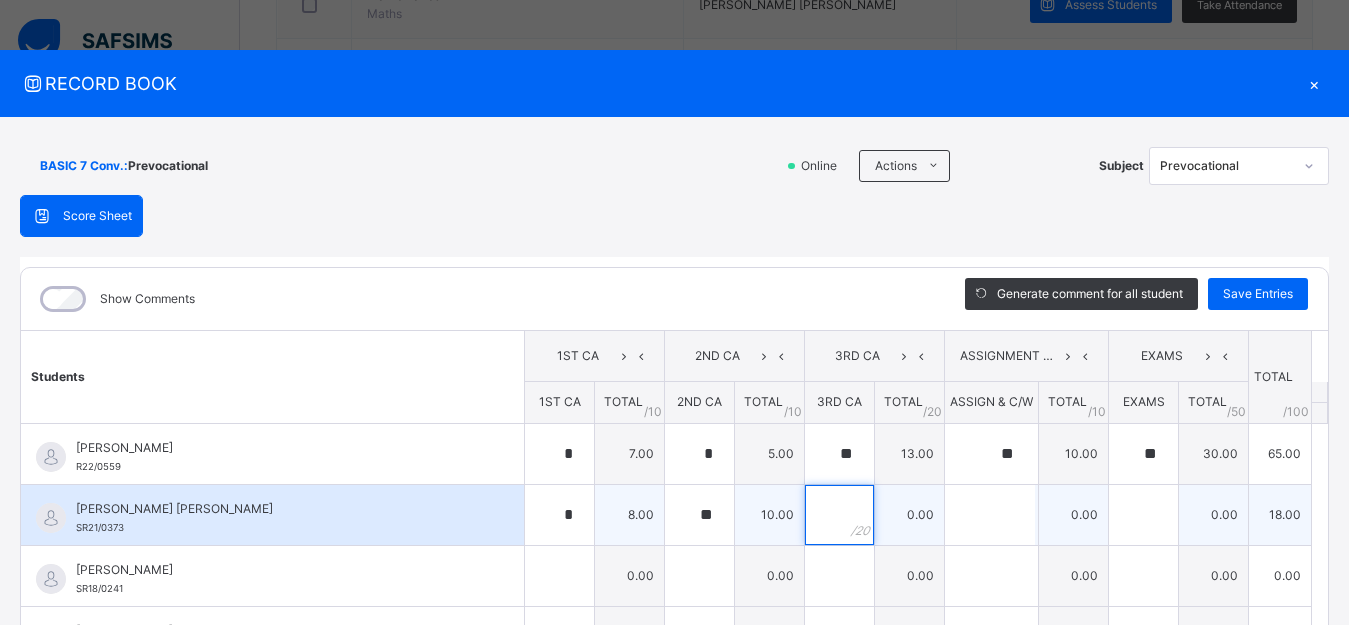 click at bounding box center (839, 515) 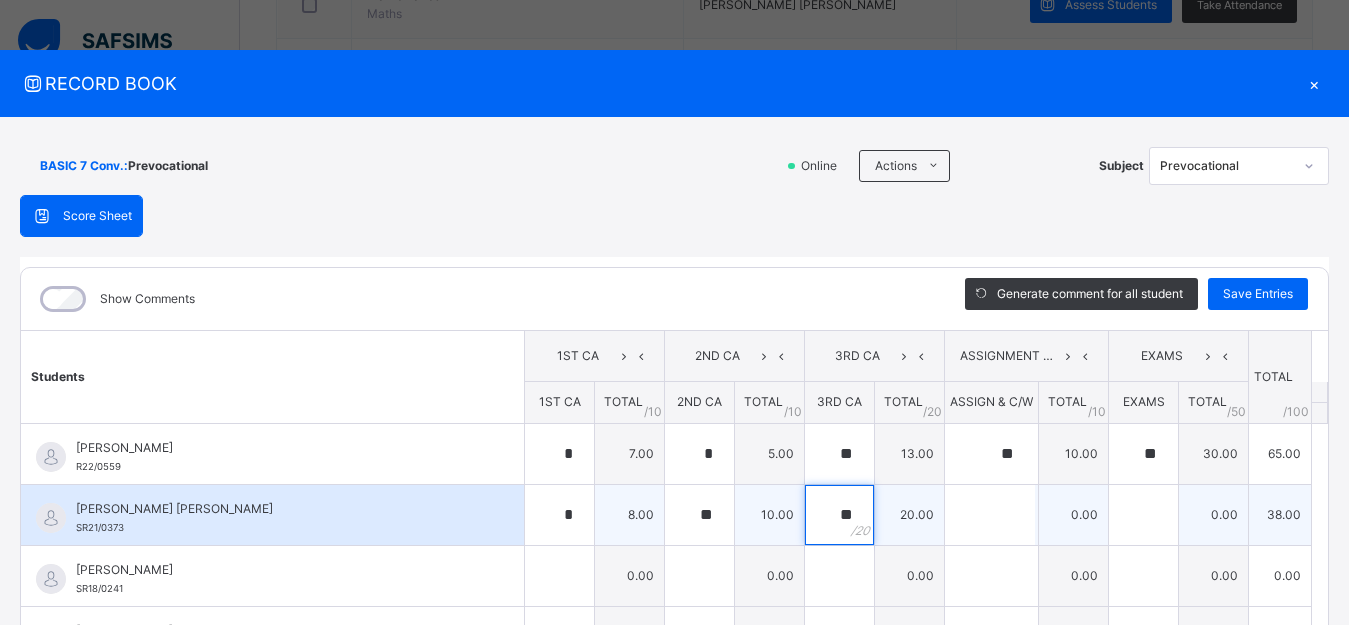 type on "**" 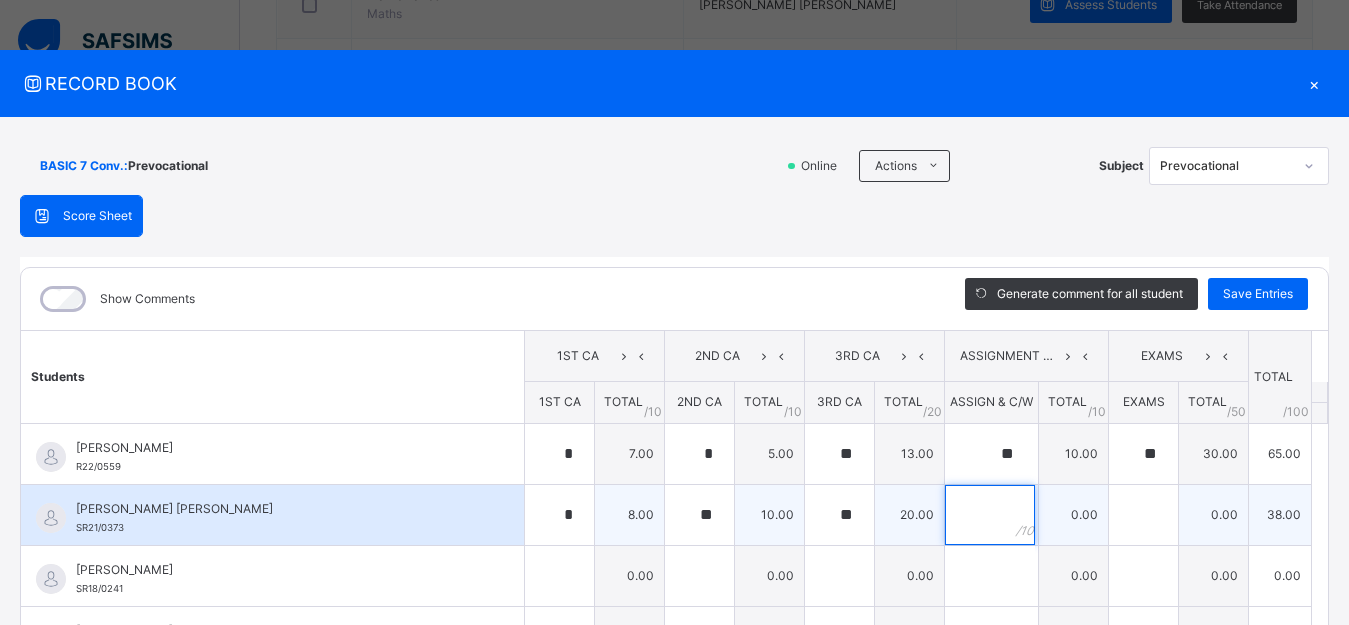 click at bounding box center [990, 515] 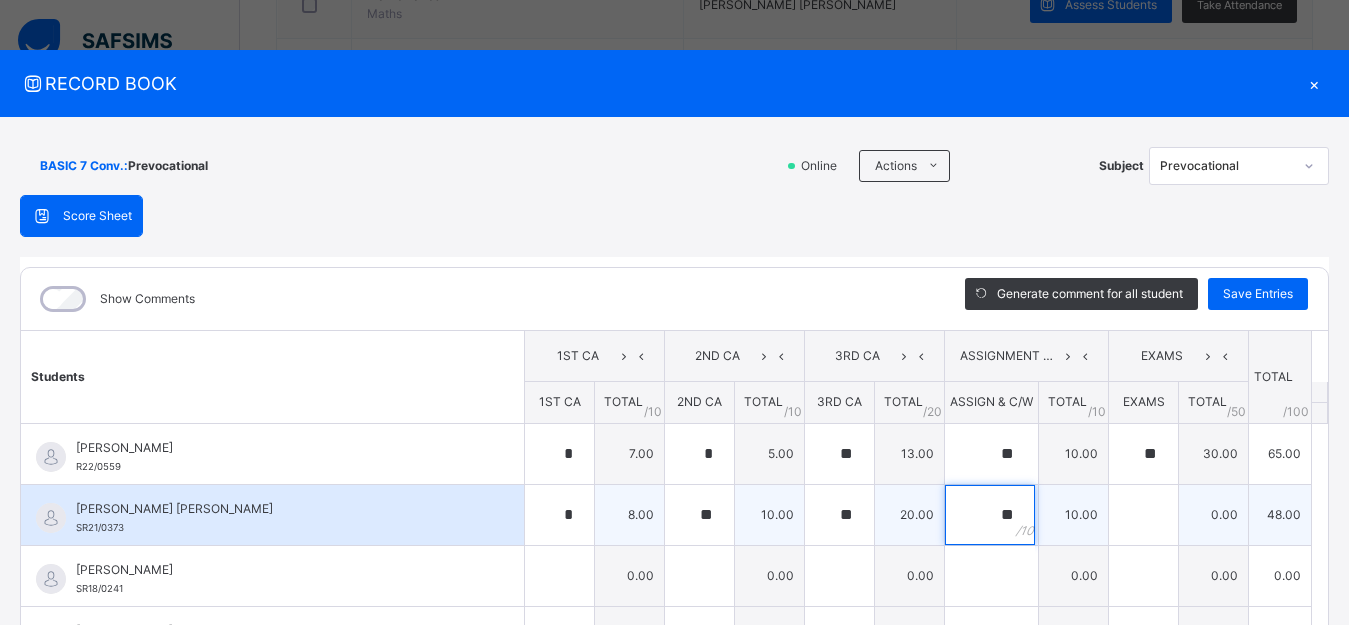 type on "**" 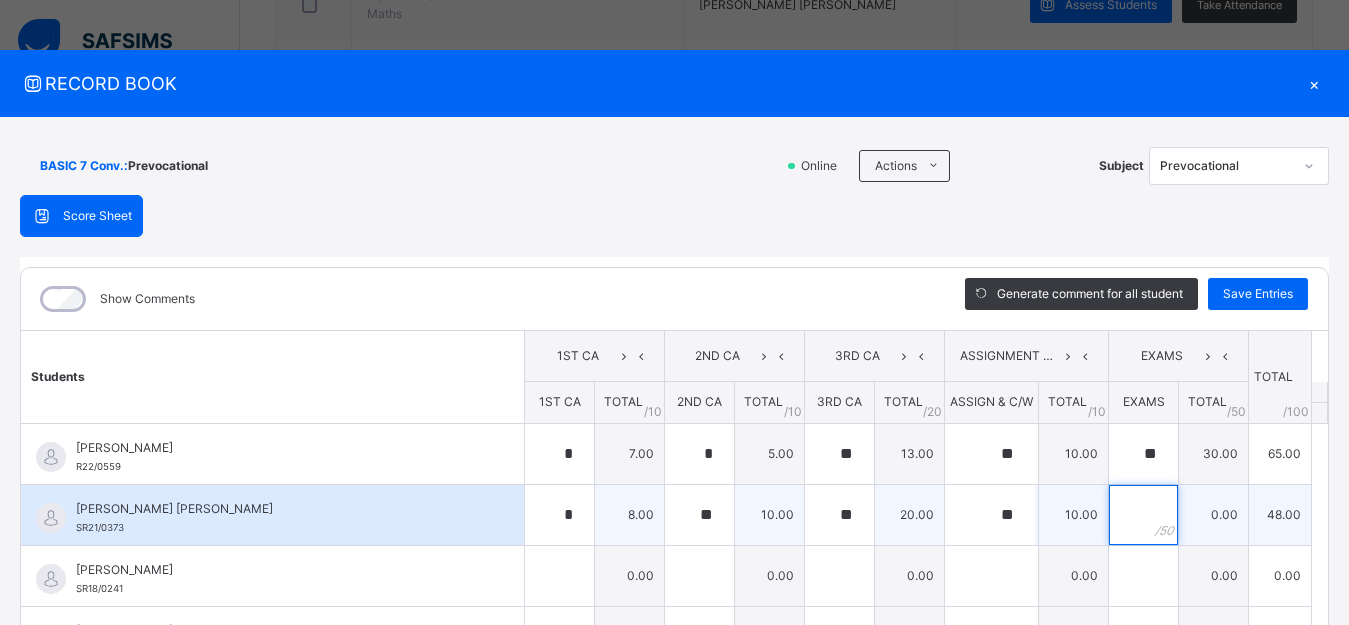 click at bounding box center (1143, 515) 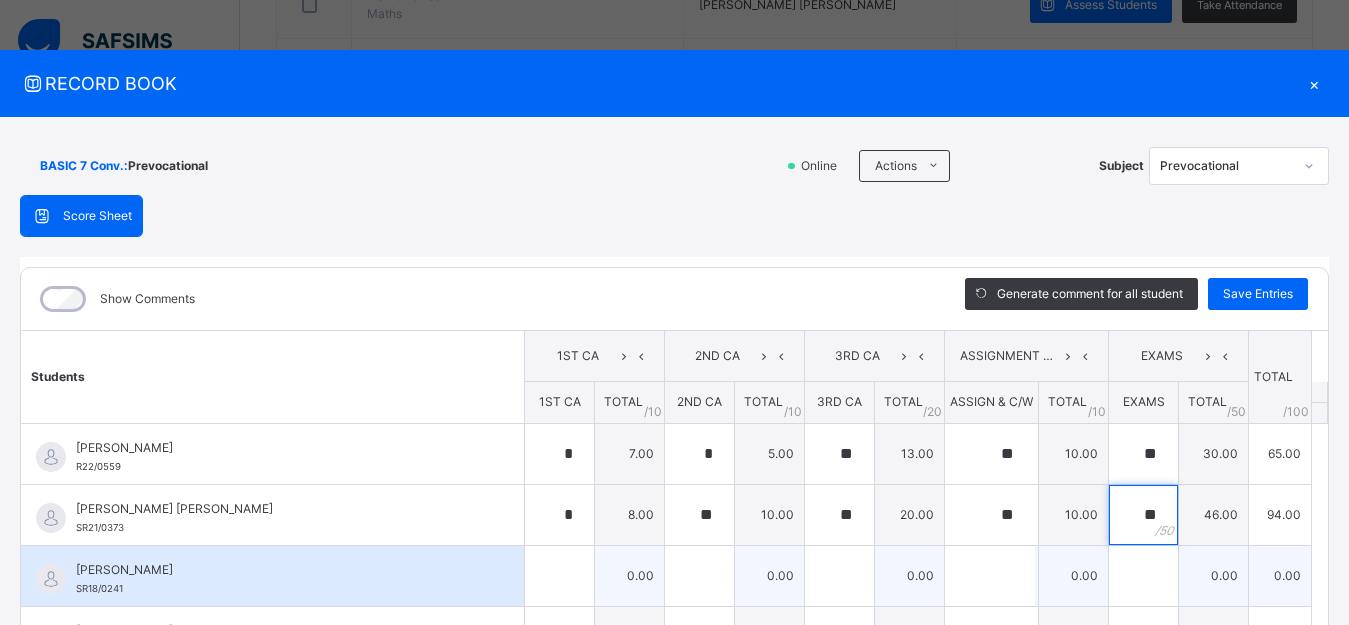 type on "**" 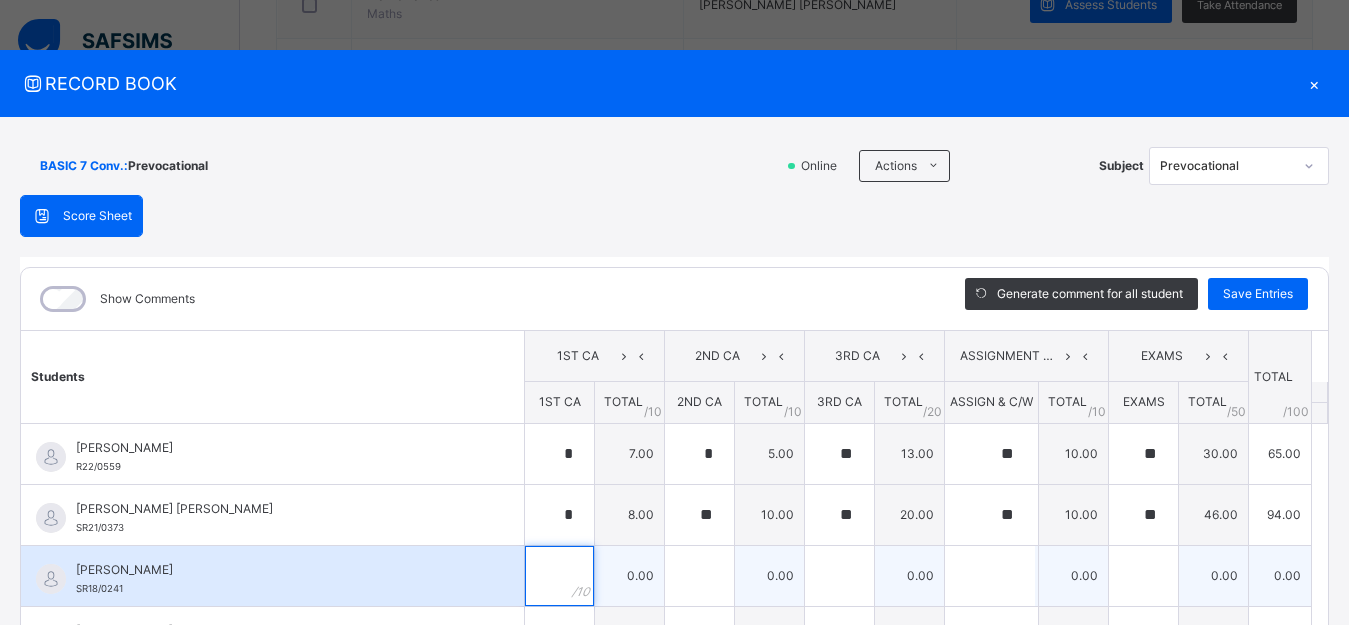 click at bounding box center [559, 576] 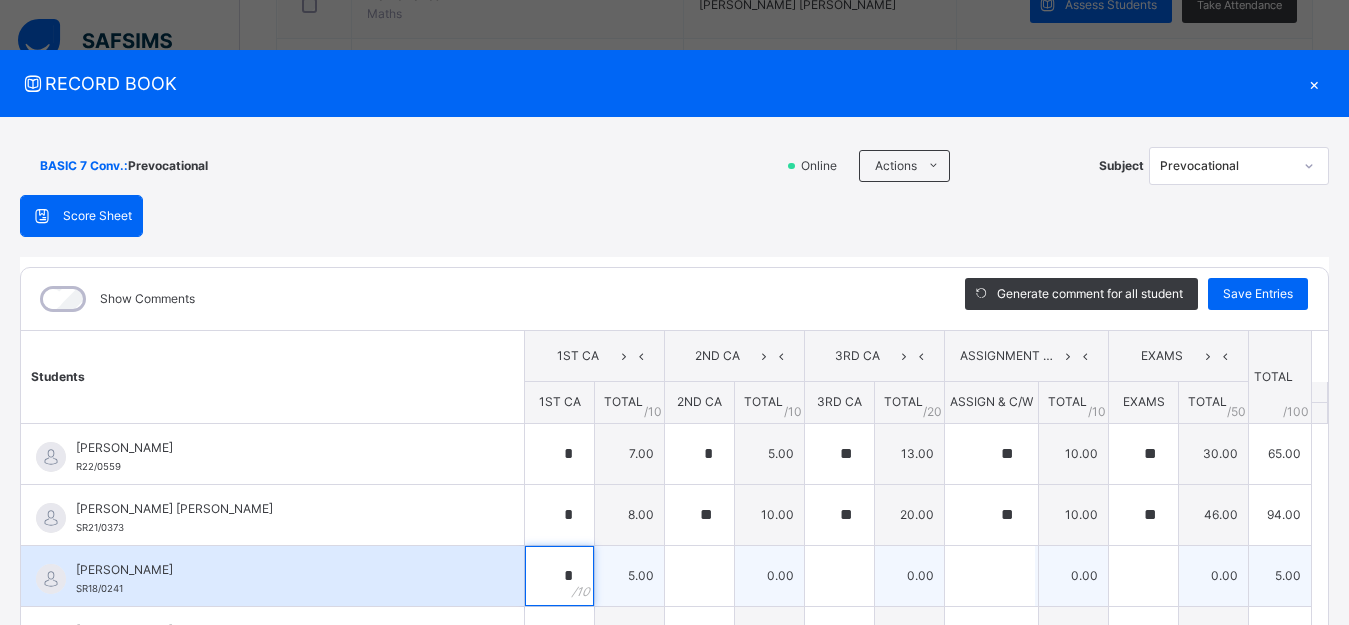 type on "*" 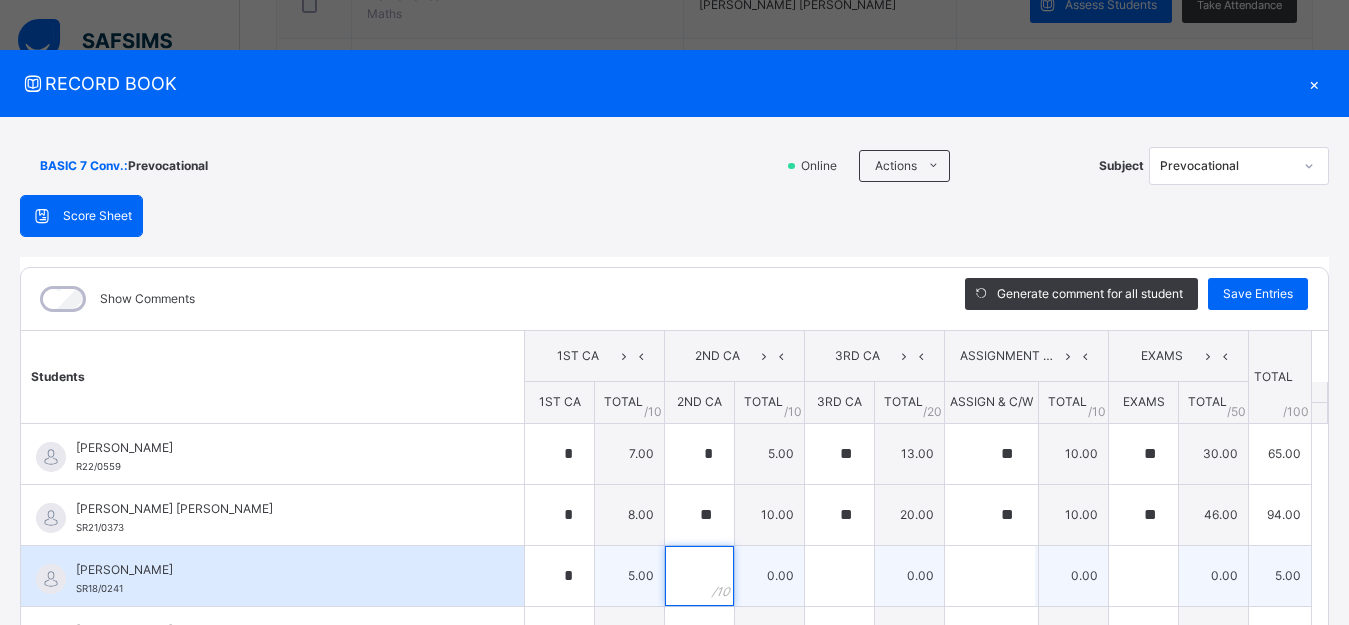 click at bounding box center [699, 576] 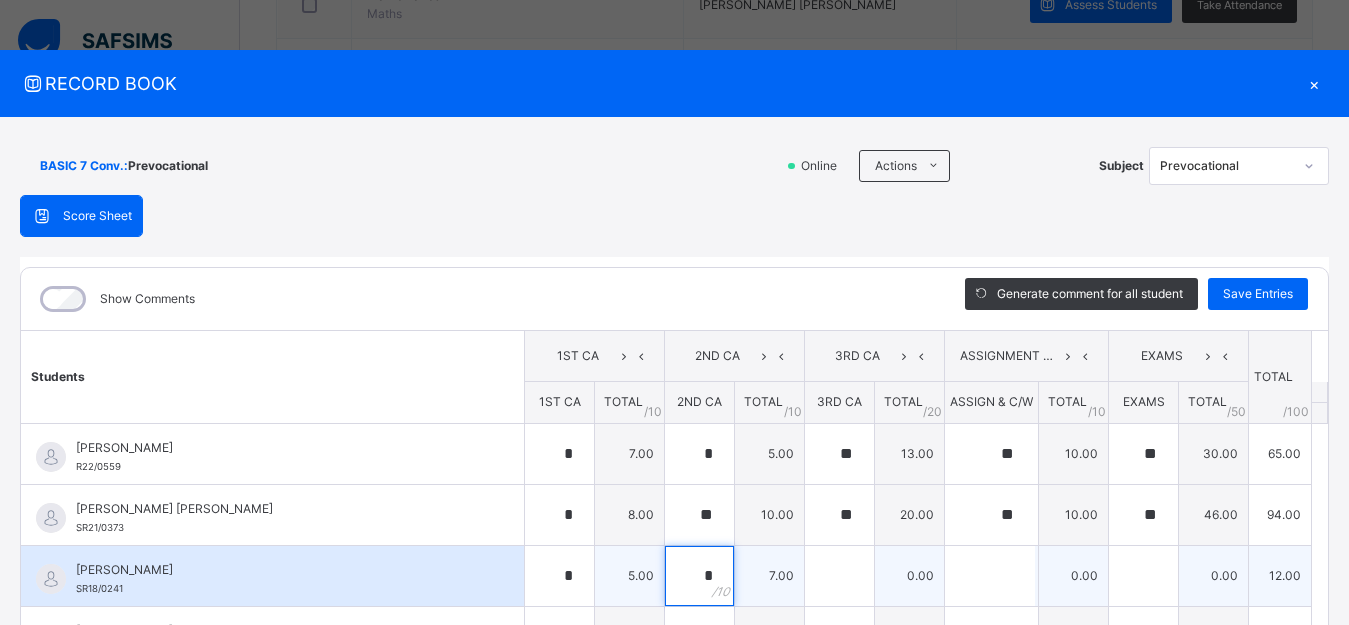 type on "*" 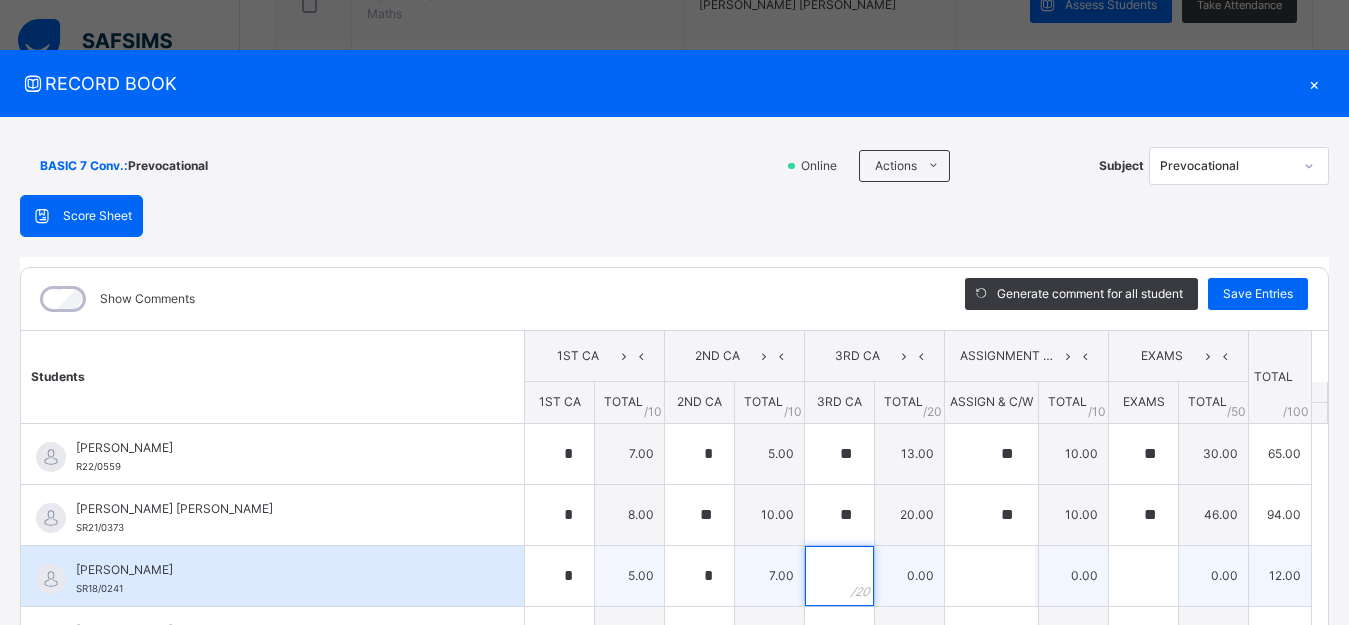 click at bounding box center [839, 576] 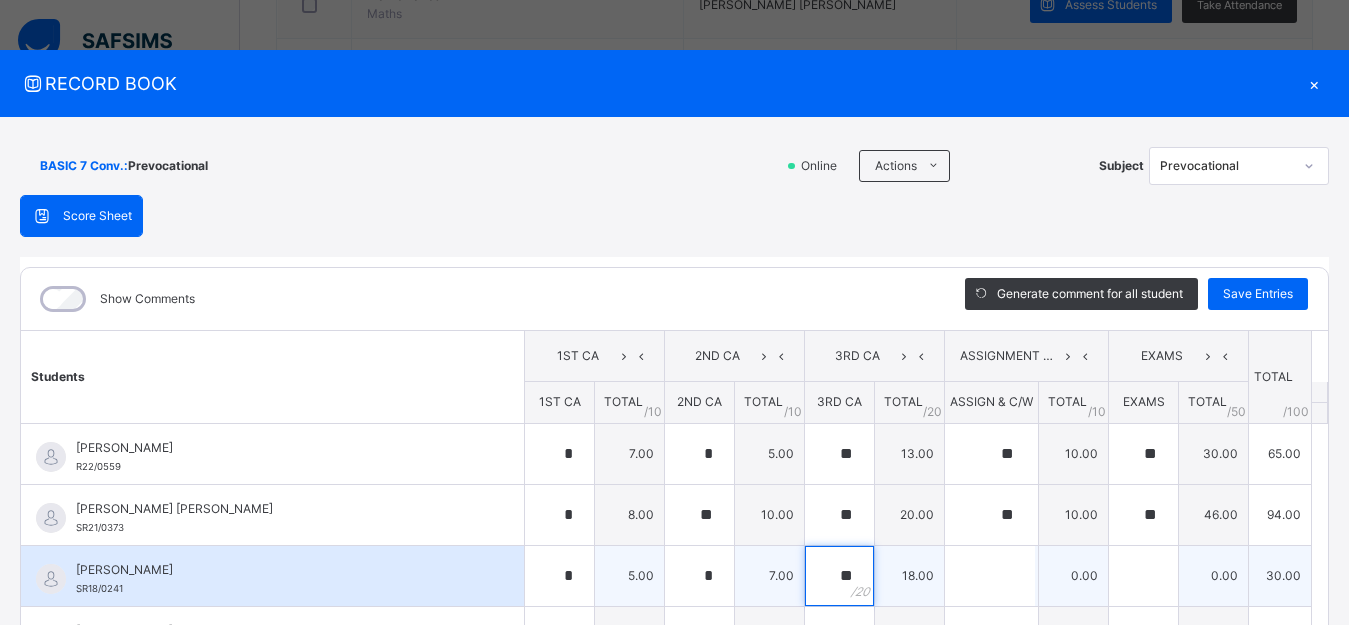 type on "**" 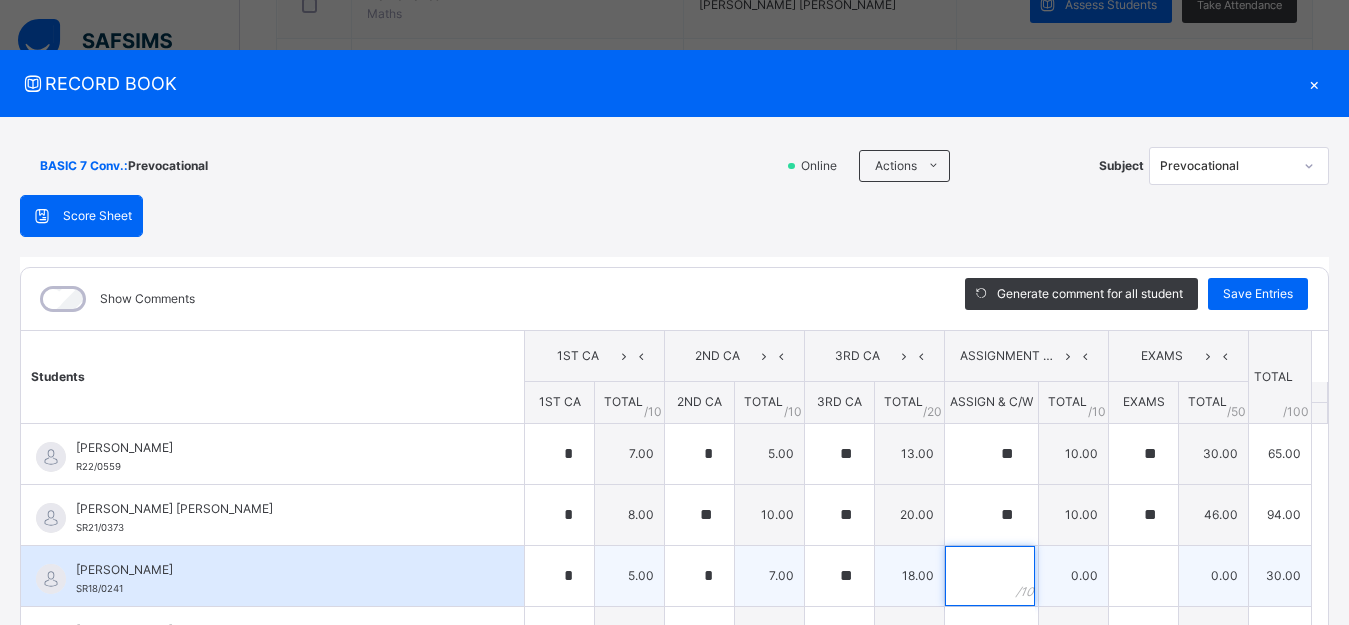 click at bounding box center (990, 576) 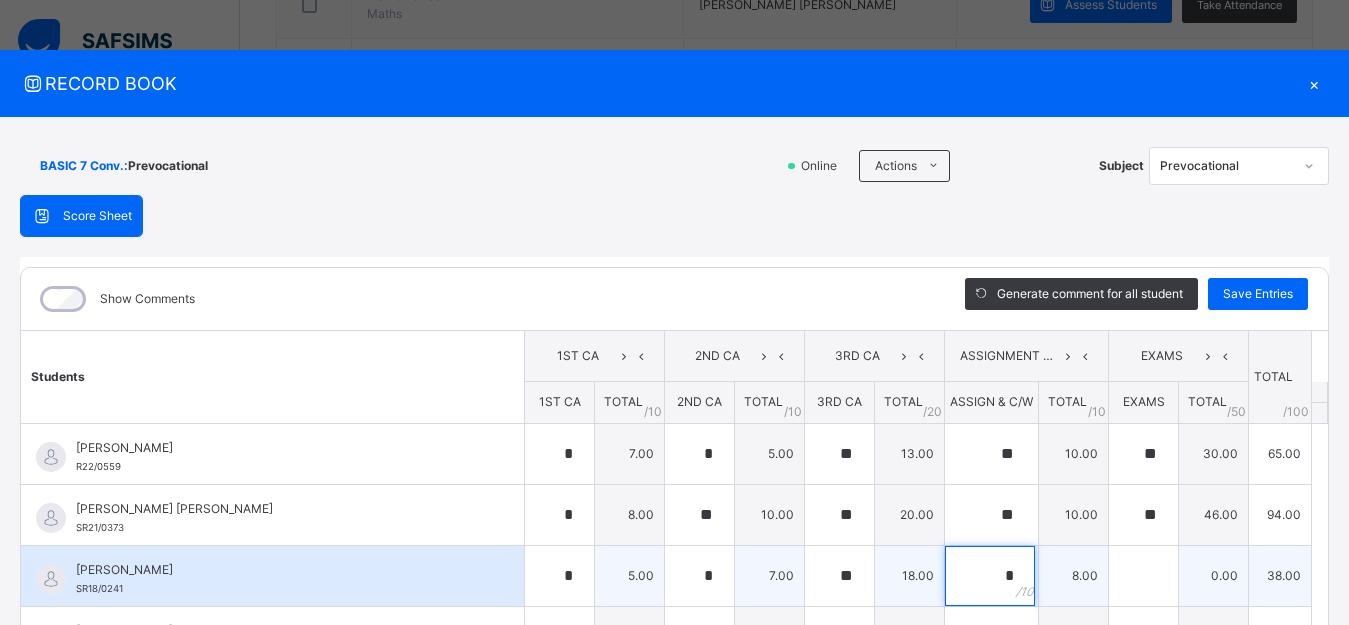 type on "*" 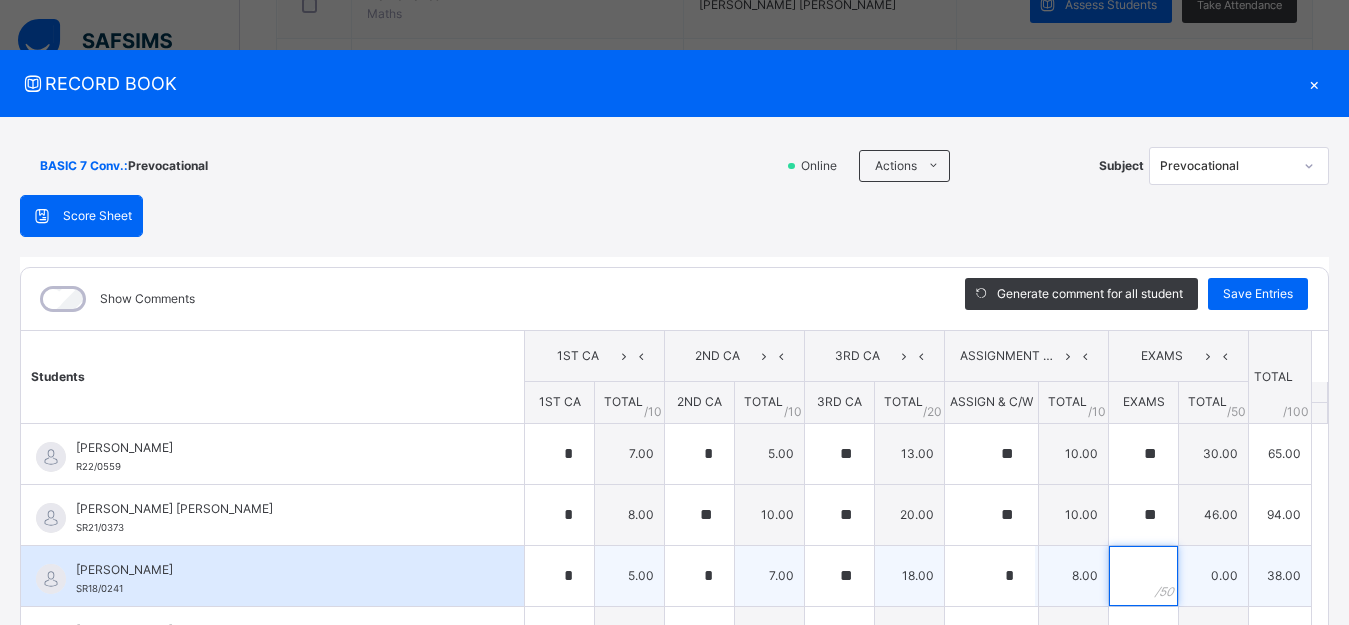 click at bounding box center [1143, 576] 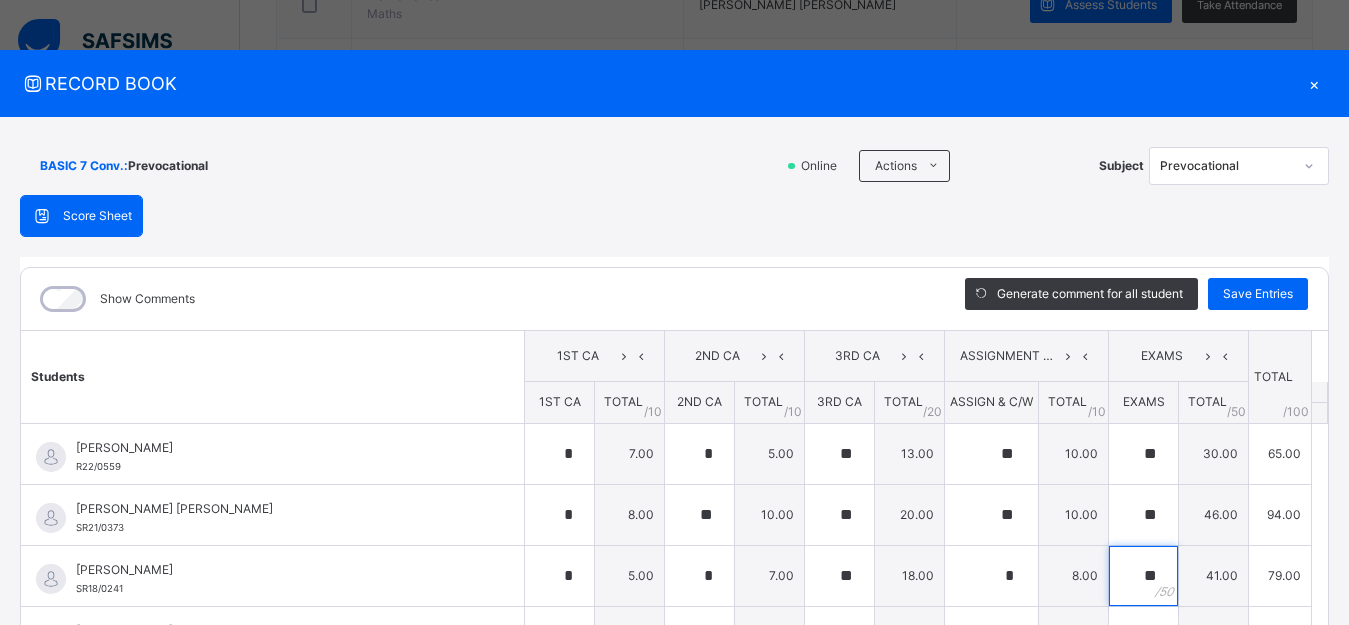 type on "**" 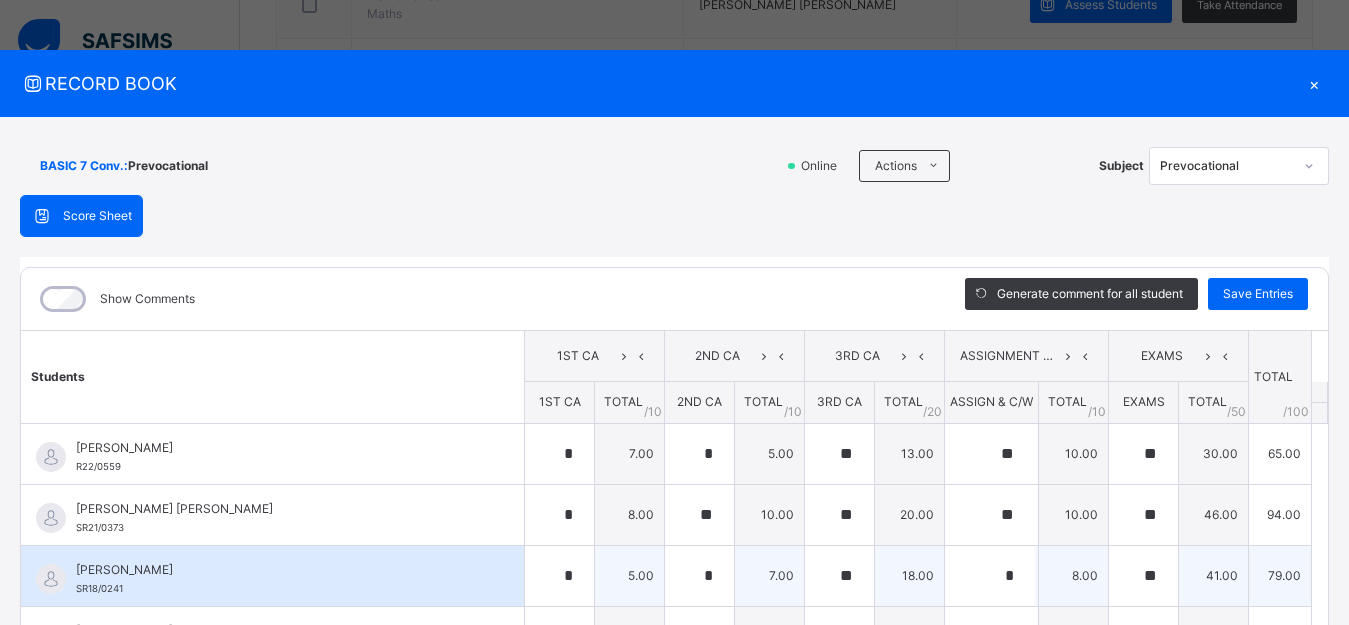 click on "41.00" at bounding box center [1214, 575] 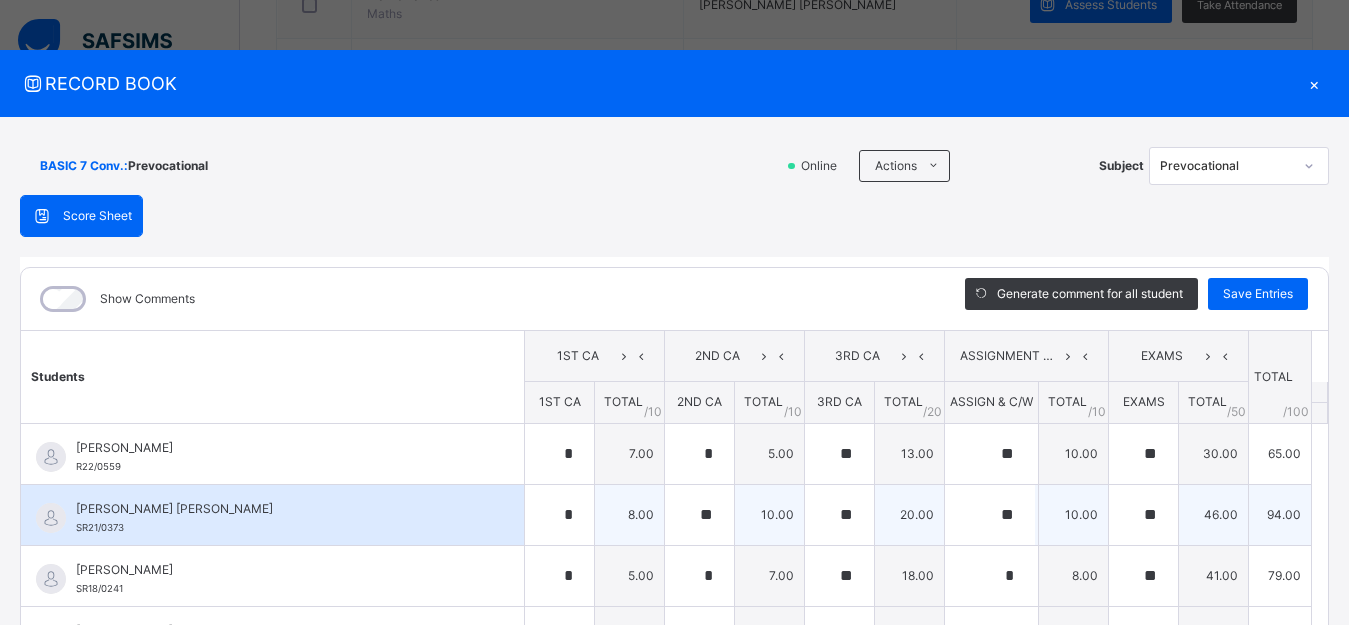 click on "46.00" at bounding box center (1214, 514) 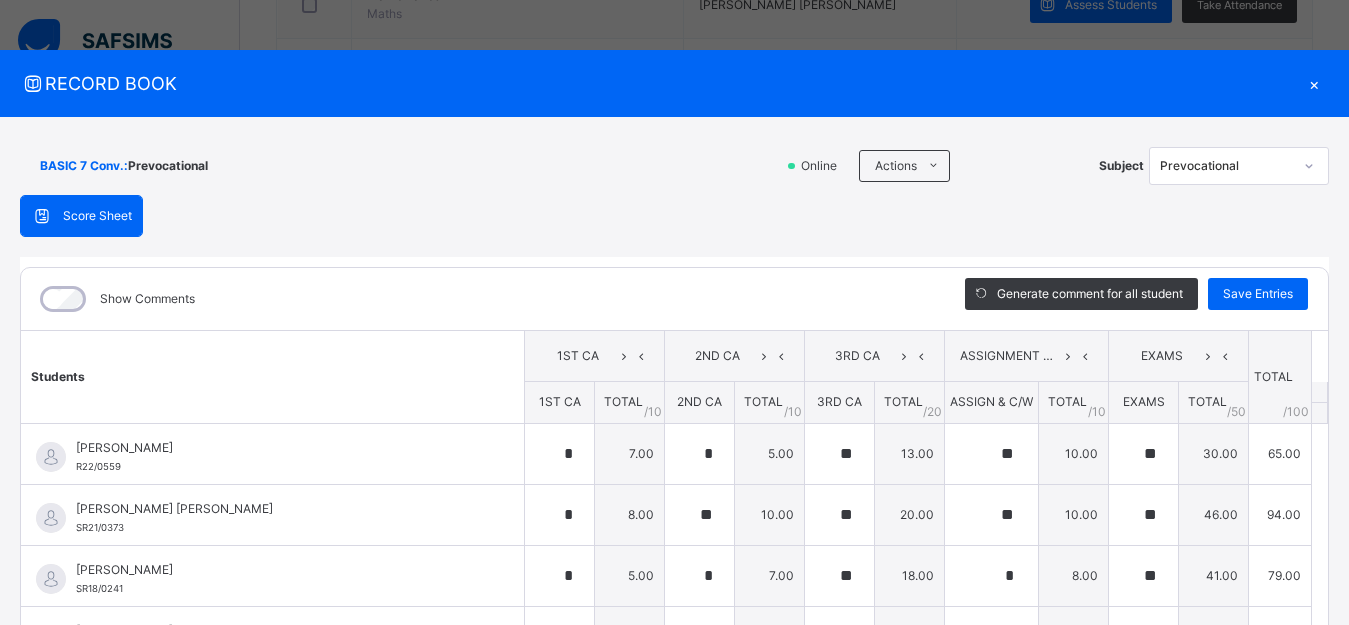 scroll, scrollTop: 437, scrollLeft: 0, axis: vertical 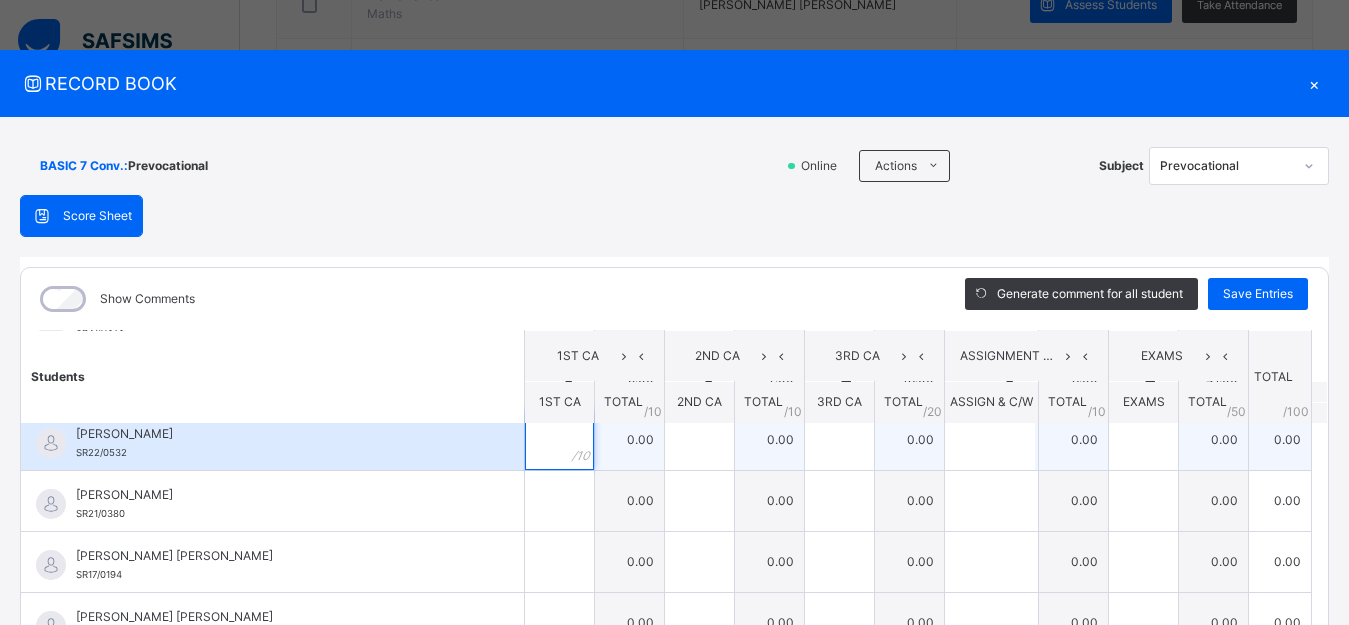 click at bounding box center (559, 440) 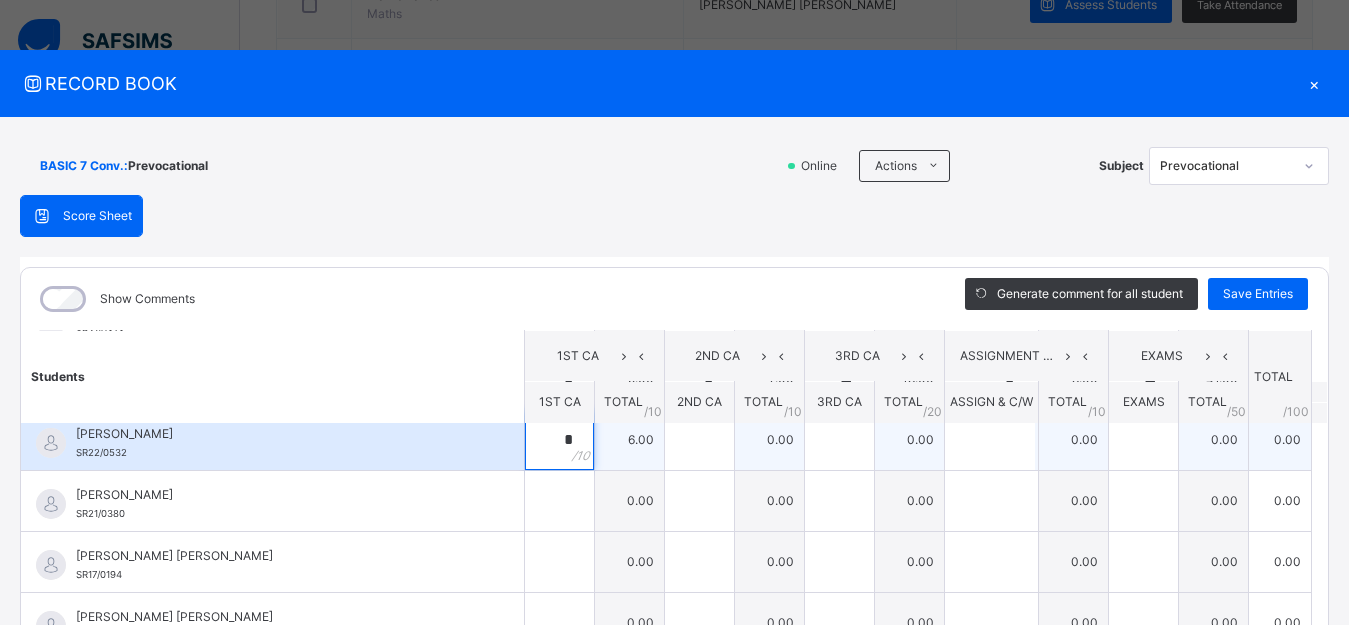 click on "*" at bounding box center (559, 440) 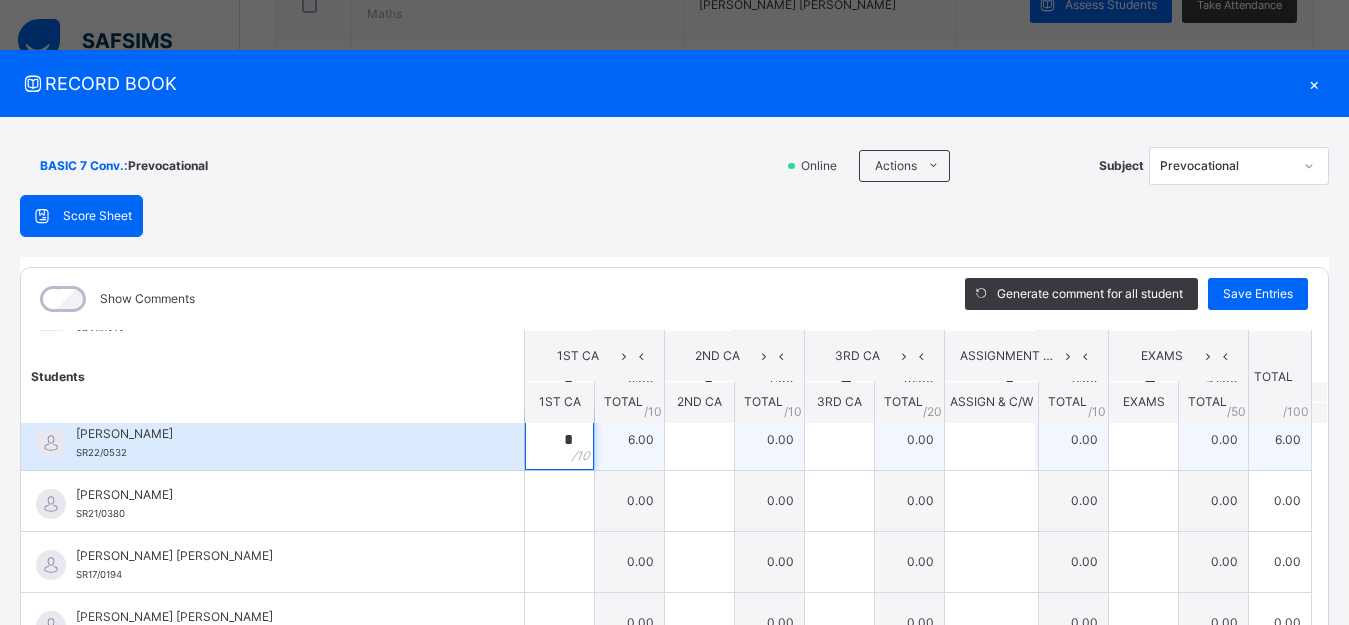 type on "*" 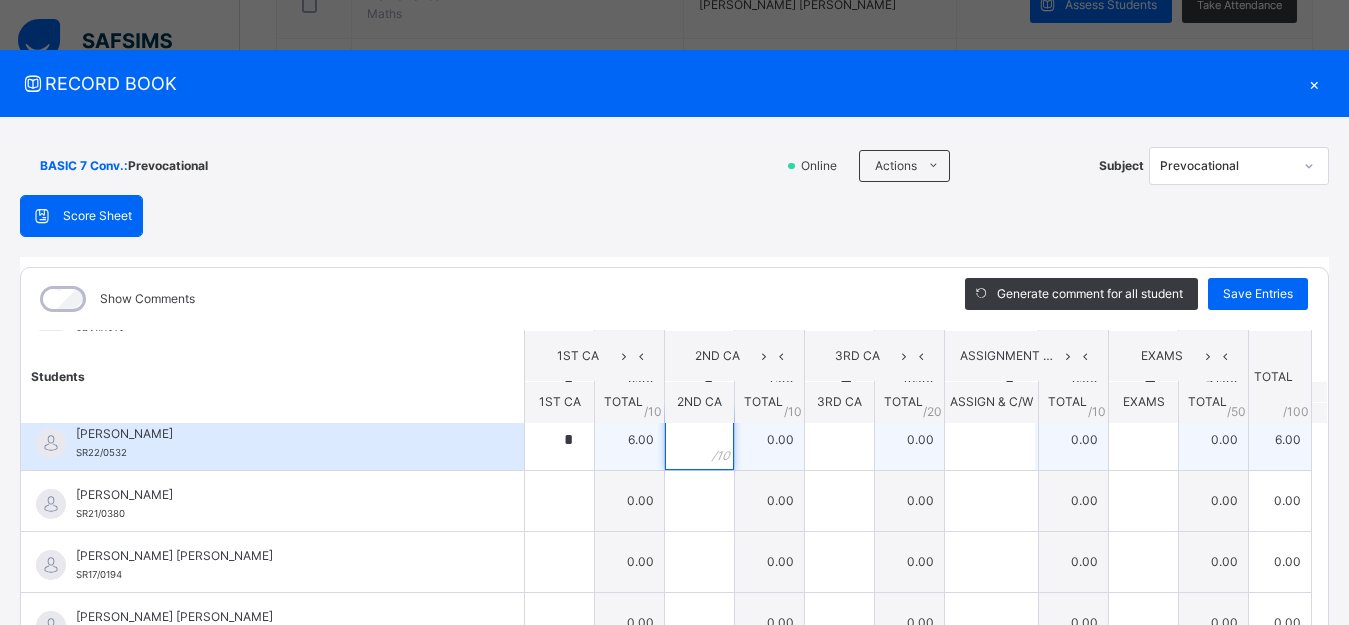 click at bounding box center [699, 440] 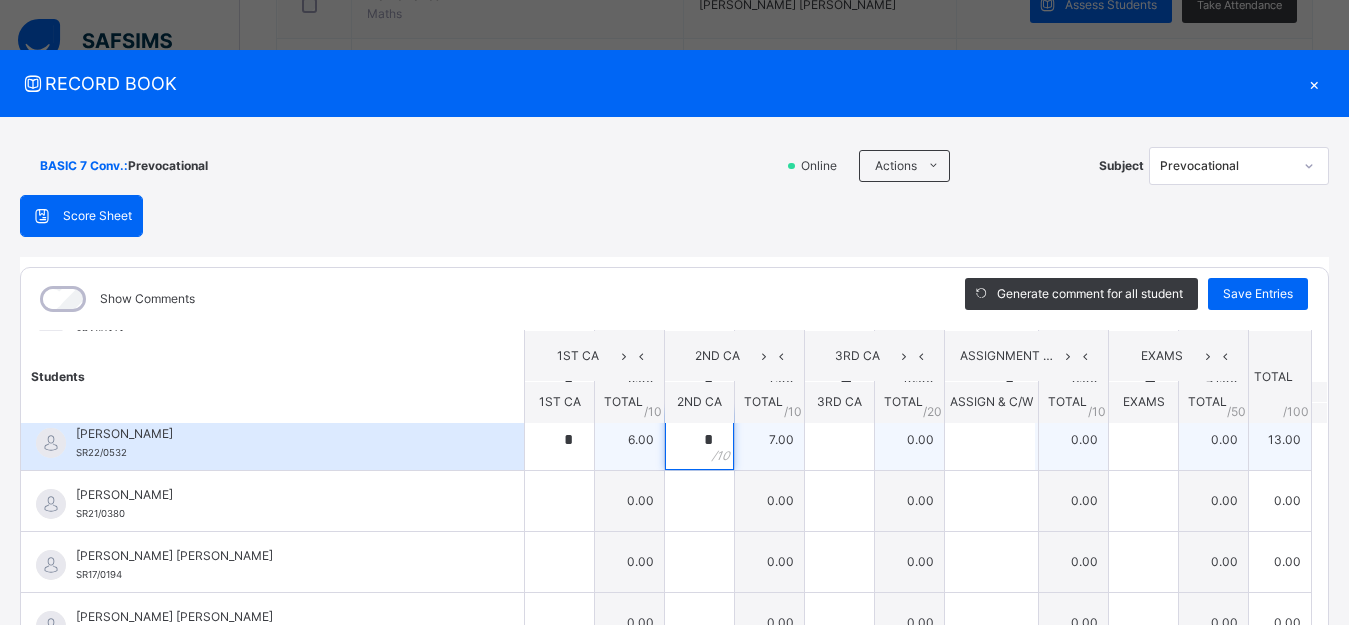 type on "*" 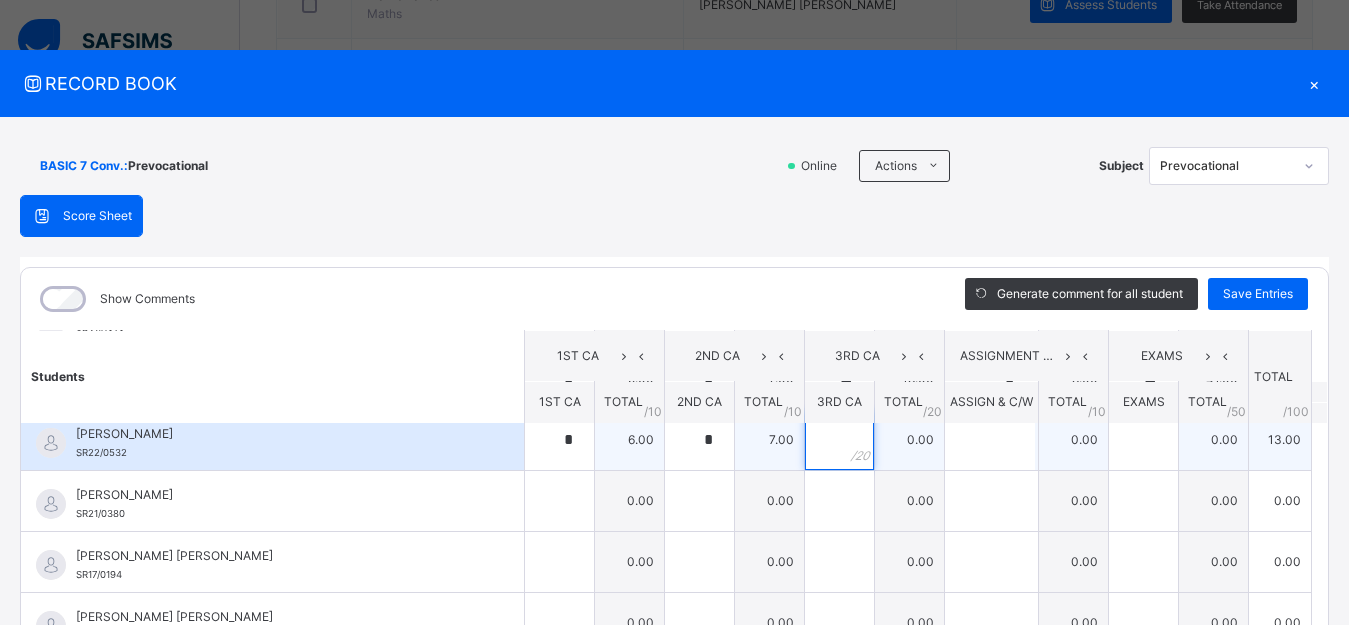 click at bounding box center [839, 440] 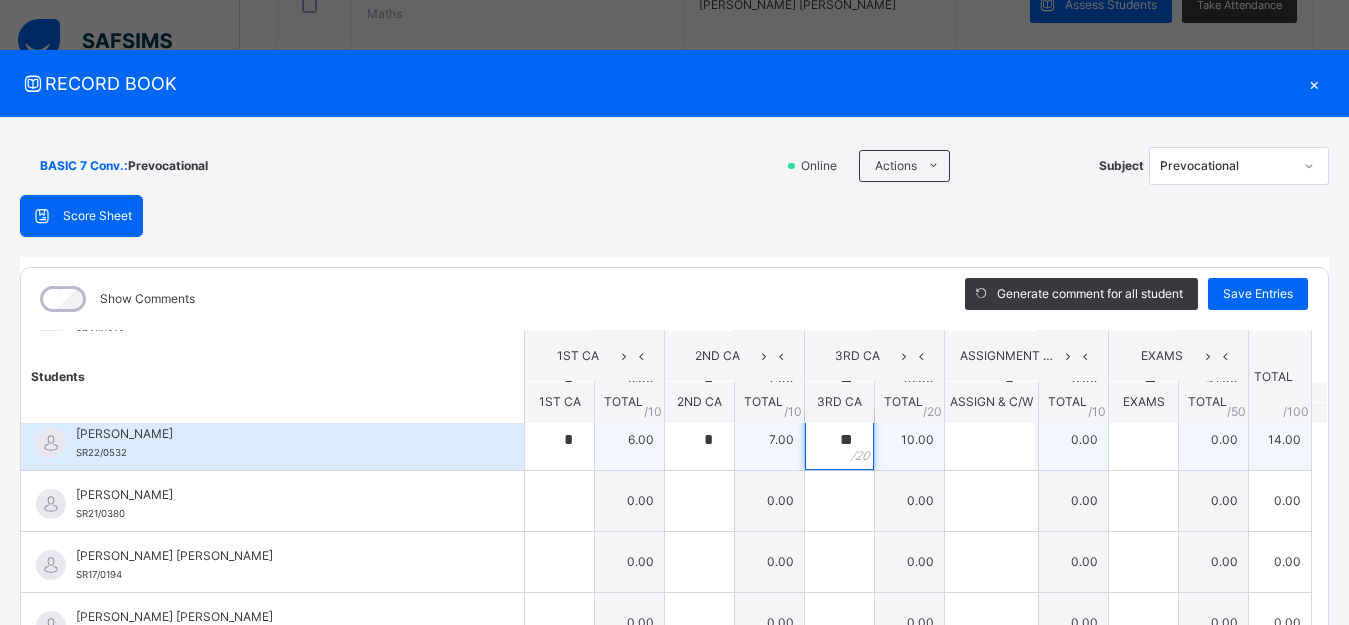 type on "**" 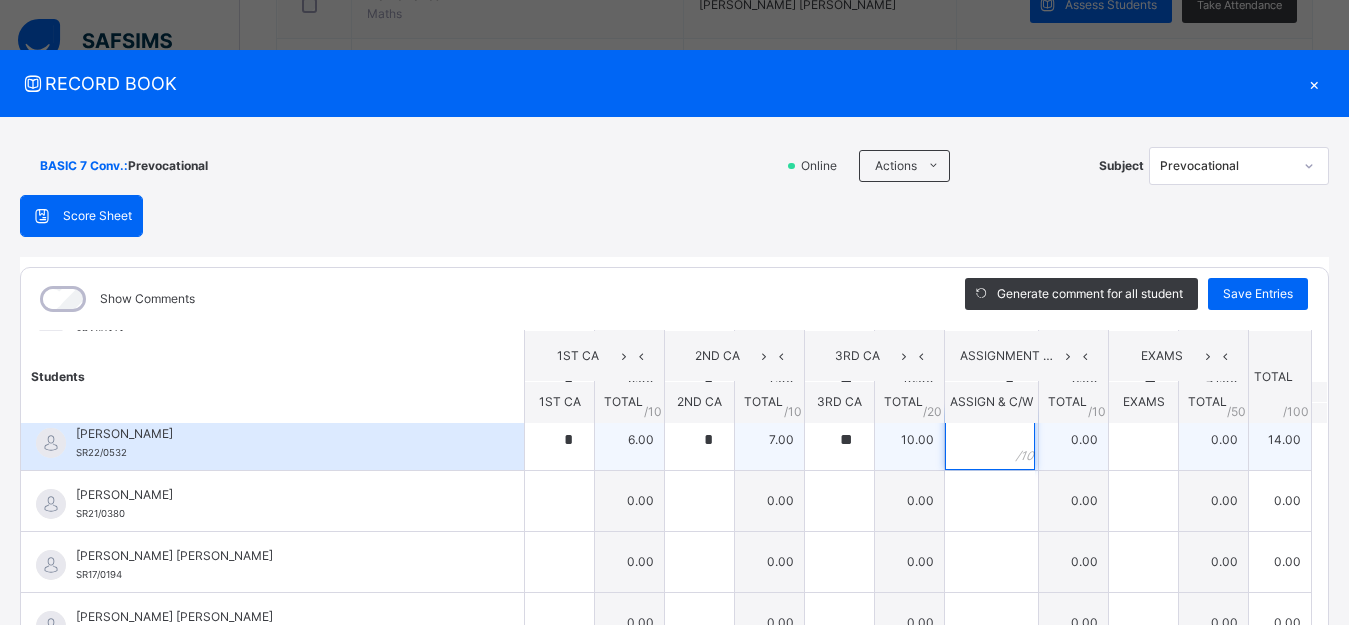 click at bounding box center (990, 440) 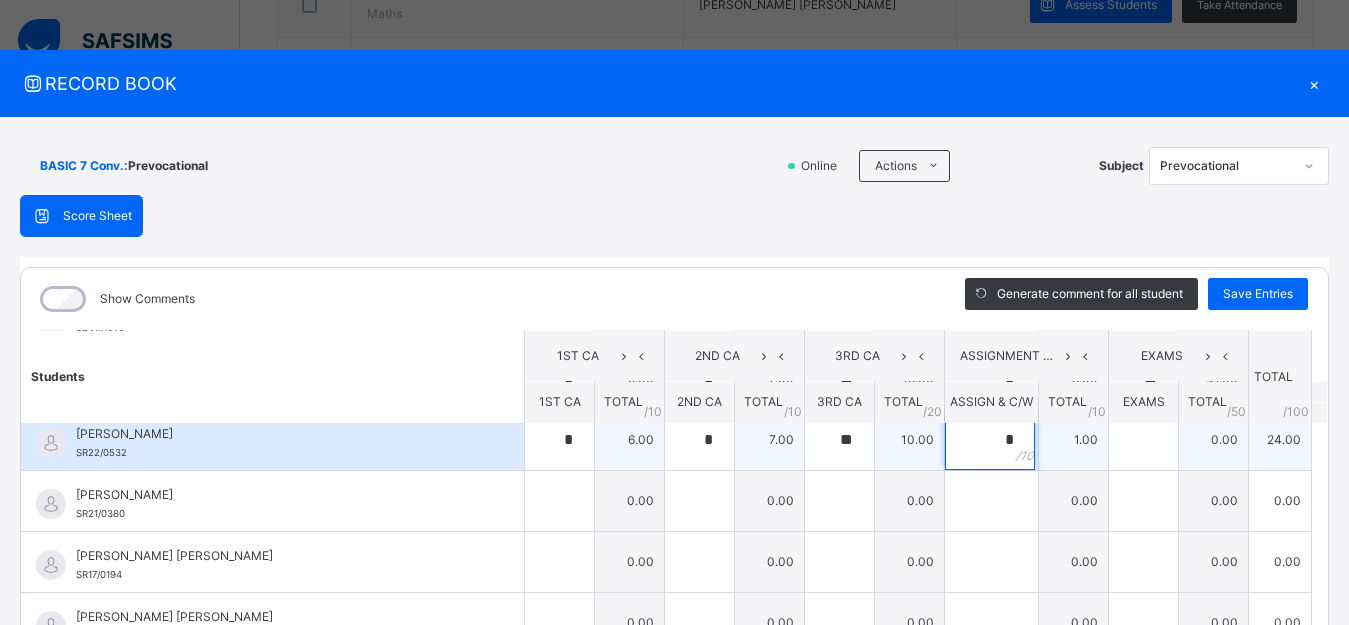 type on "*" 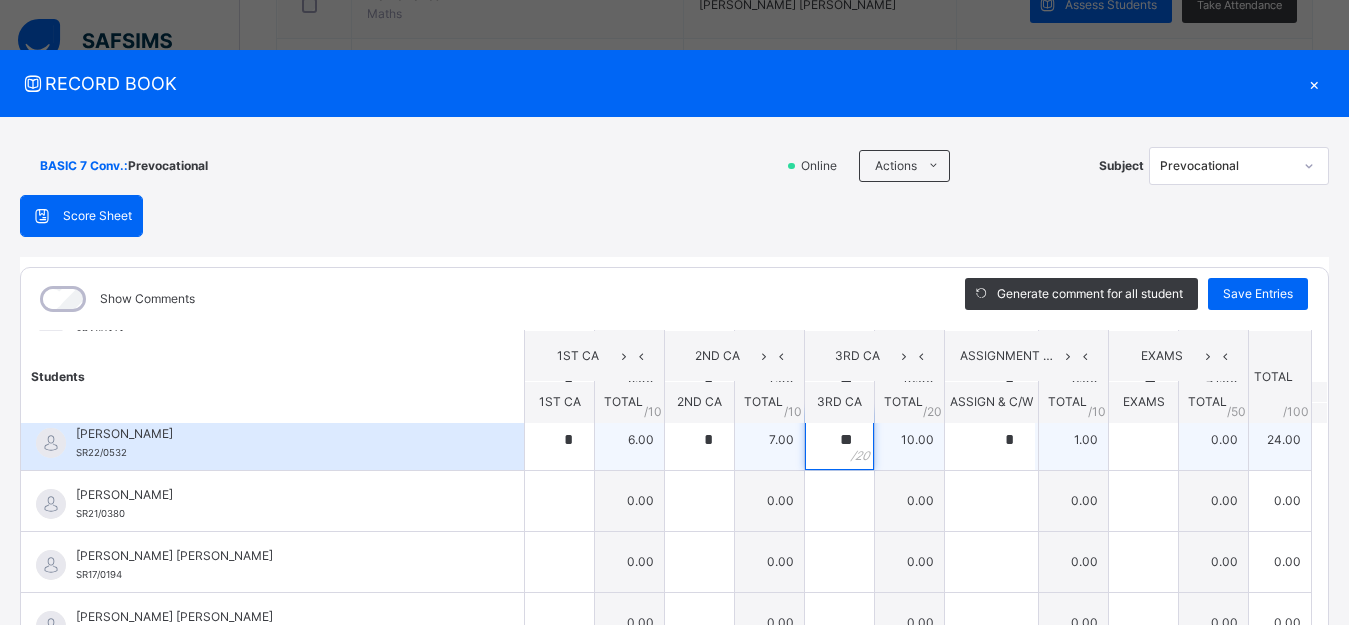 click on "**" at bounding box center (839, 440) 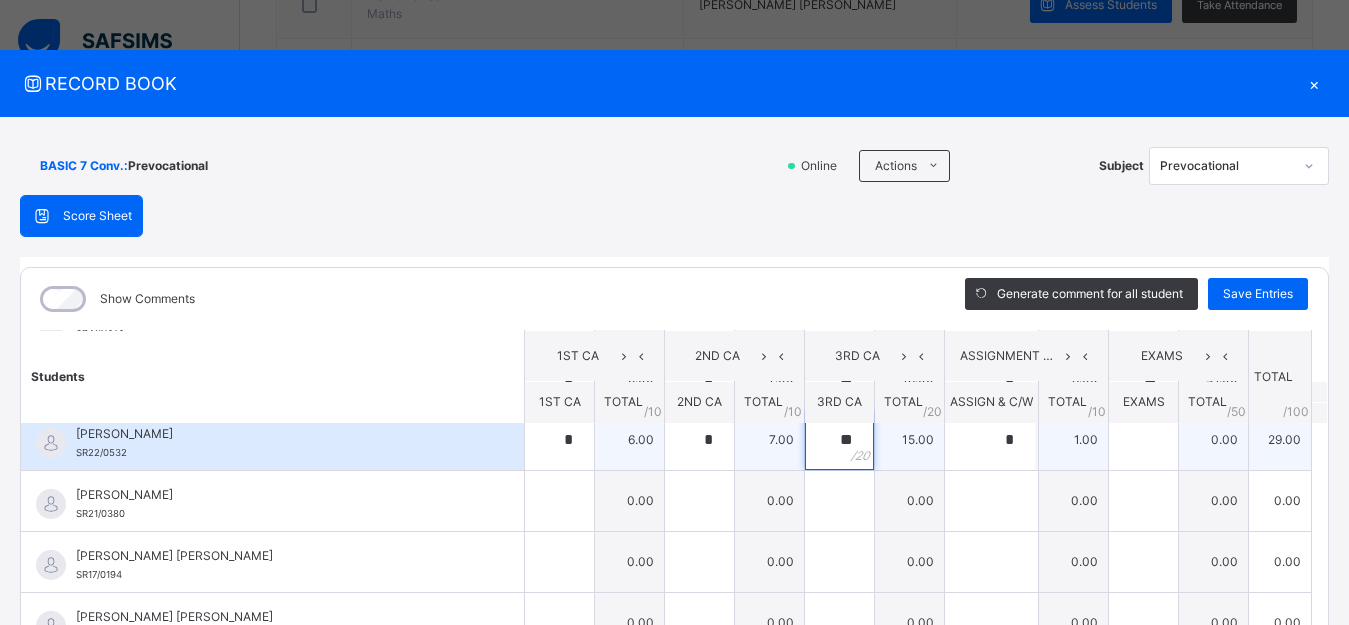 type on "**" 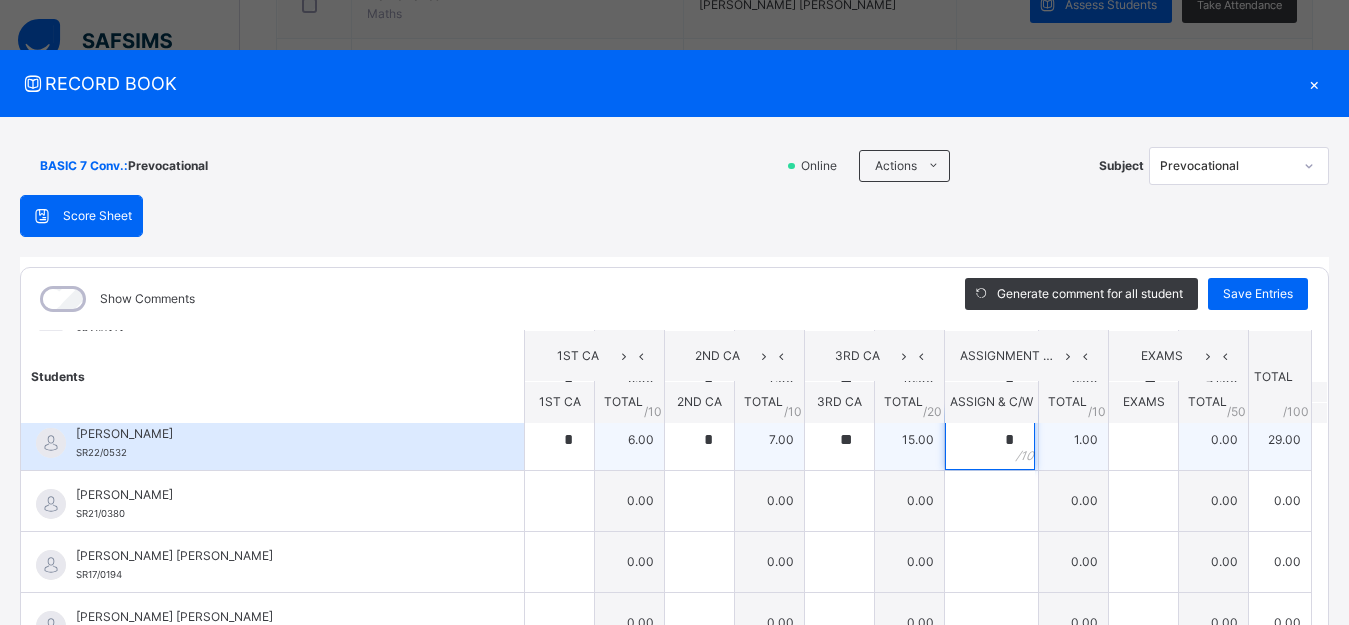 click on "*" at bounding box center [991, 440] 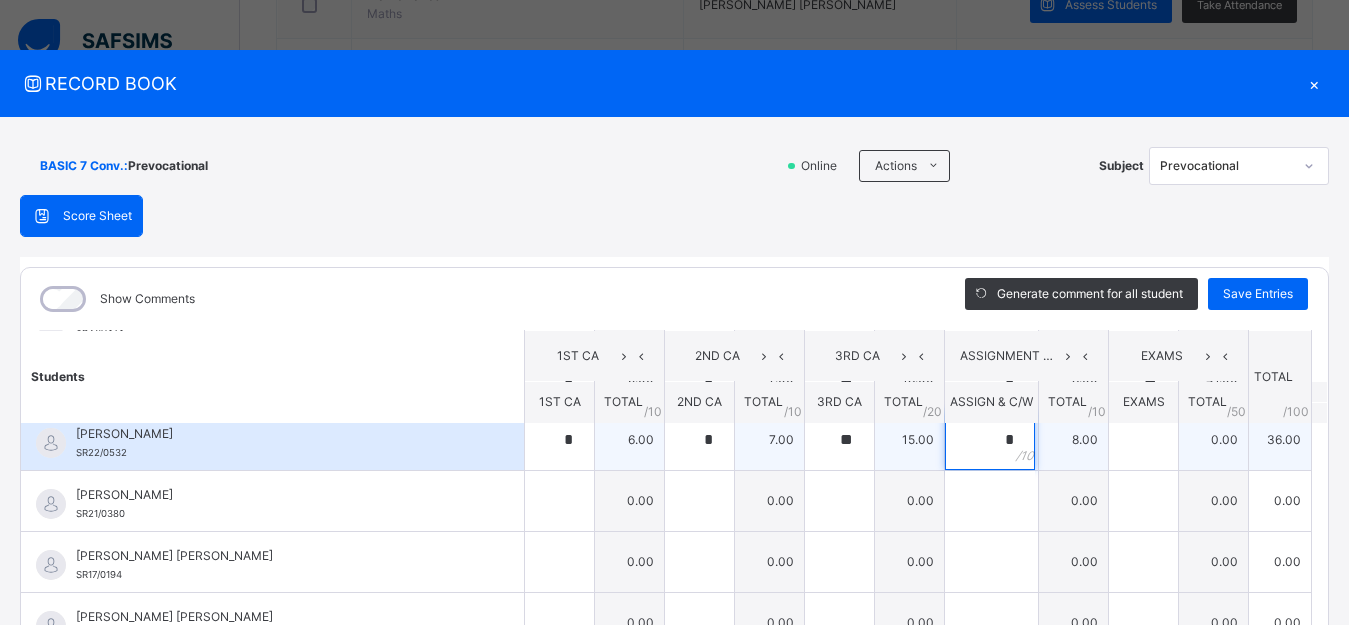 type on "*" 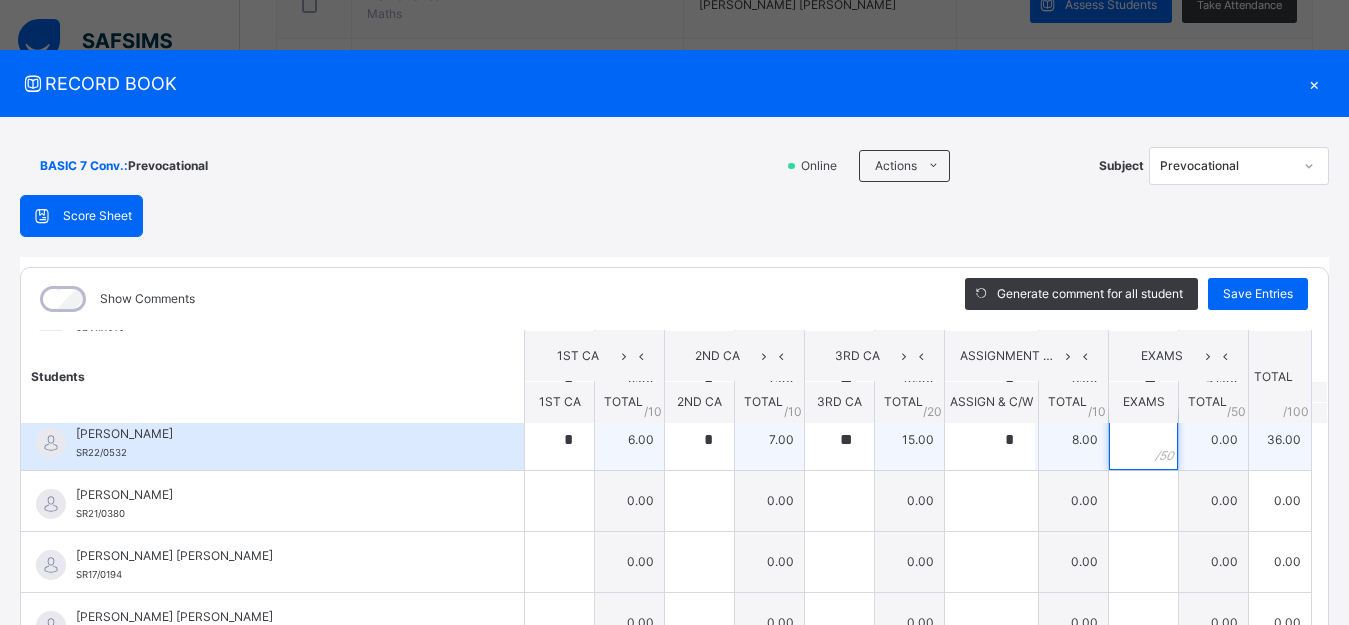 click at bounding box center [1143, 440] 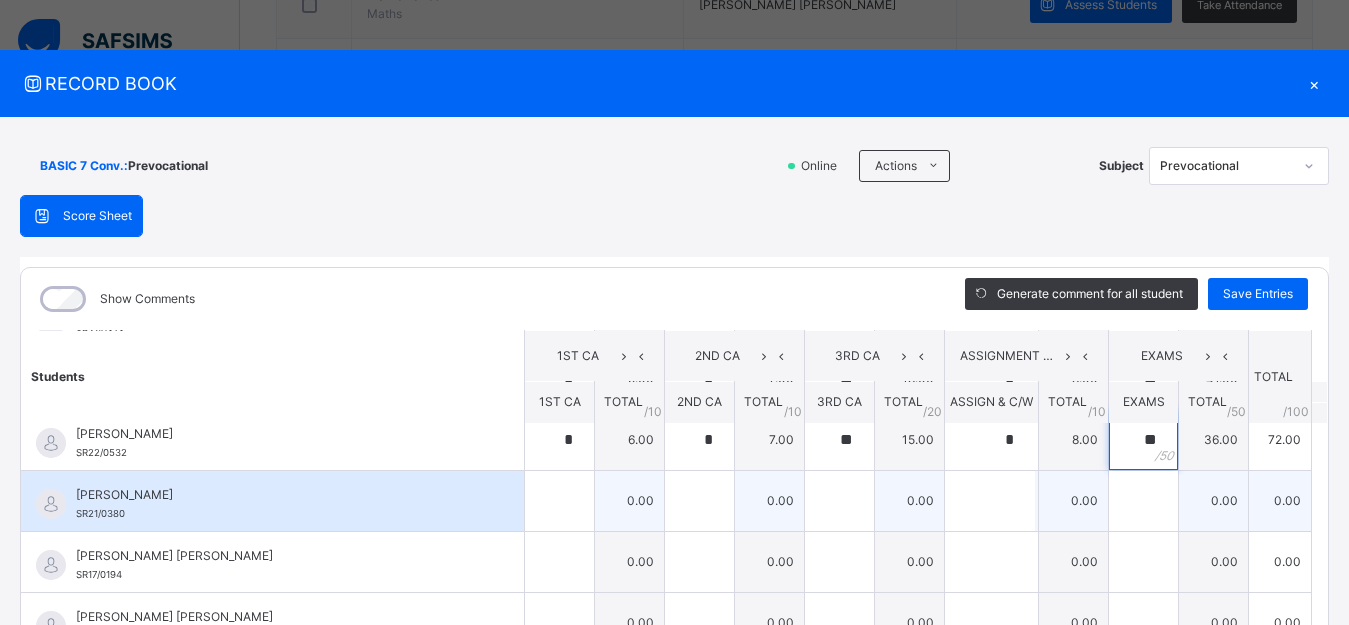 type on "**" 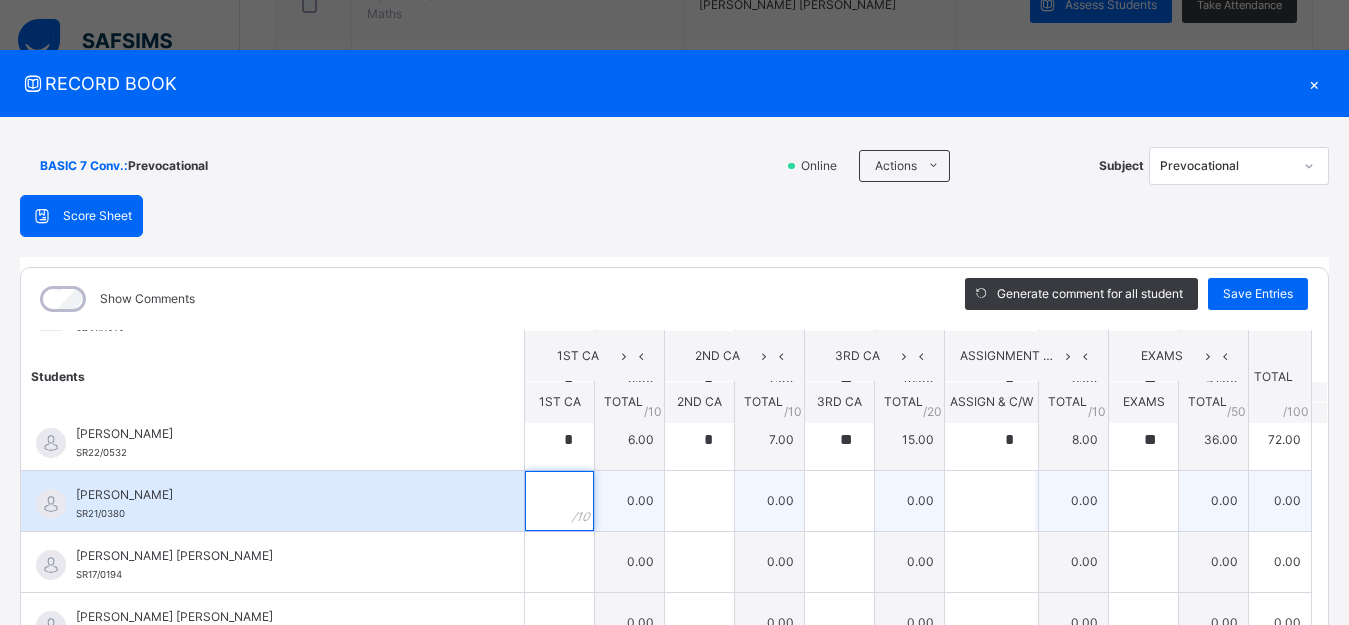 click at bounding box center [559, 501] 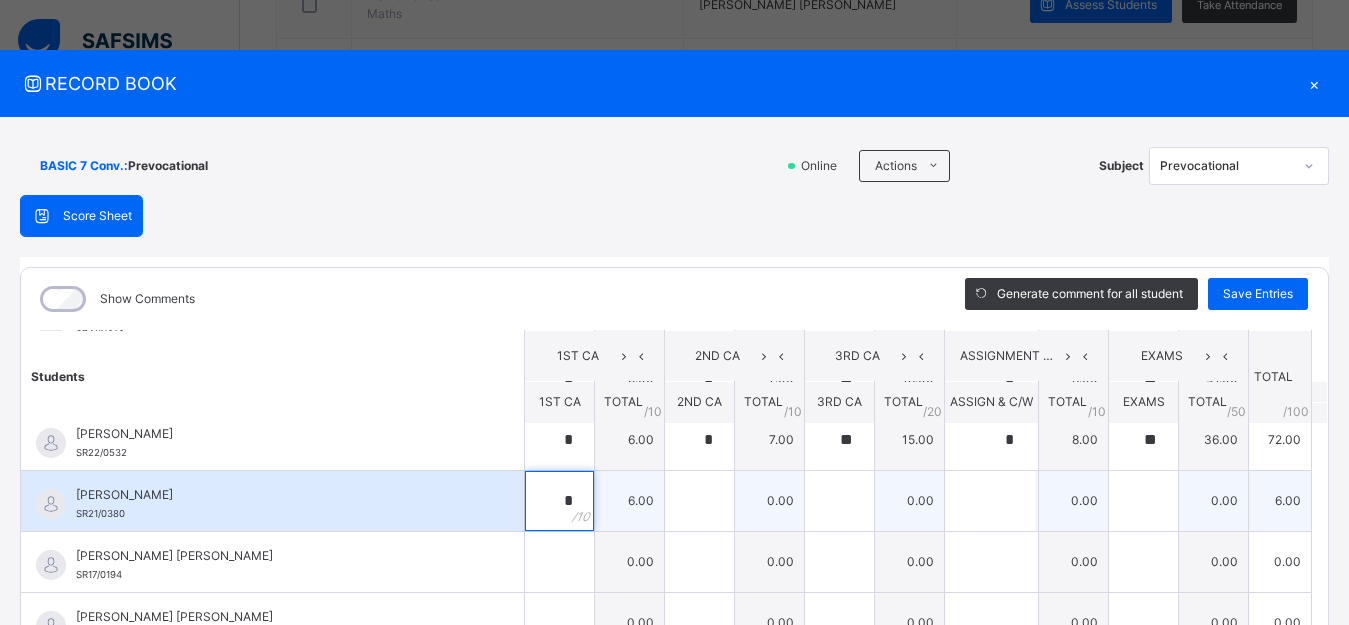 type on "*" 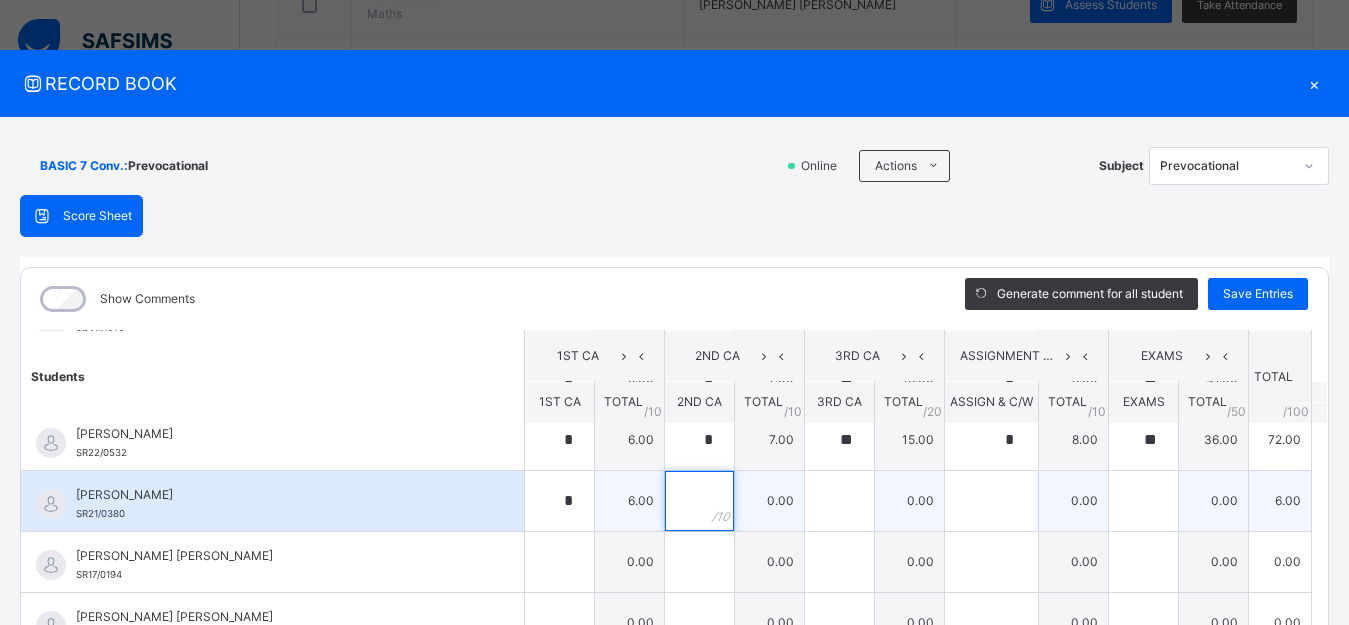 click at bounding box center [699, 501] 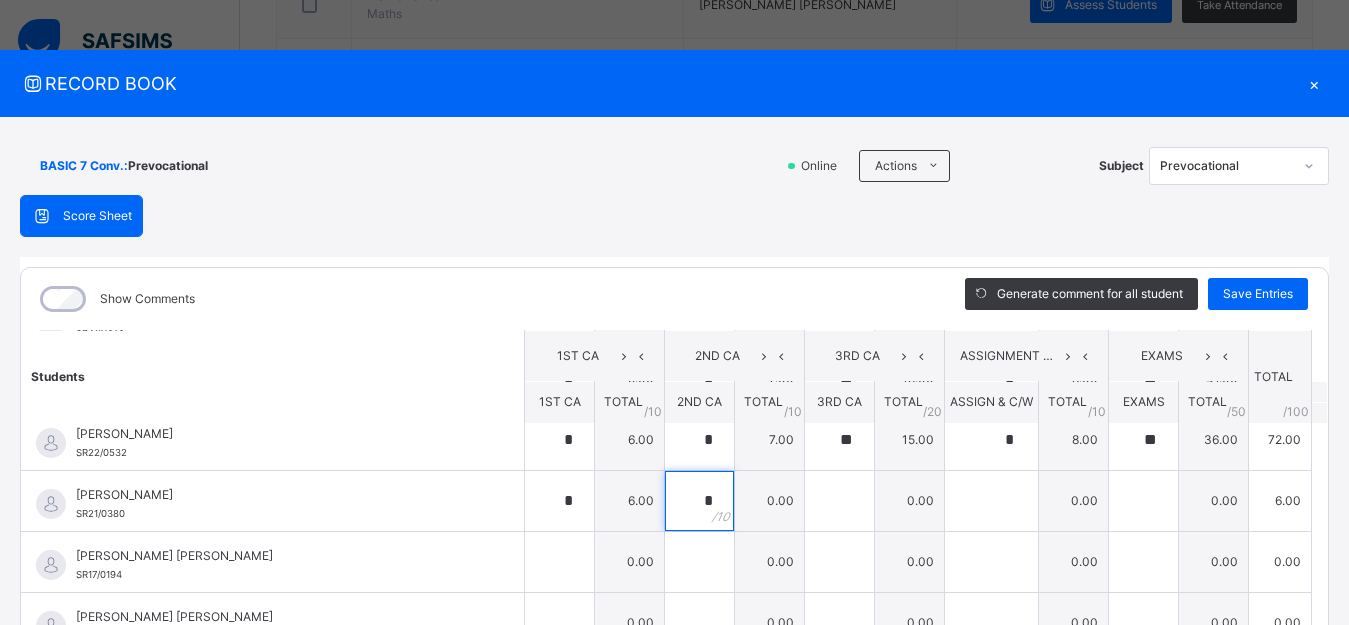 type on "*" 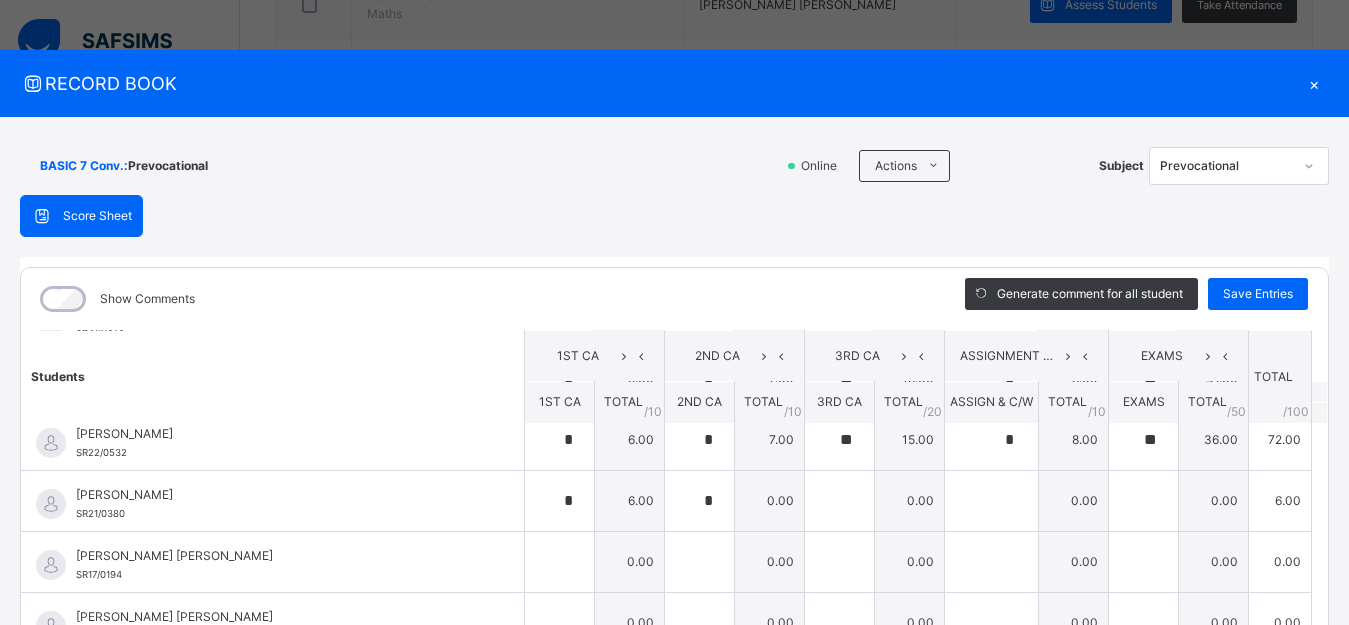 click on "BASIC 7   Conv. :   Prevocational Online Actions  Download Empty Score Sheet  Upload/map score sheet Subject  Prevocational AL-ANSAR ACADEMY Date: [DATE] 10:24:01 am Score Sheet Score Sheet Show Comments   Generate comment for all student   Save Entries Class Level:  BASIC 7   Conv. Subject:  Prevocational Session:  2024/2025 Session Session:  Third Term Students 1ST [GEOGRAPHIC_DATA] 2ND CA 3RD CA  ASSIGNMENT & CLASS WORK EXAMS TOTAL /100 Comment 1ST CA TOTAL / 10 2ND CA TOTAL / 10 3RD CA TOTAL / 20 ASSIGN & C/W TOTAL / 10 EXAMS TOTAL / 50 [PERSON_NAME] R22/0559 [PERSON_NAME] R22/0559 * 7.00 * 5.00 ** 13.00 ** 10.00 ** 30.00 65.00 Generate comment 0 / 250   ×   Subject Teacher’s Comment Generate and see in full the comment developed by the AI with an option to regenerate the comment [PERSON_NAME] [PERSON_NAME]   R22/0559   Total 65.00  / 100.00 [PERSON_NAME] Bot   Regenerate     Use this comment   [PERSON_NAME] [PERSON_NAME] SR21/0373 [PERSON_NAME] [PERSON_NAME] SR21/0373 * 8.00 ** 10.00 ** 20.00 ** 10.00 ** 46.00 94.00 0 / 250" at bounding box center (674, 489) 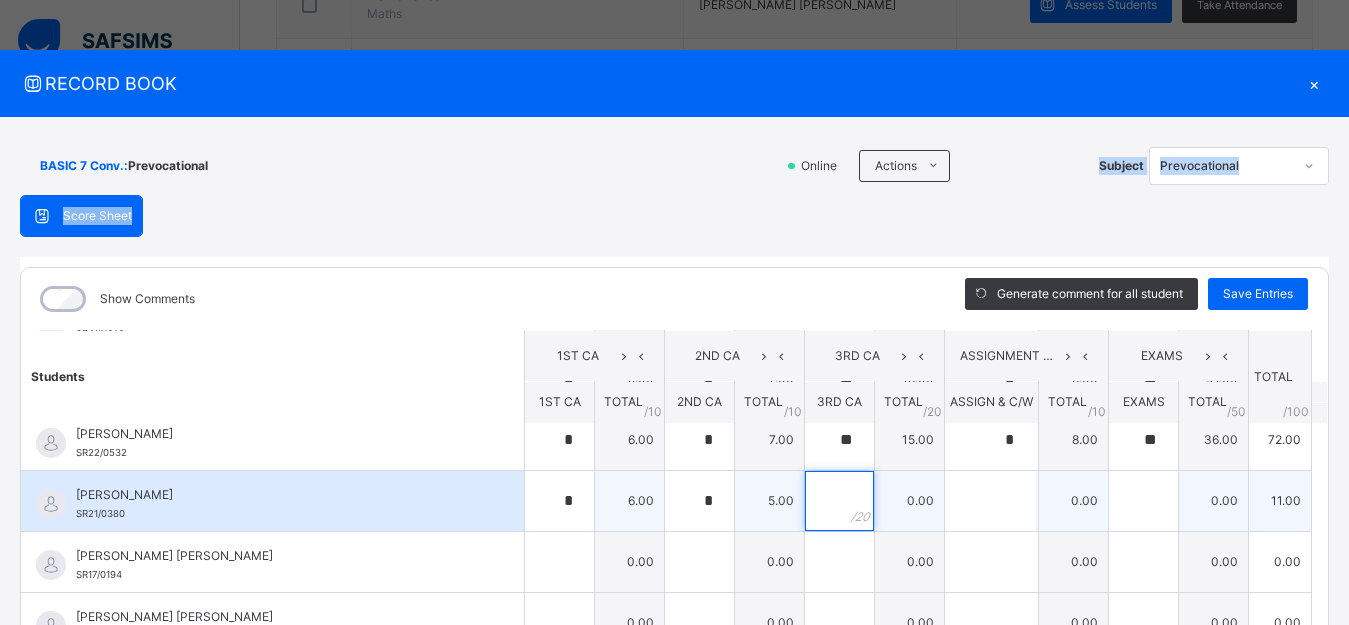click at bounding box center [839, 501] 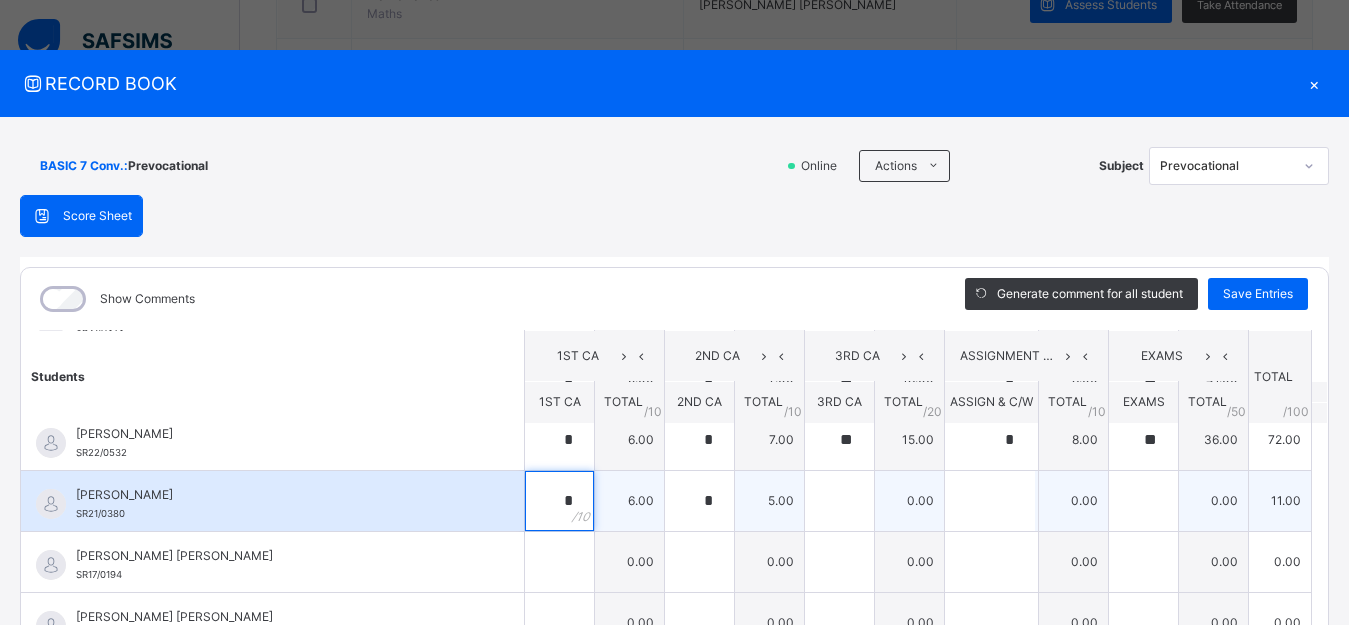click on "*" at bounding box center [559, 501] 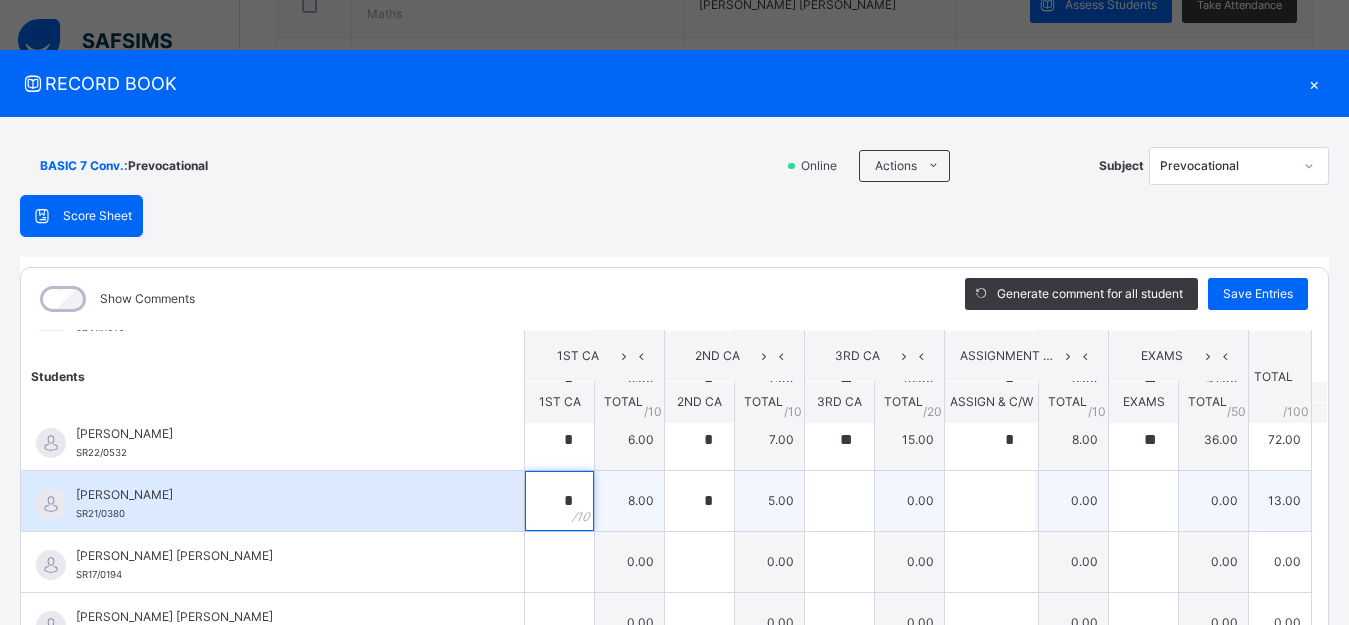 type on "*" 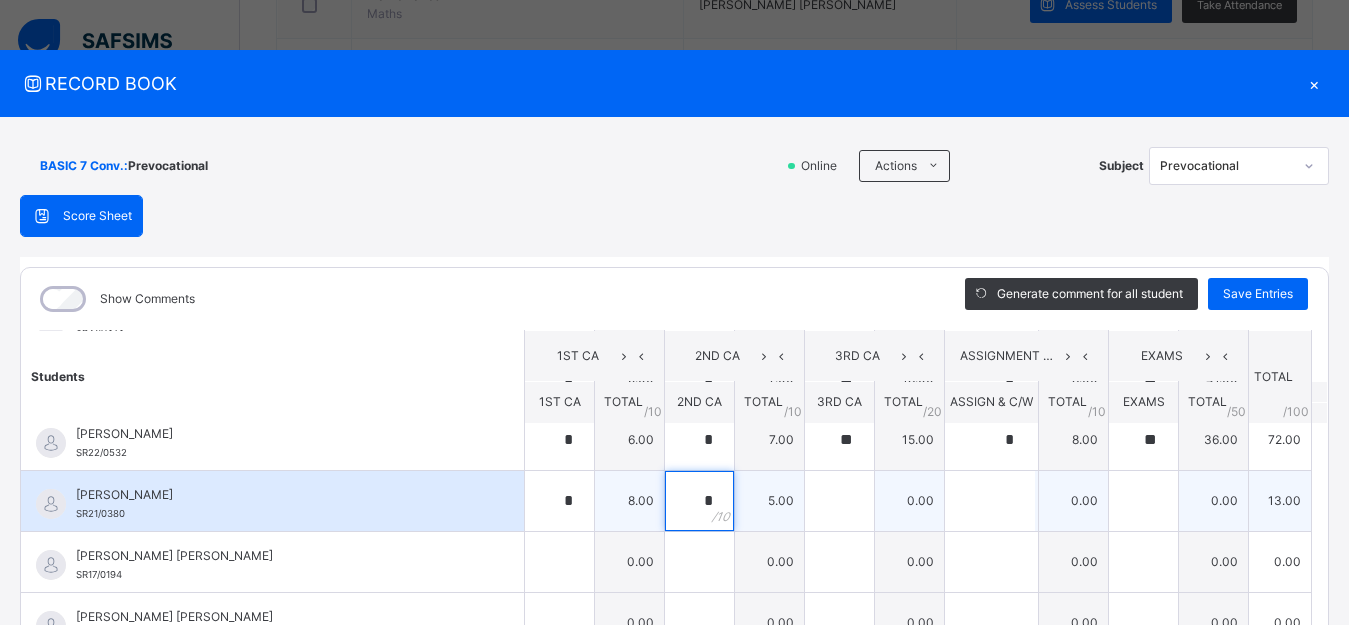 click on "*" at bounding box center [699, 501] 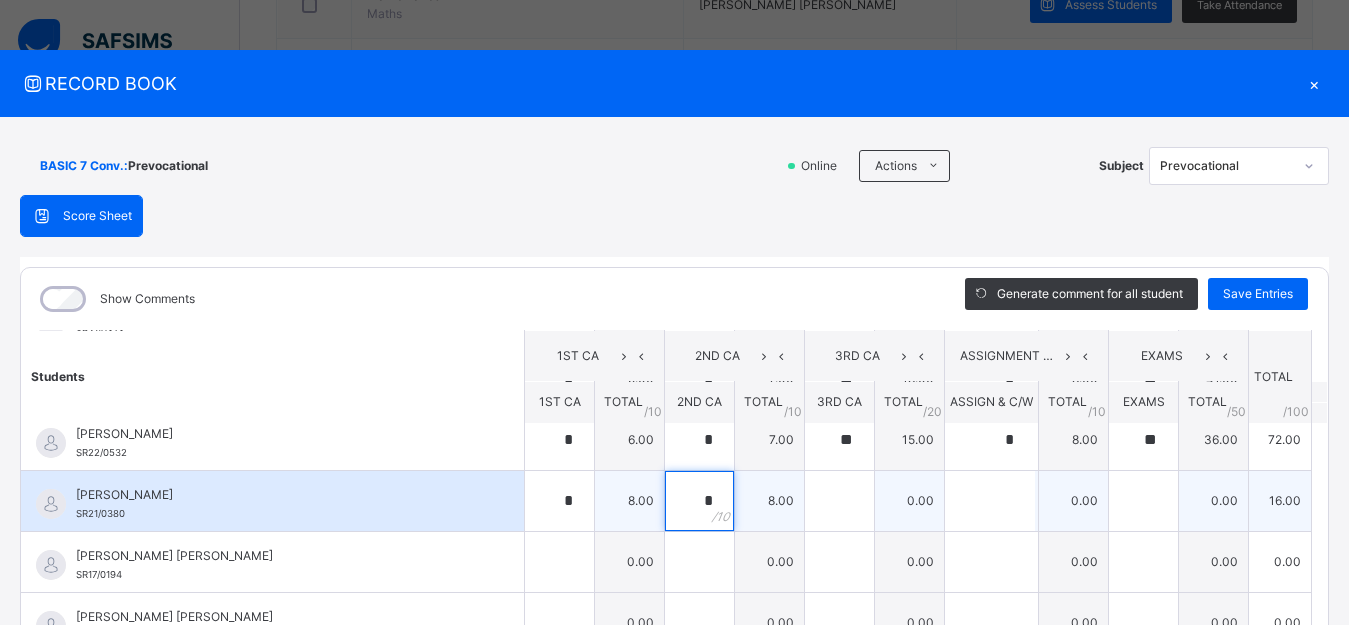 type on "*" 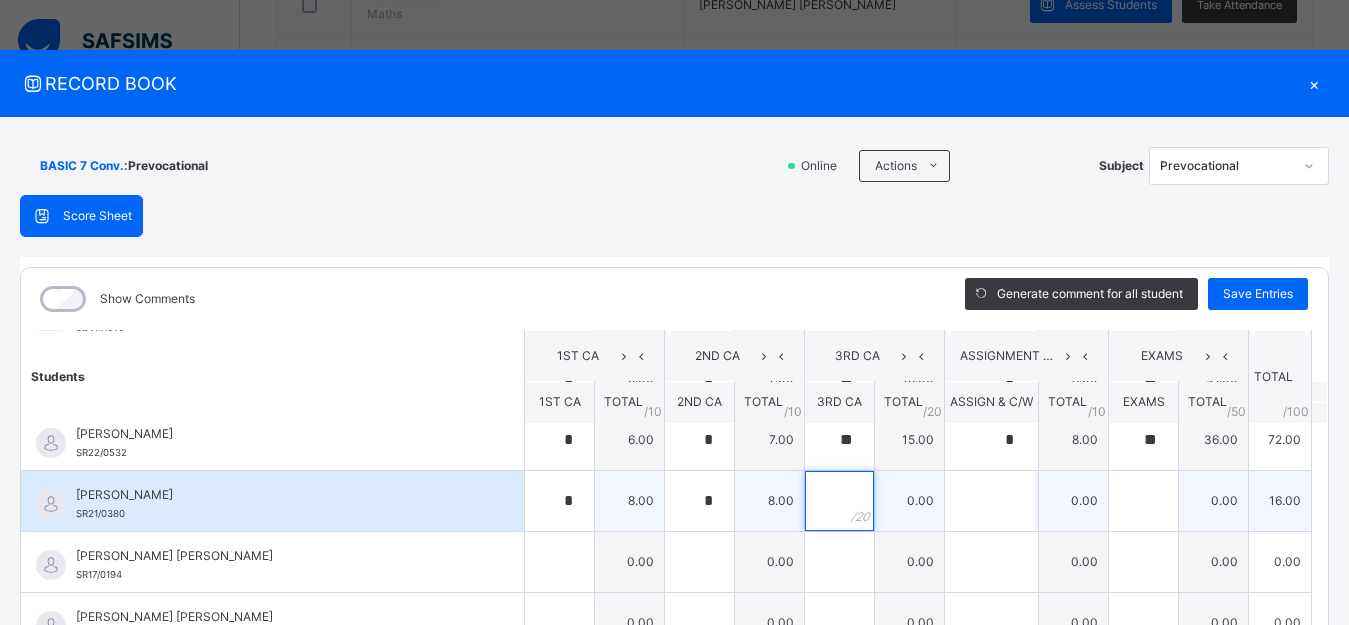 click at bounding box center (839, 501) 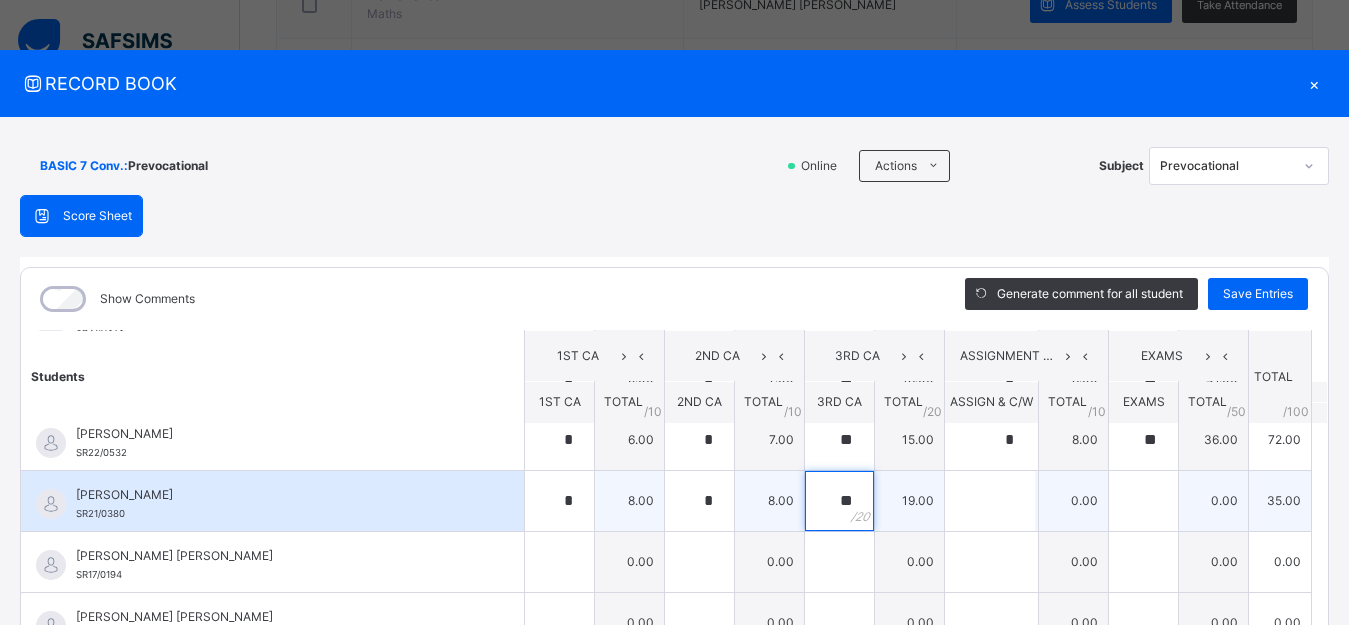 type on "**" 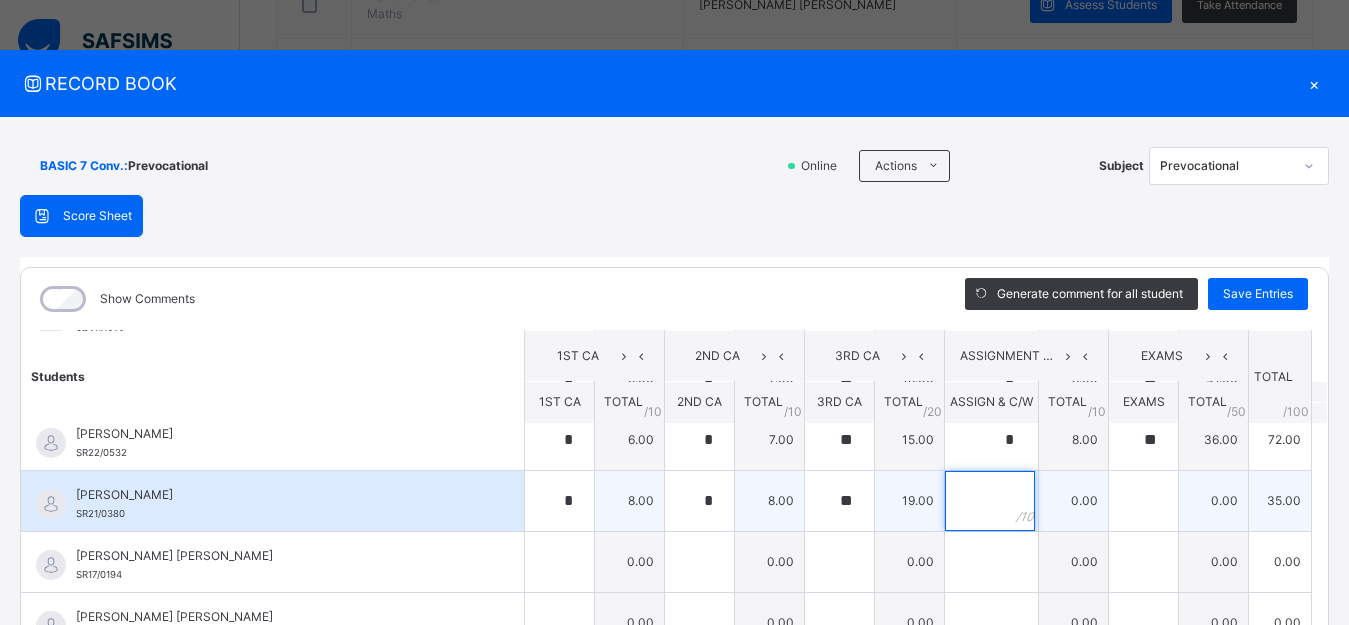 click at bounding box center [990, 501] 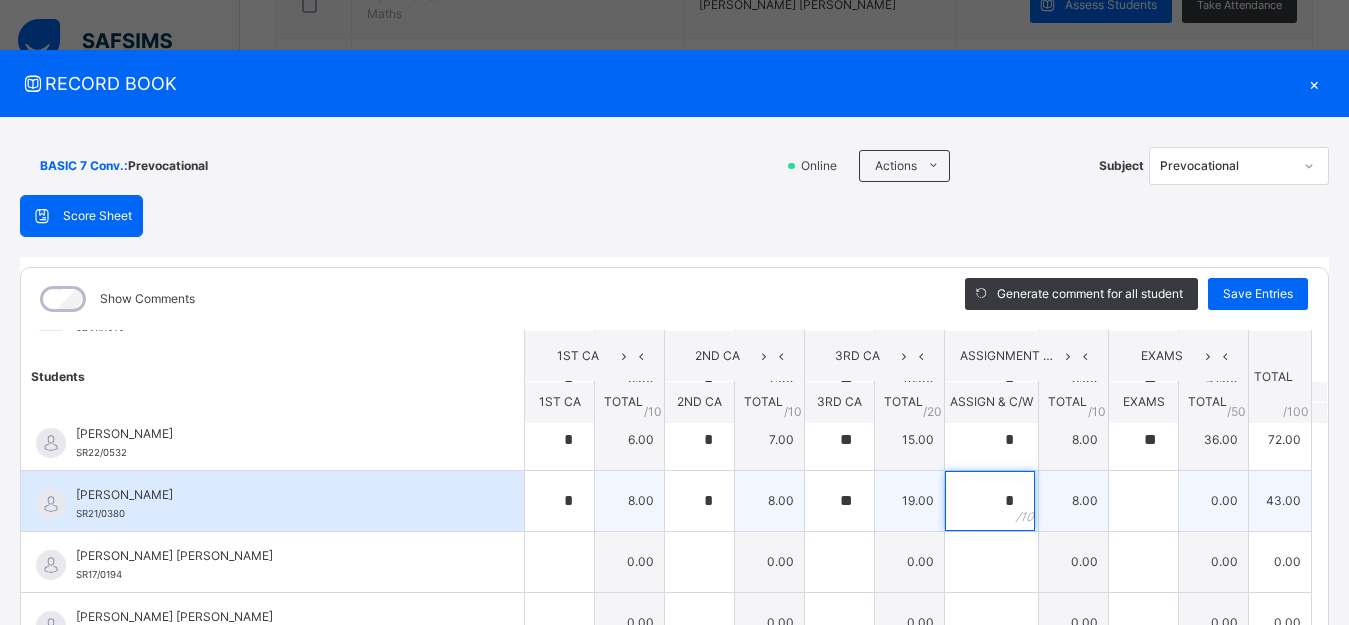 type on "*" 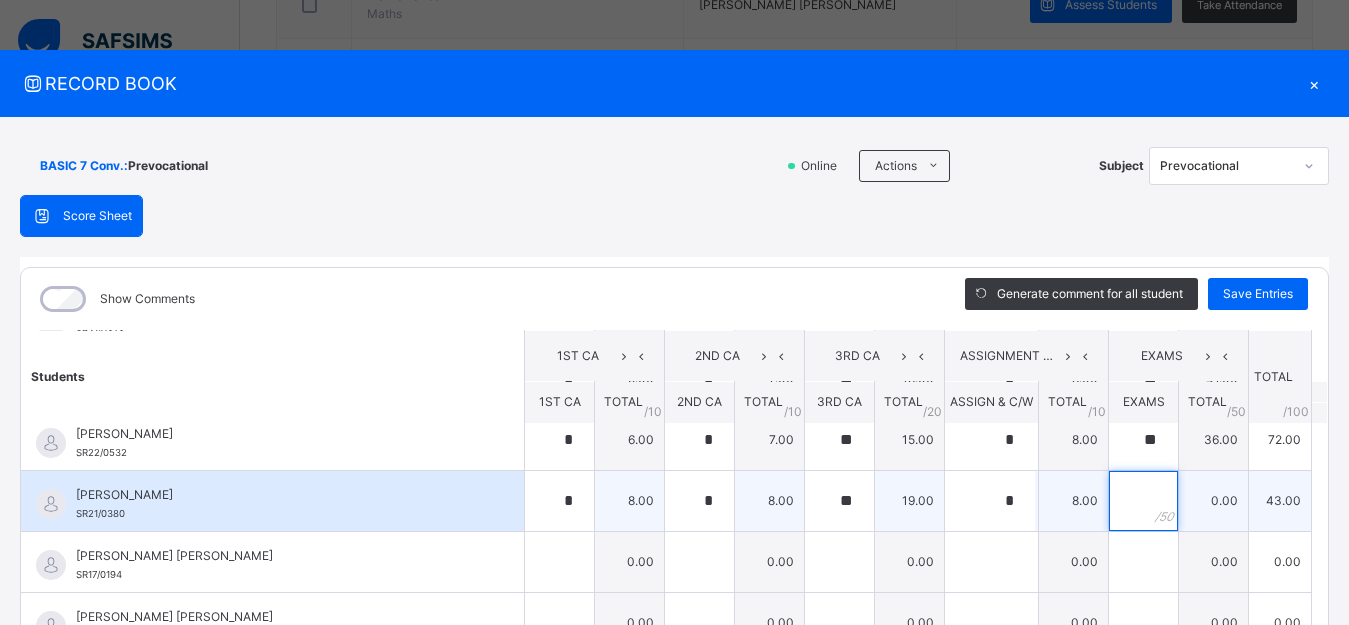 click at bounding box center (1143, 501) 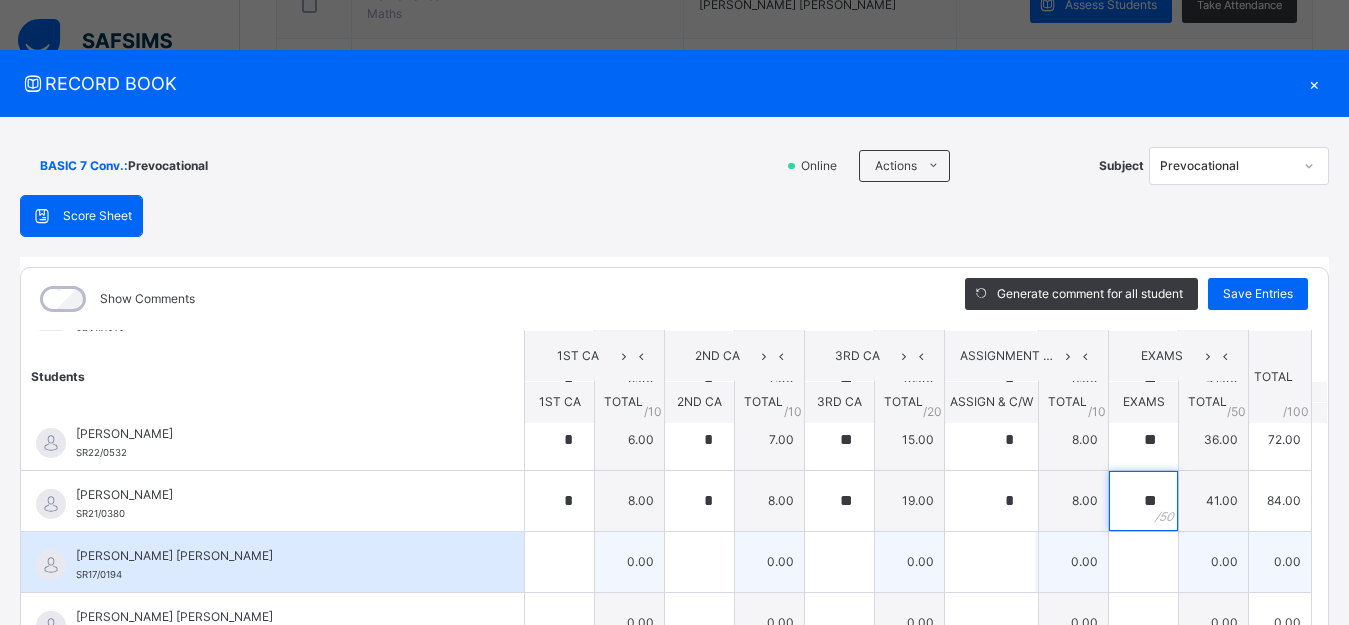 type on "**" 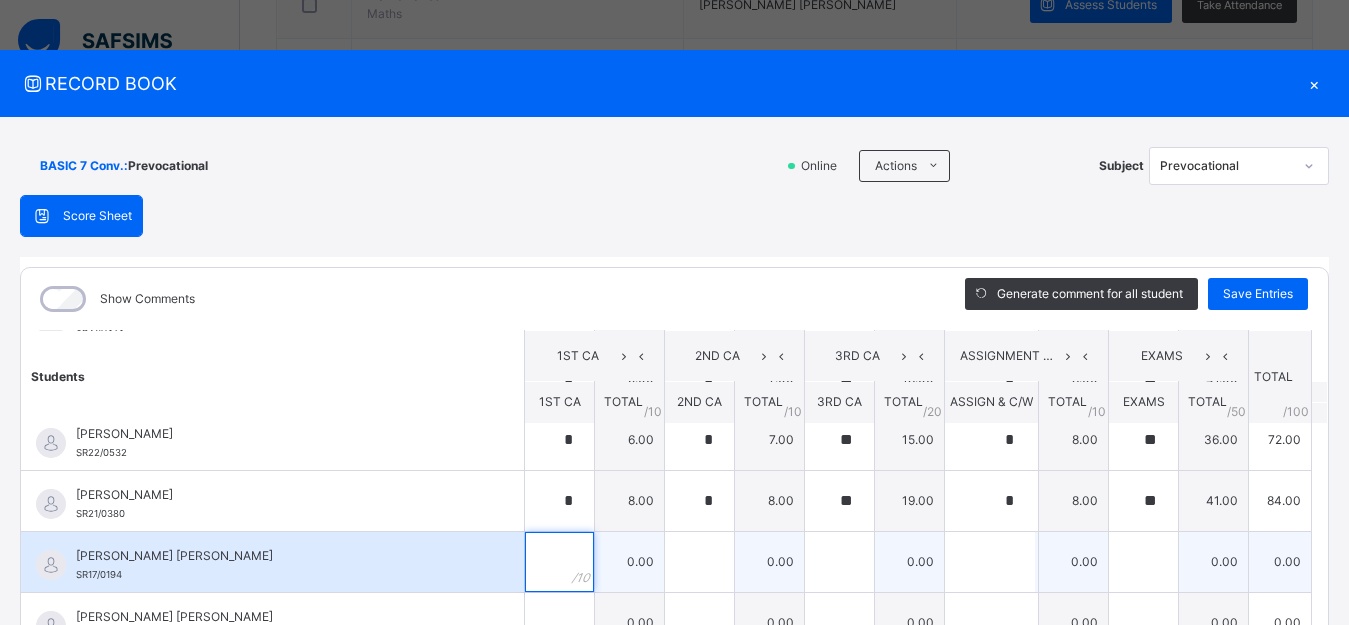 click at bounding box center [559, 562] 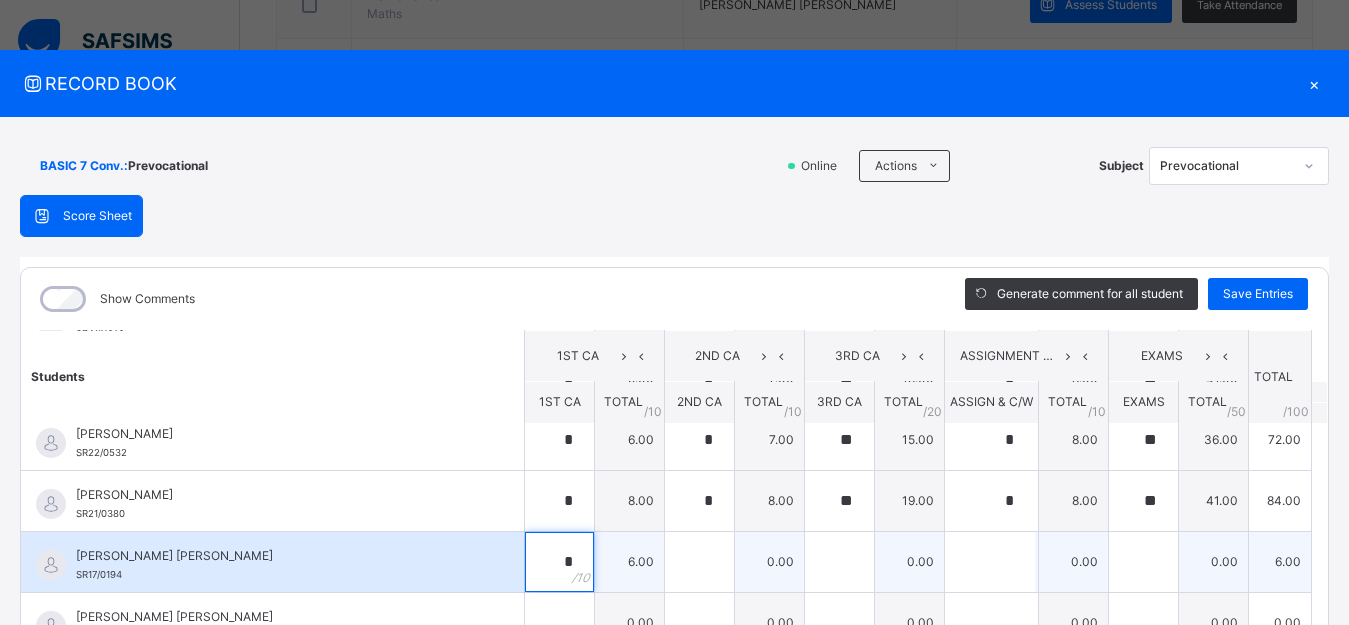 type on "*" 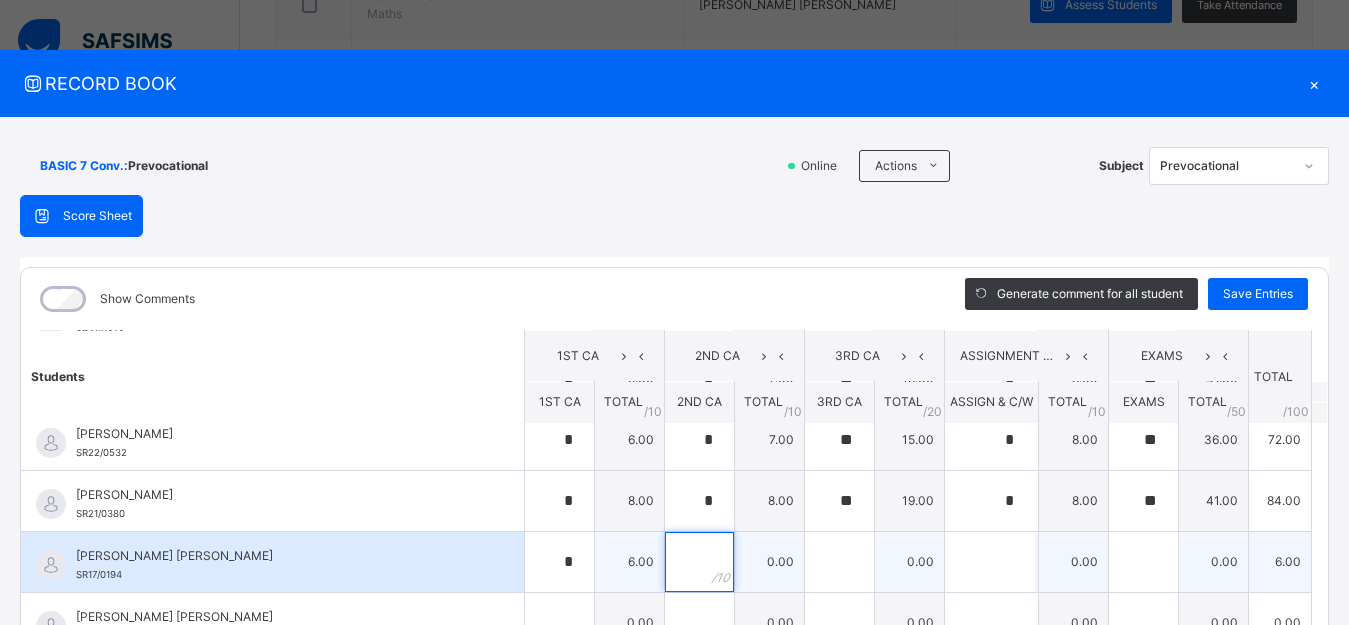 click at bounding box center [699, 562] 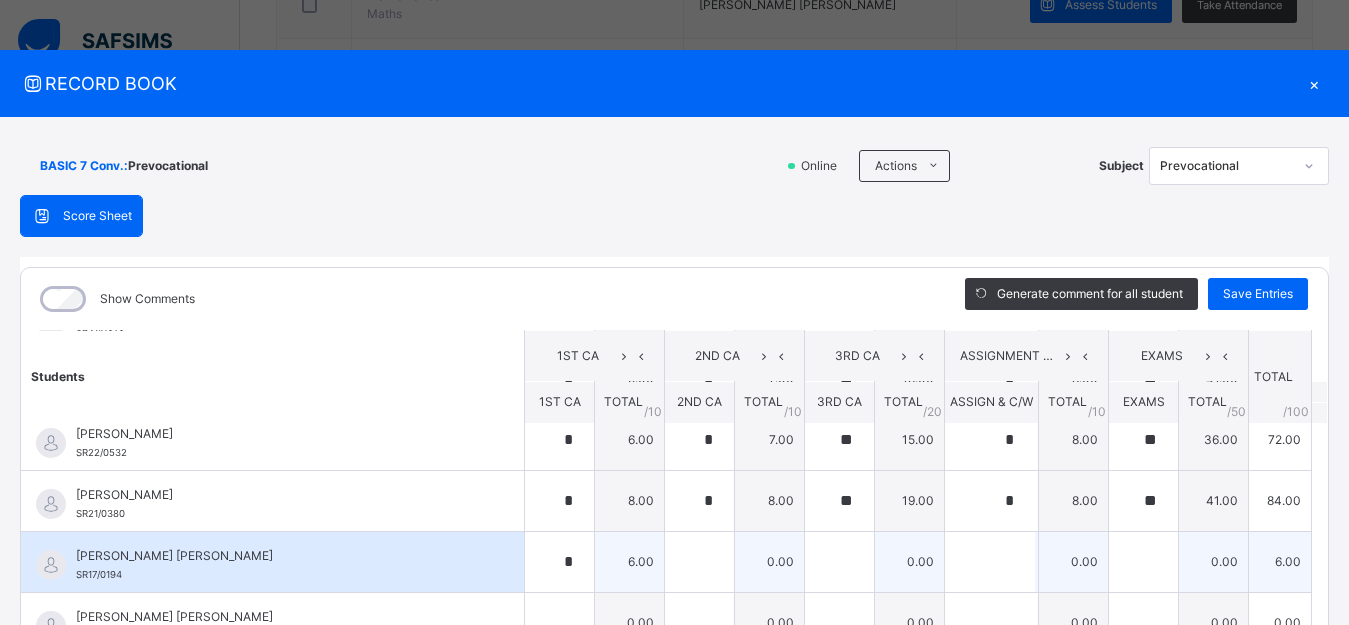 click at bounding box center (699, 562) 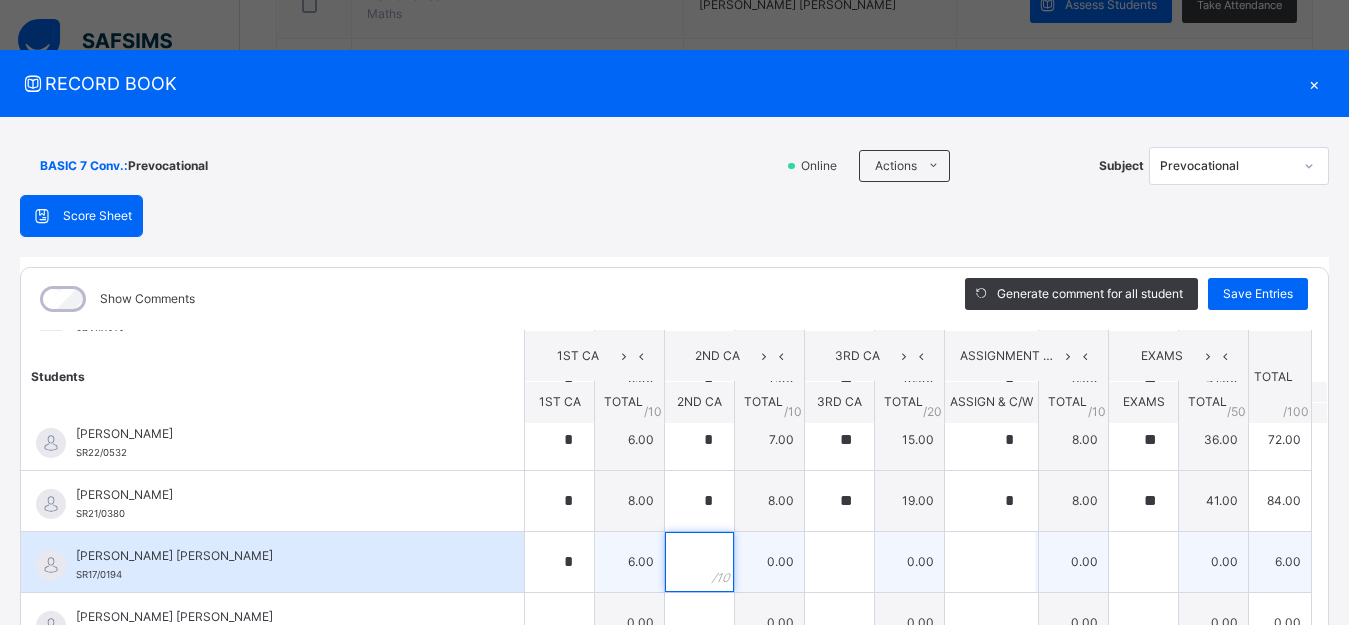 click at bounding box center (699, 562) 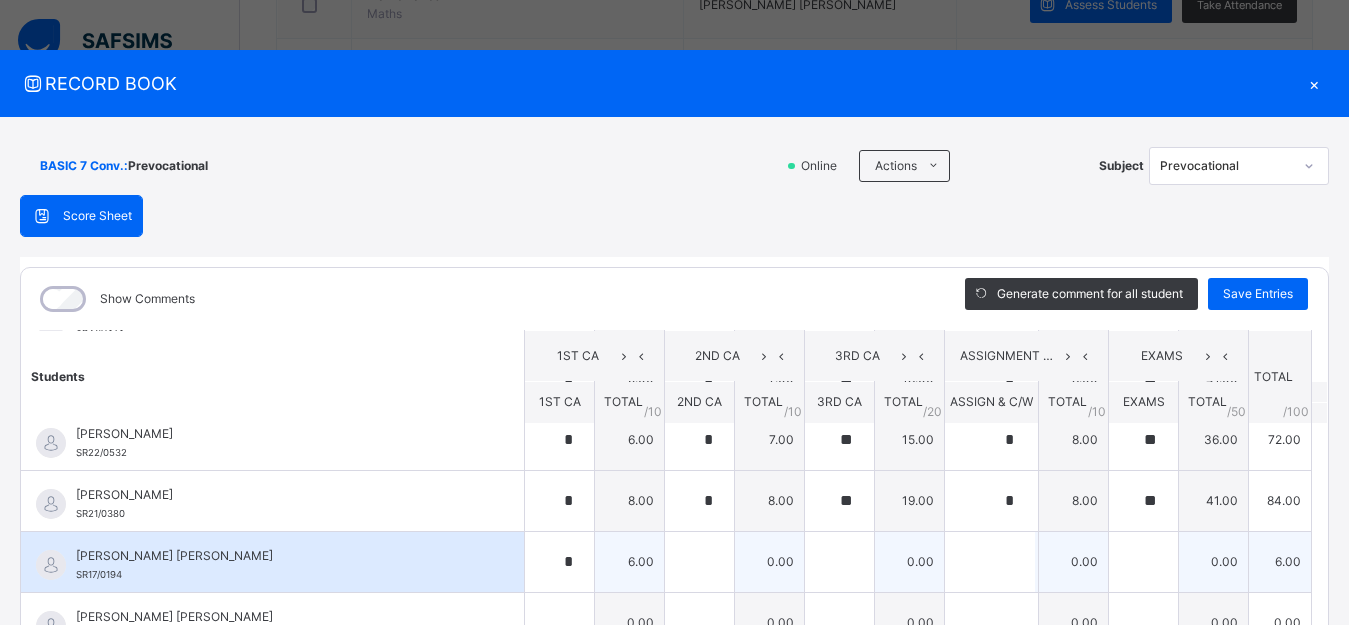 click at bounding box center (699, 562) 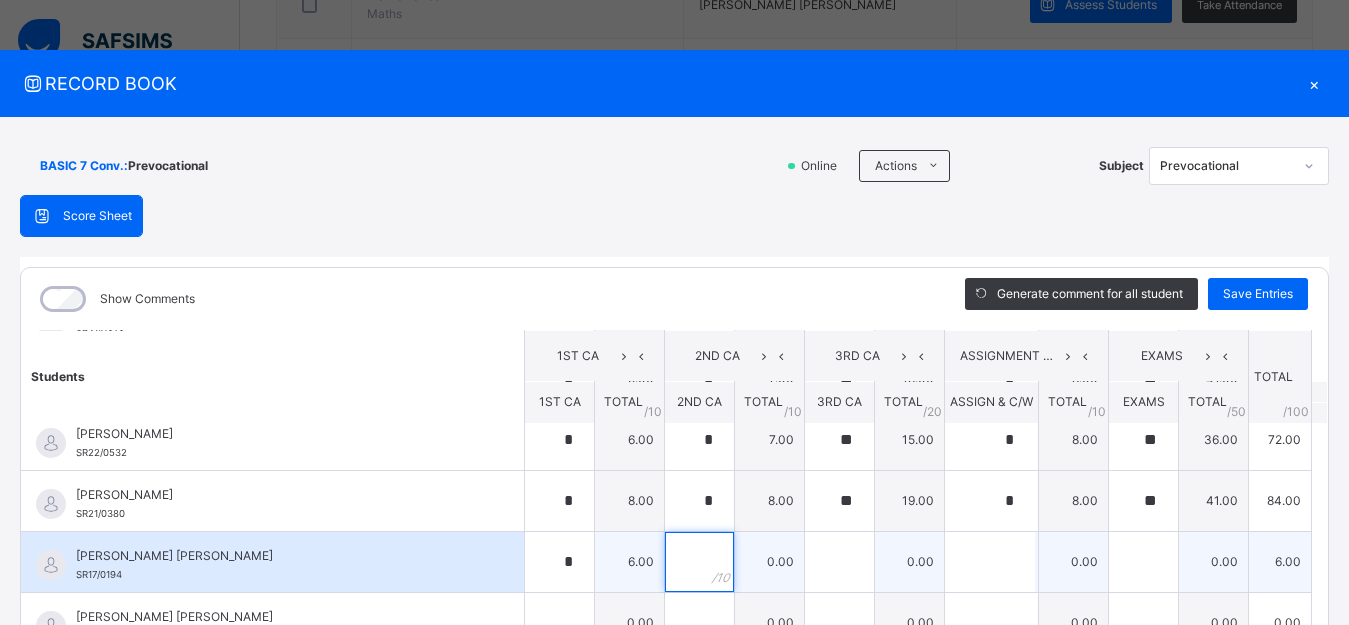 click at bounding box center (699, 562) 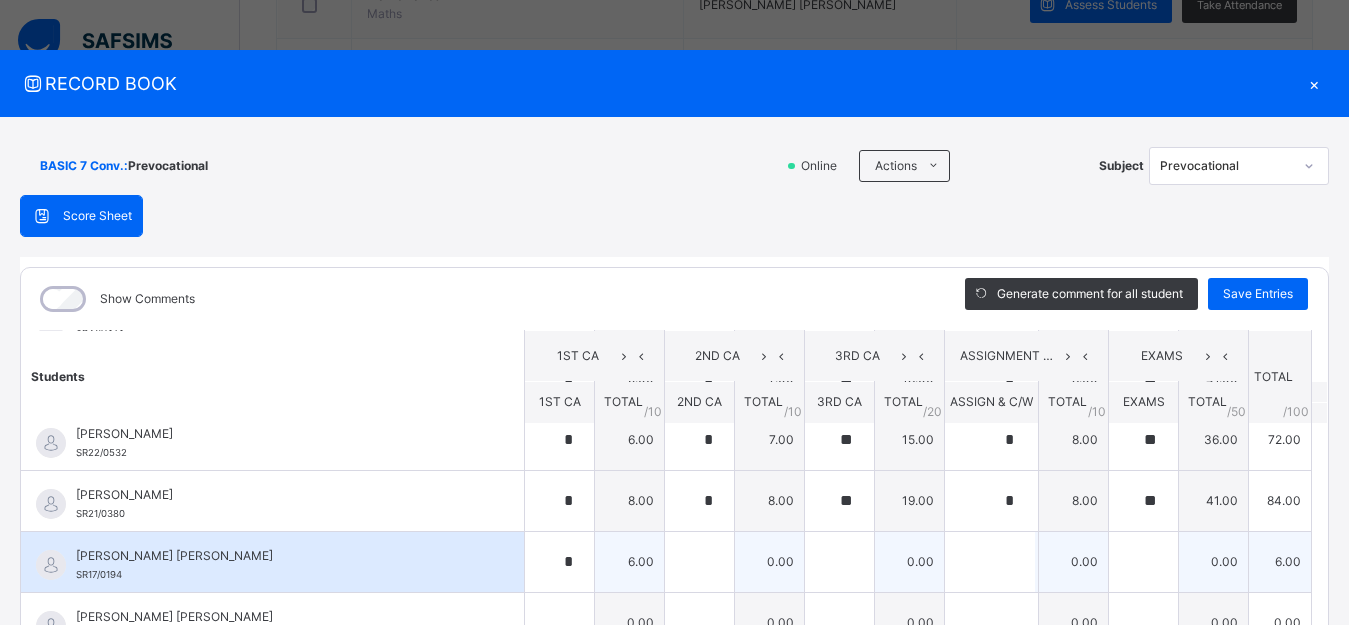 click at bounding box center (699, 562) 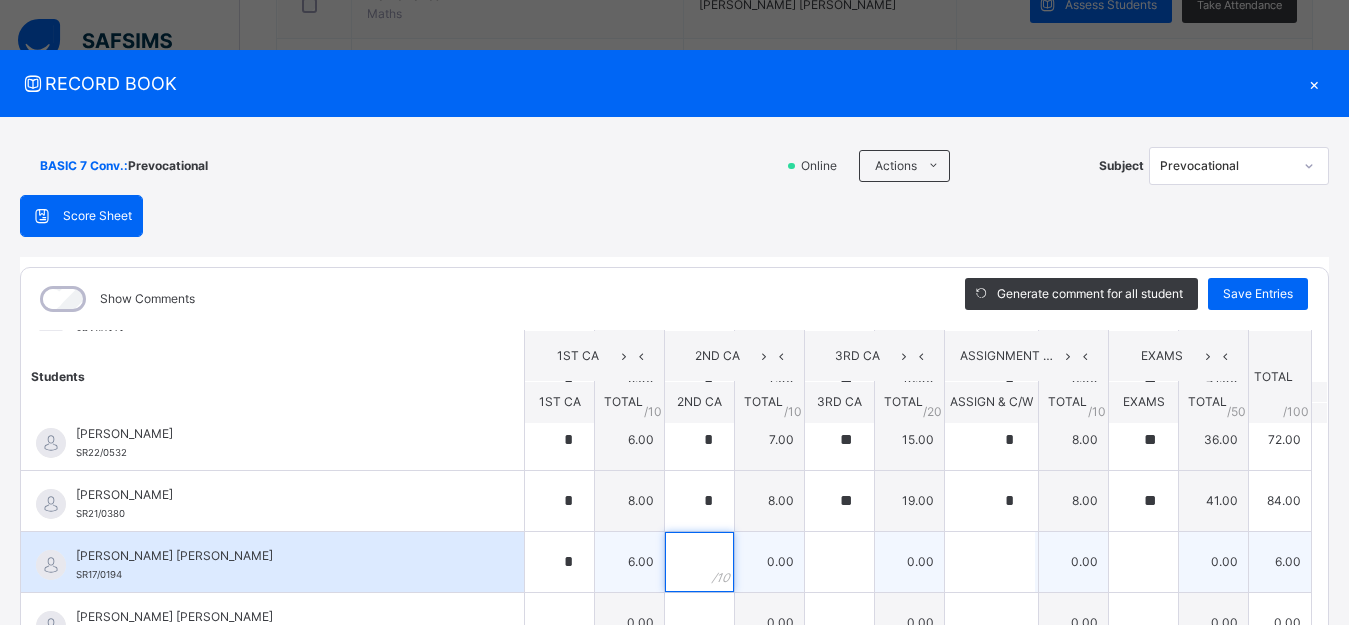 click at bounding box center (699, 562) 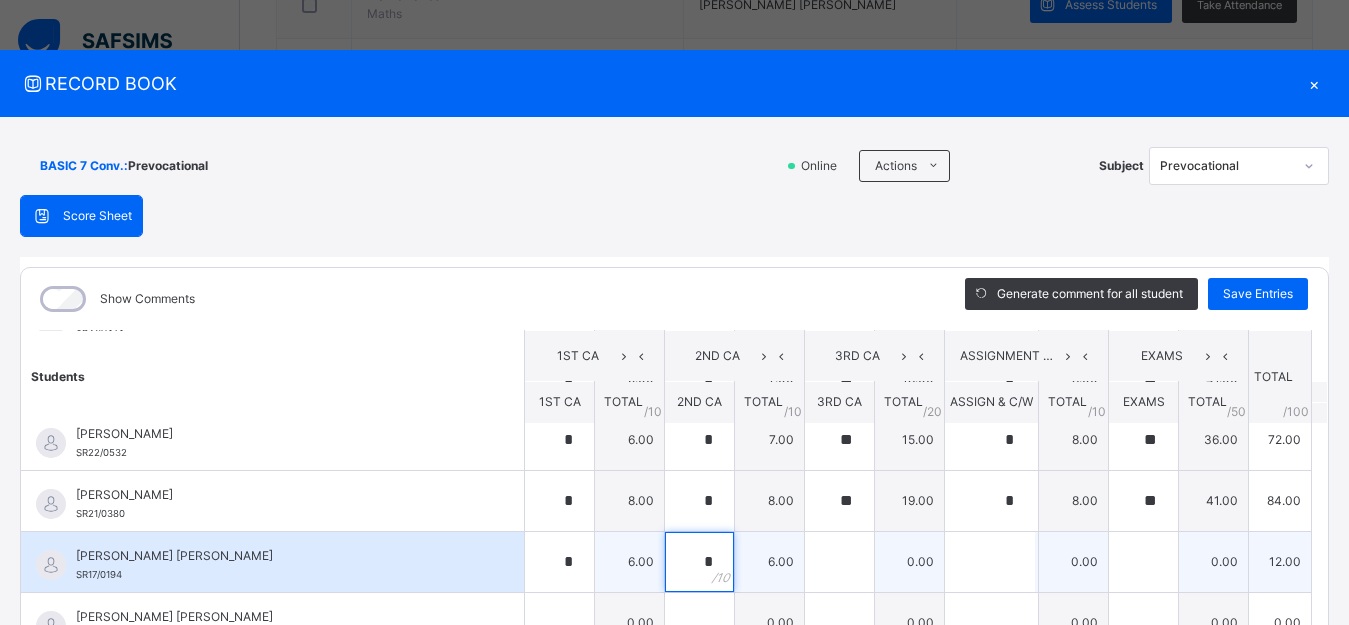 type on "*" 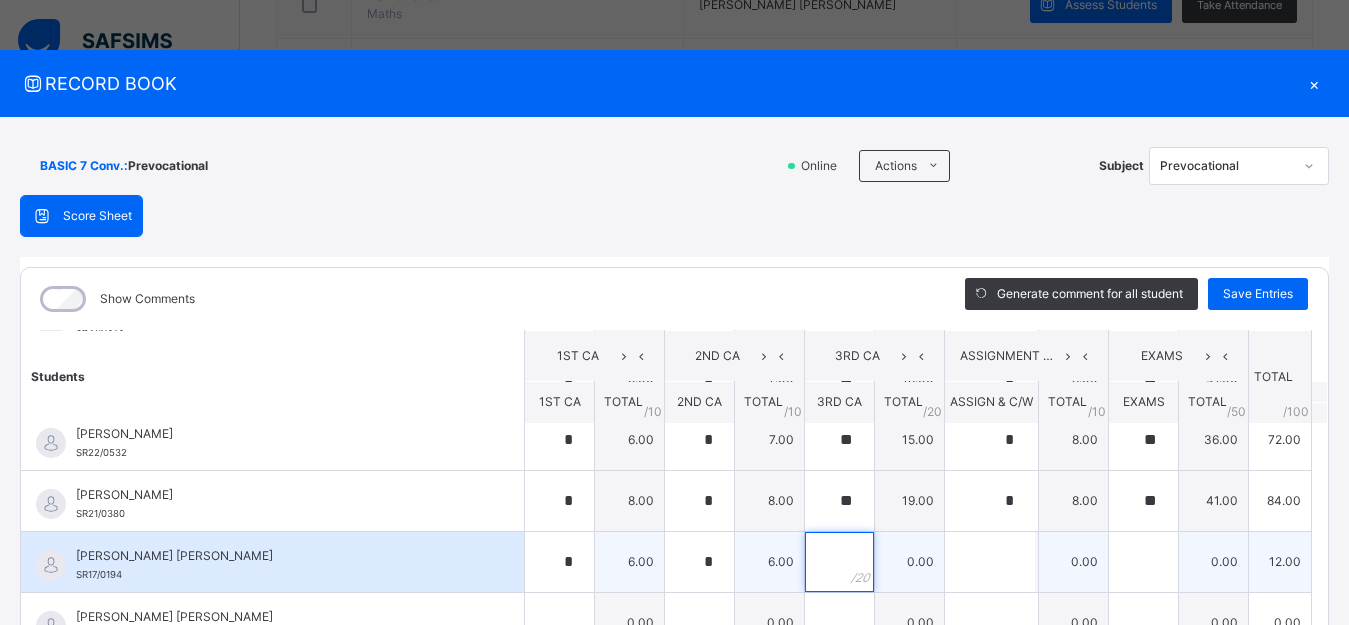 click at bounding box center [839, 562] 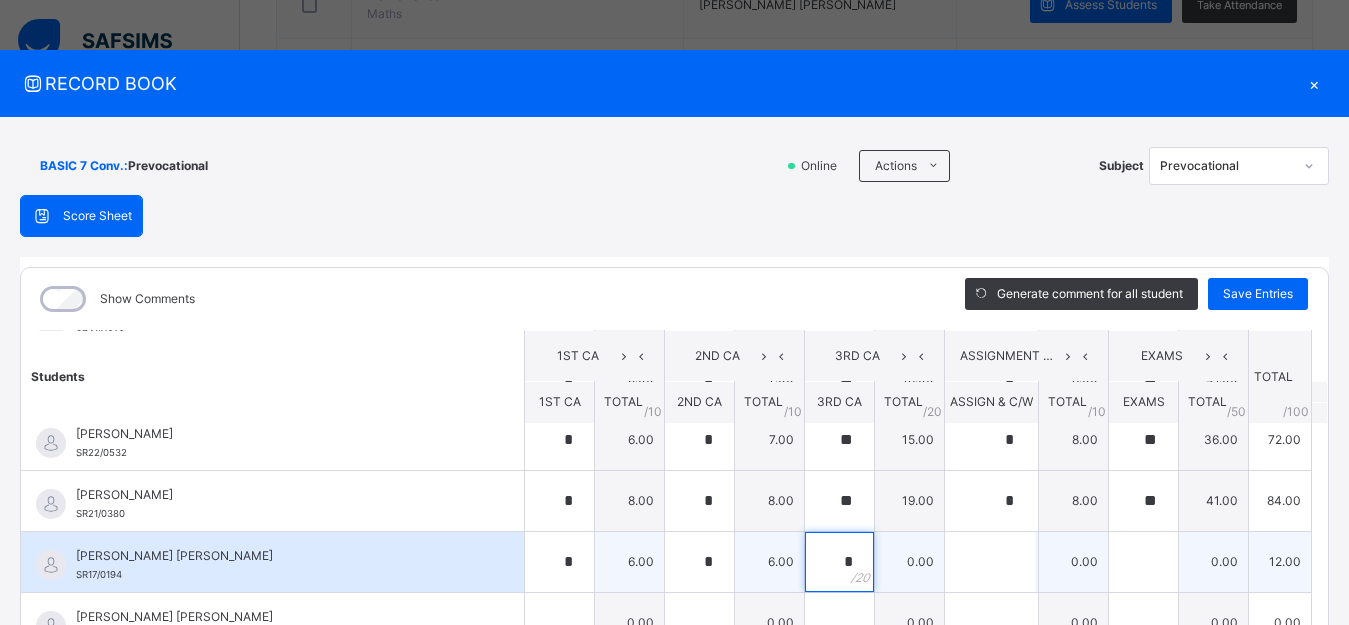 type on "*" 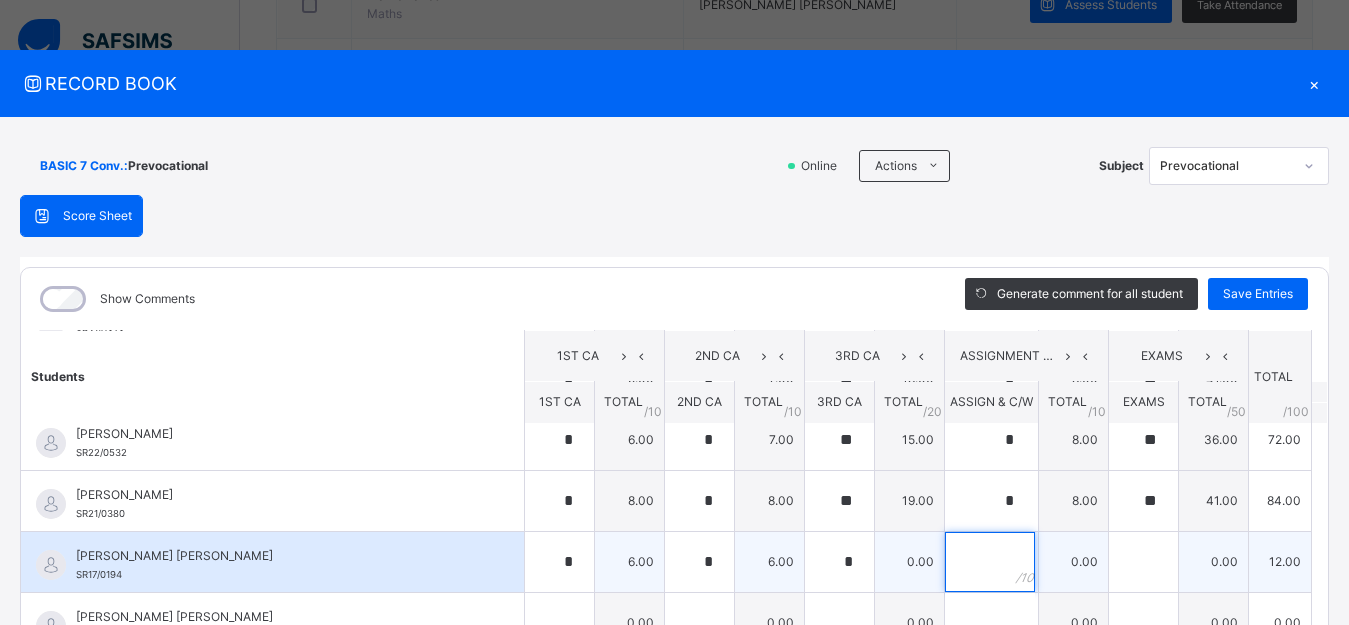 click at bounding box center (990, 562) 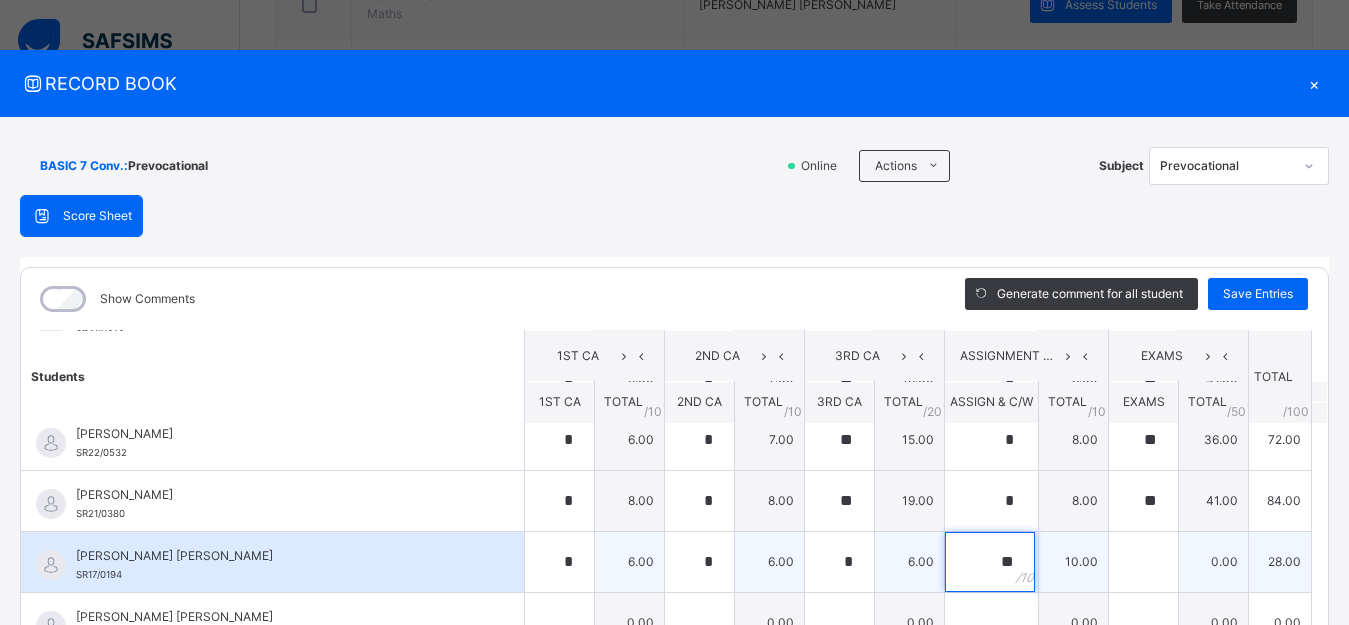 type on "**" 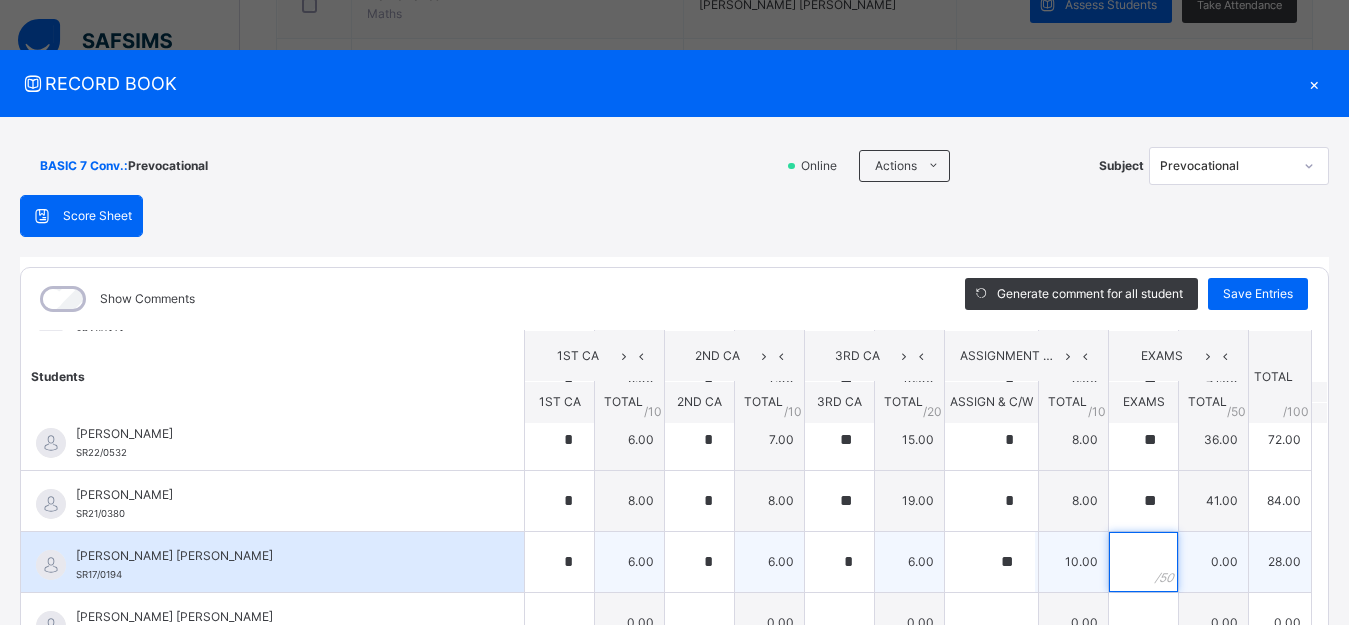 click at bounding box center (1143, 562) 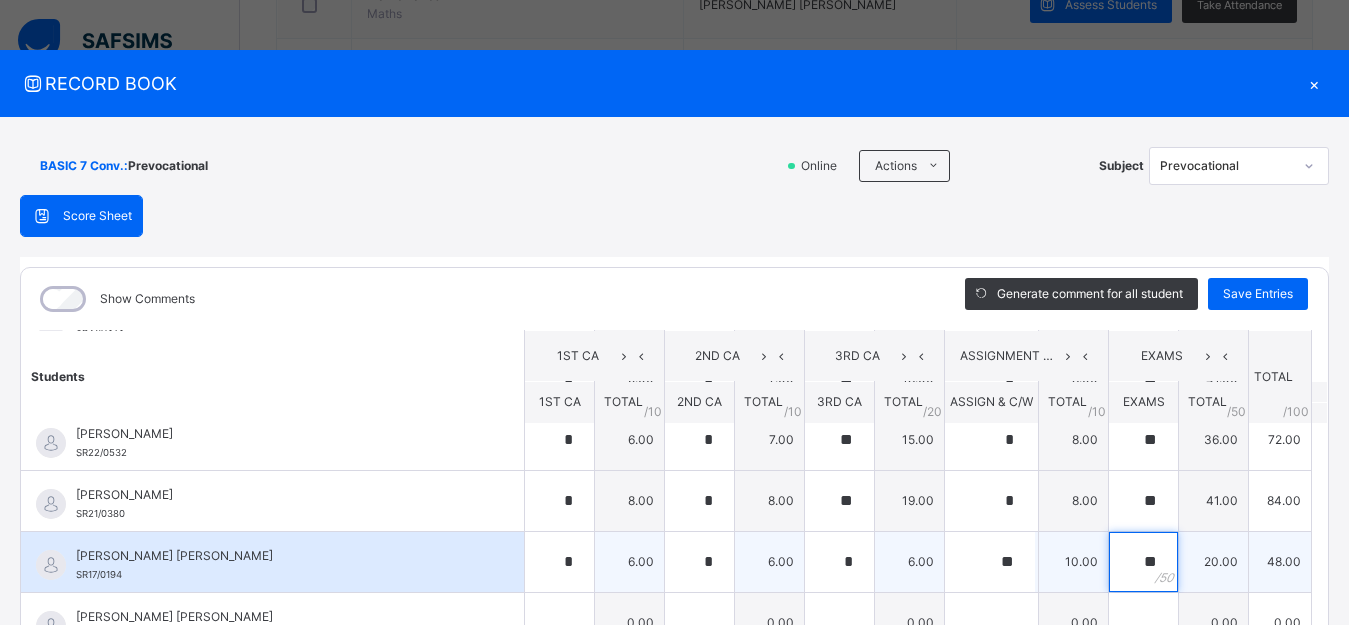 click on "**" at bounding box center (1143, 562) 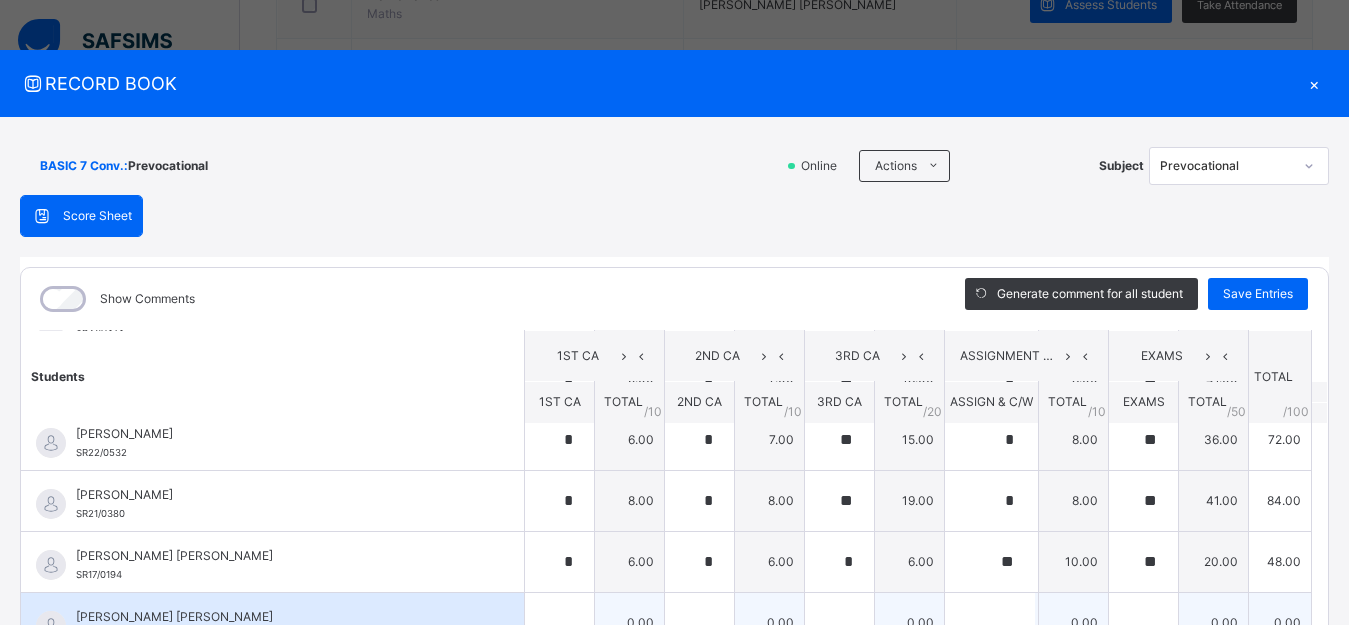 click on "0.00" at bounding box center [1214, 622] 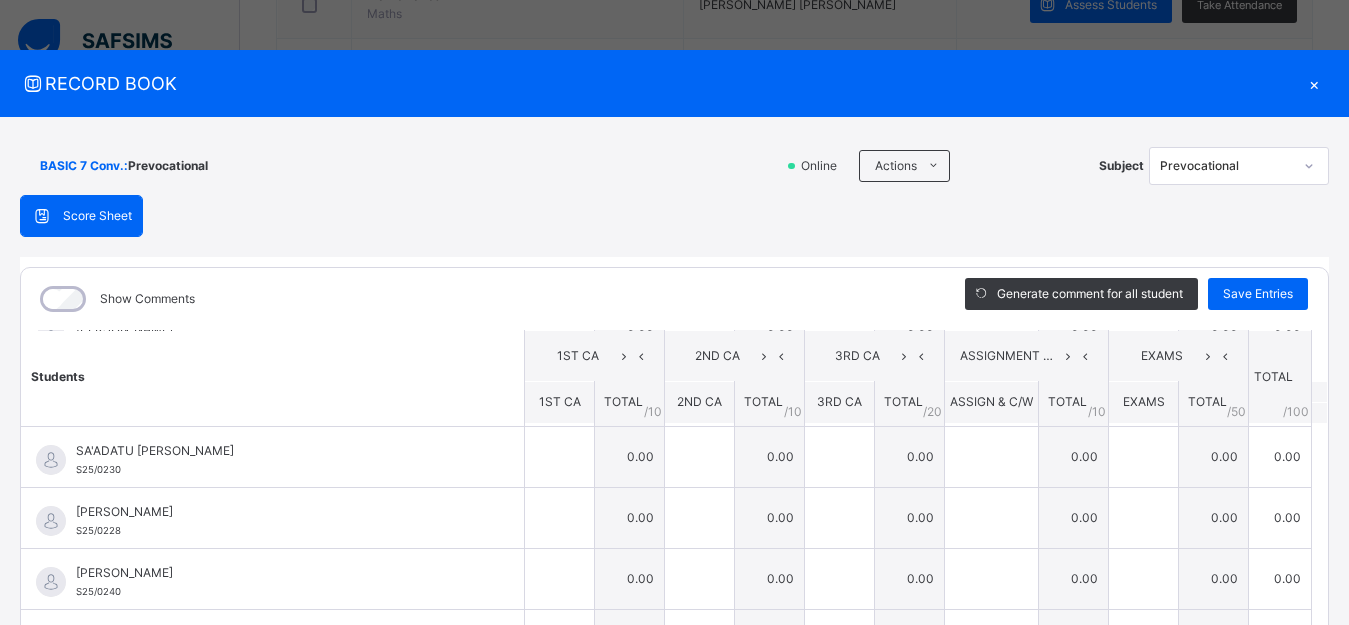 scroll, scrollTop: 0, scrollLeft: 0, axis: both 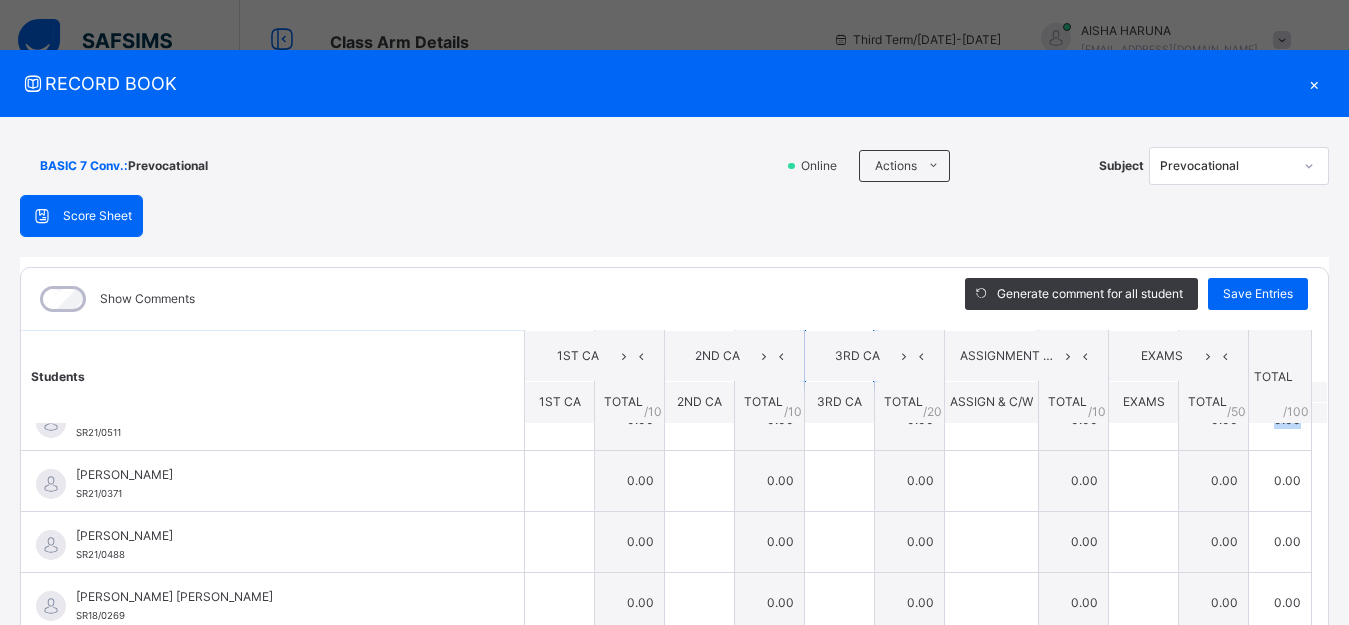 click on "*" at bounding box center [839, 359] 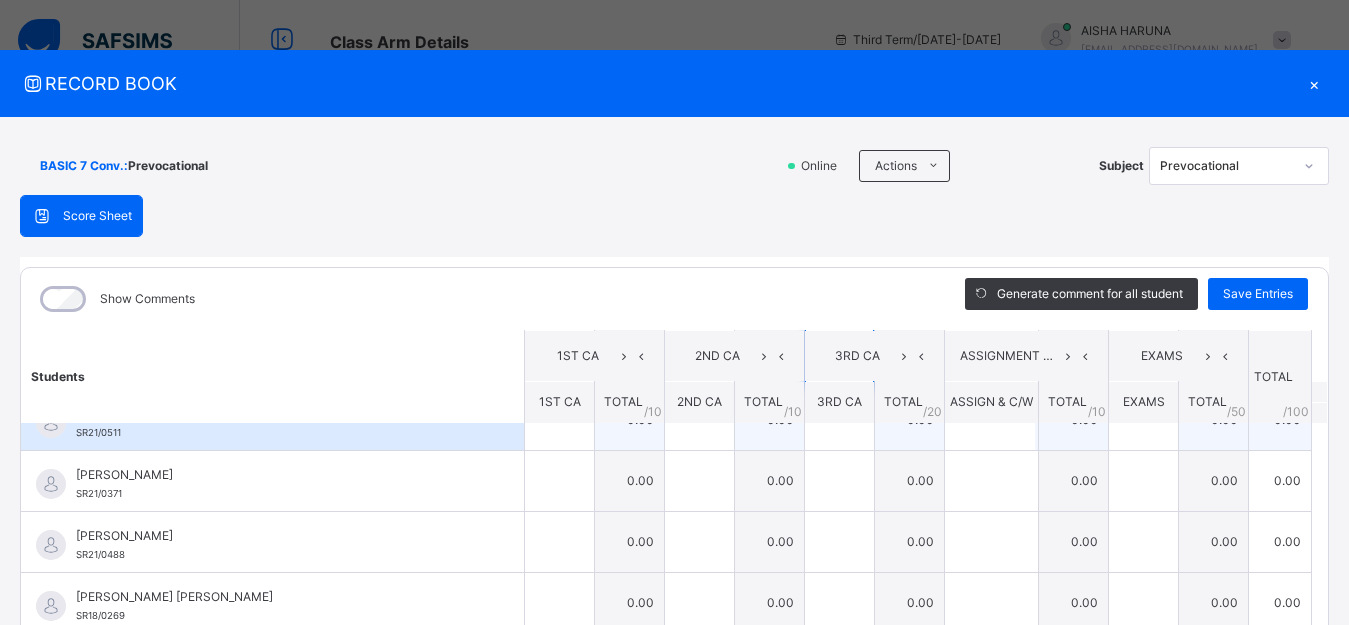 type on "**" 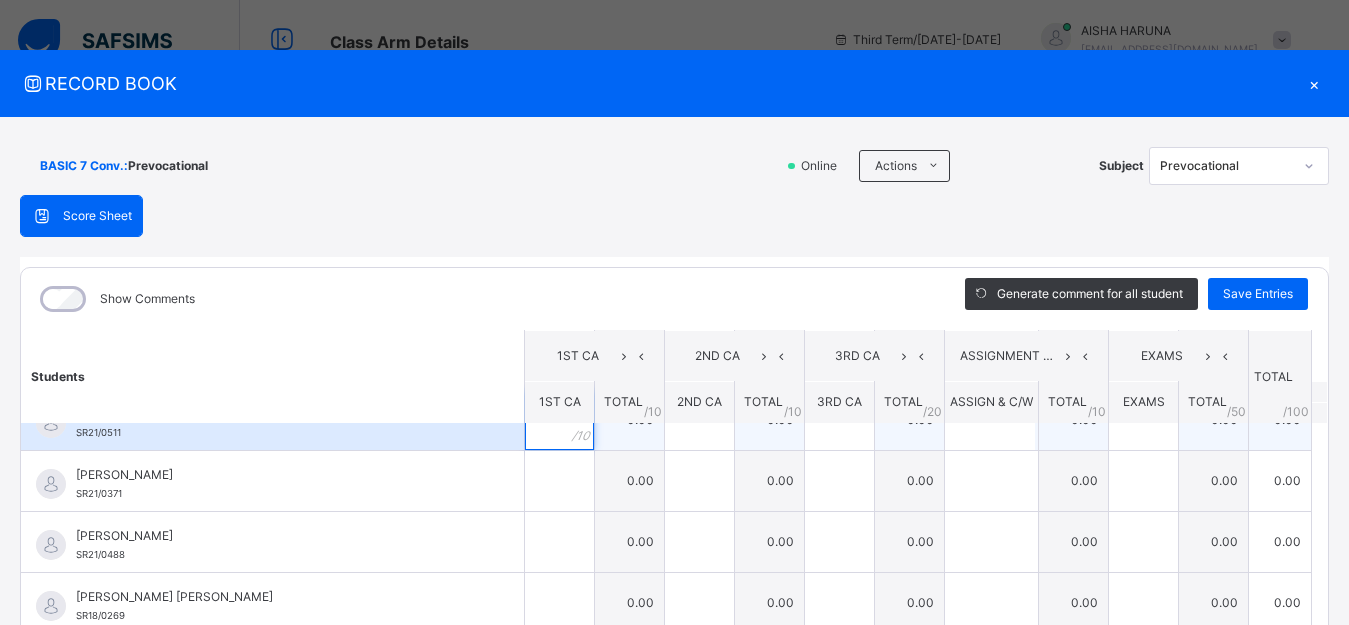 click at bounding box center (559, 420) 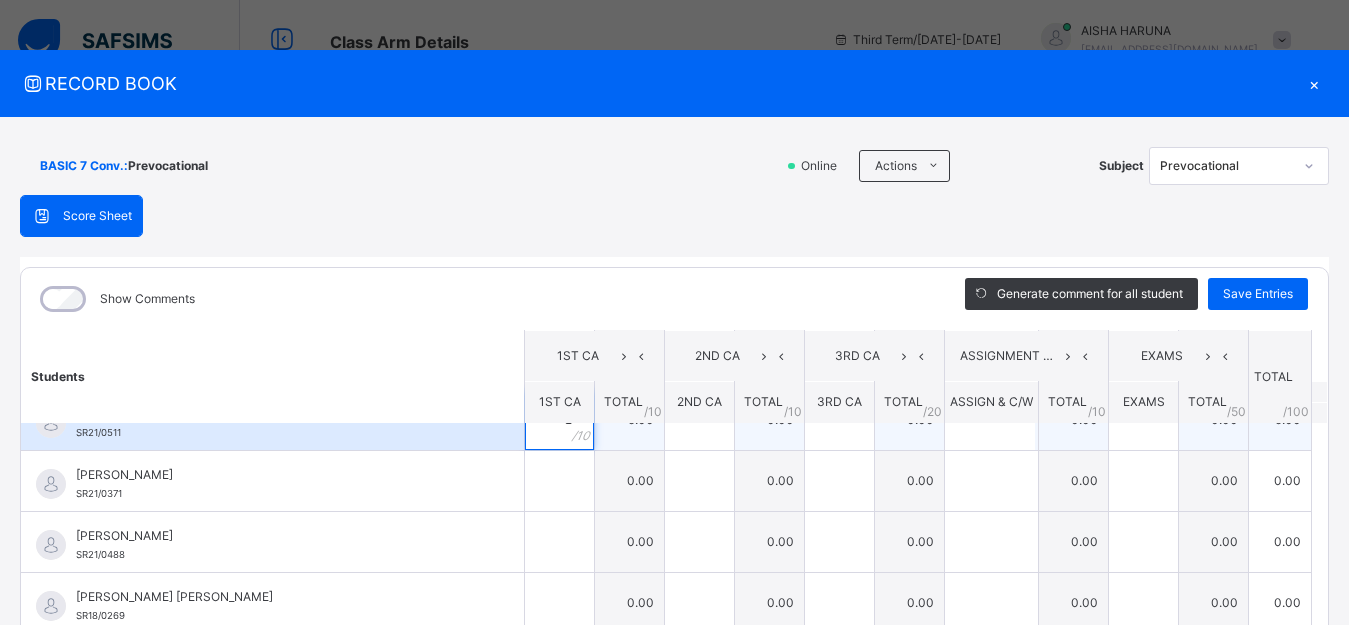 type on "*" 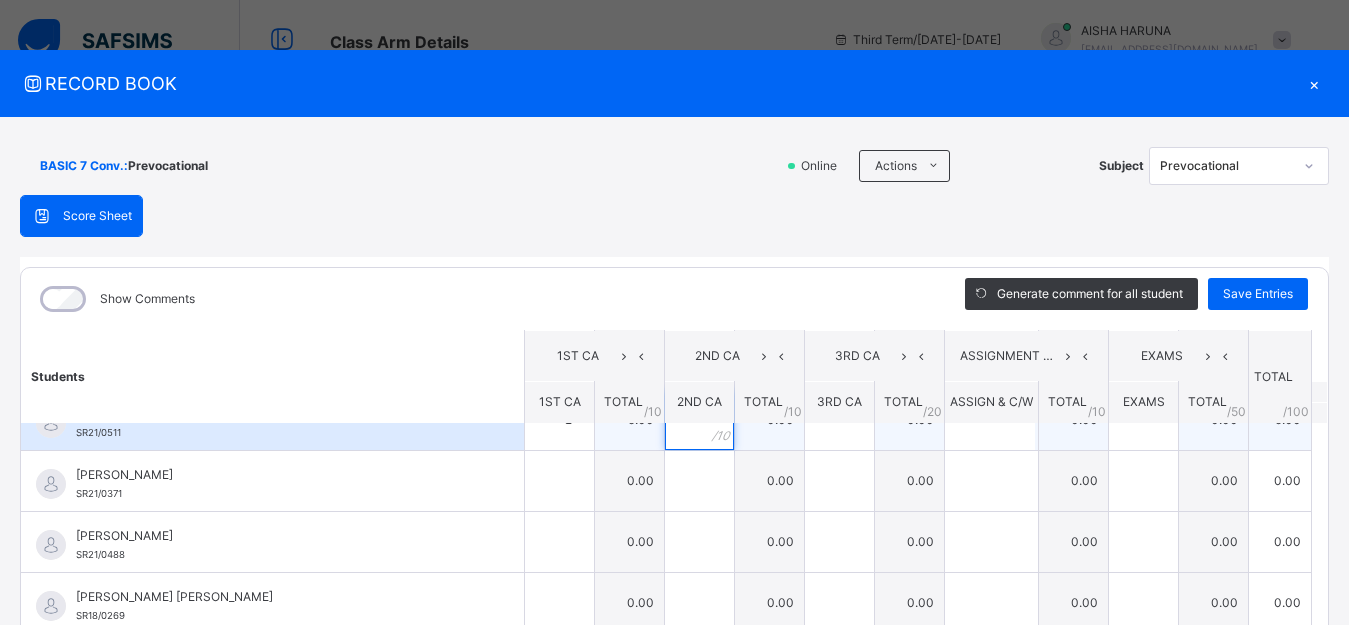 click at bounding box center (699, 420) 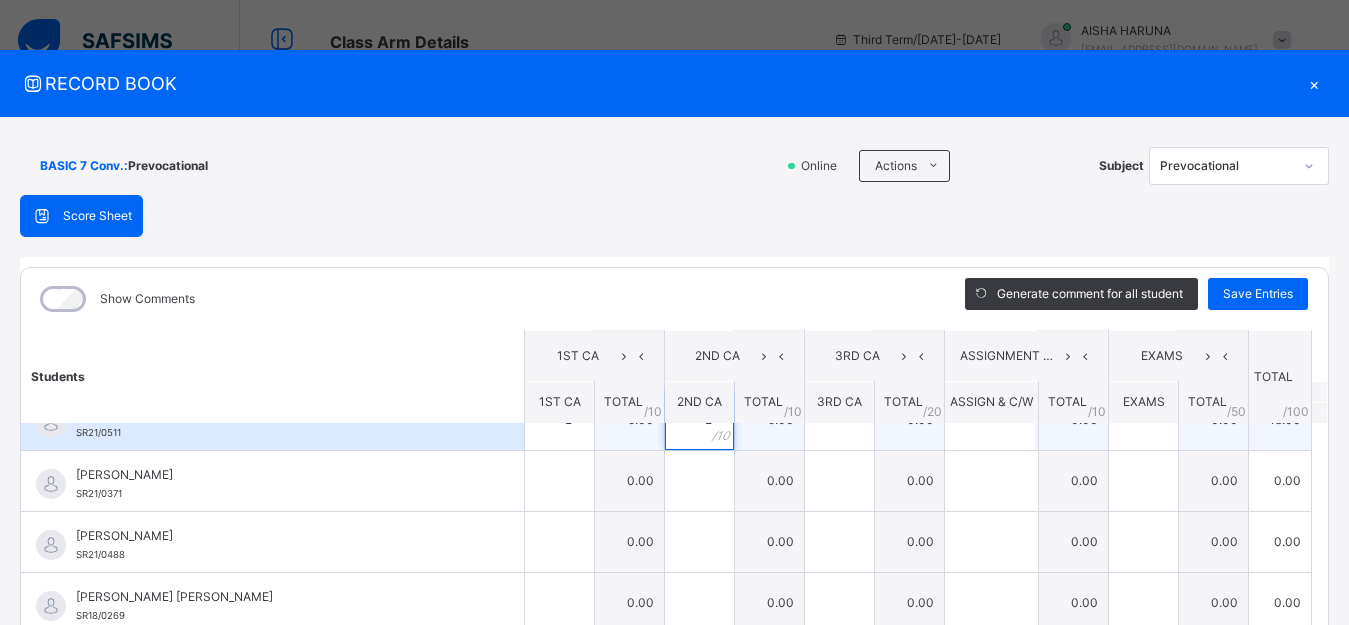 type on "*" 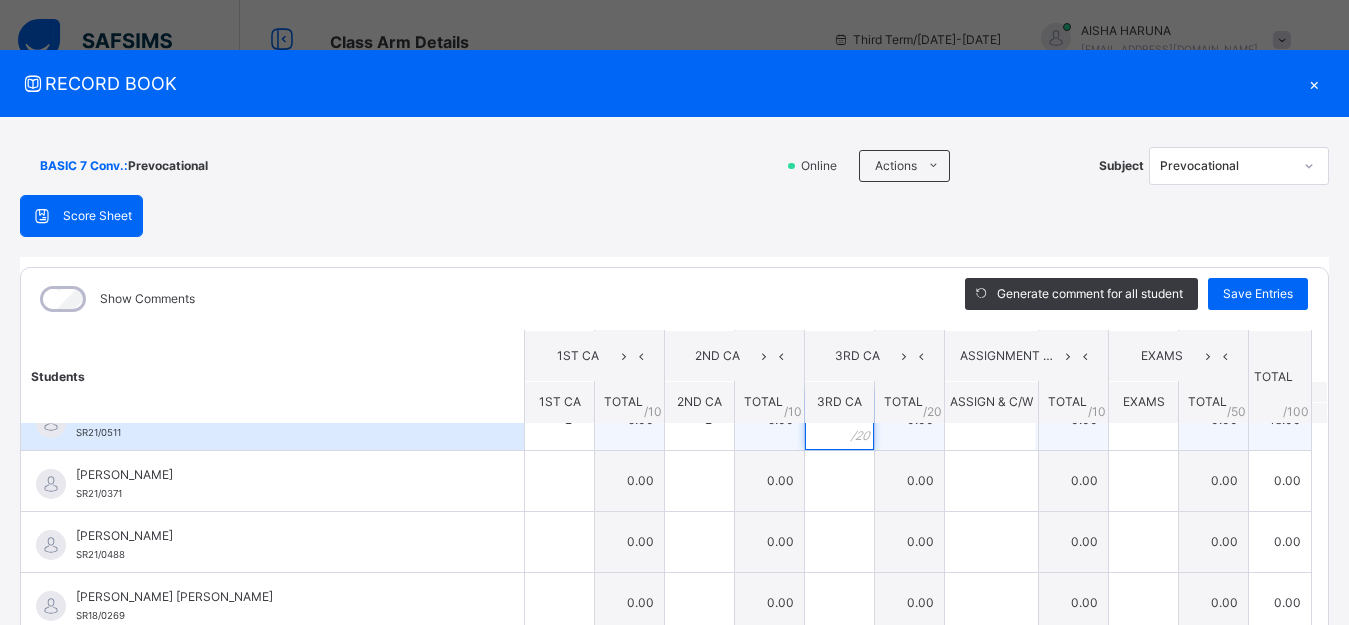 click at bounding box center [839, 420] 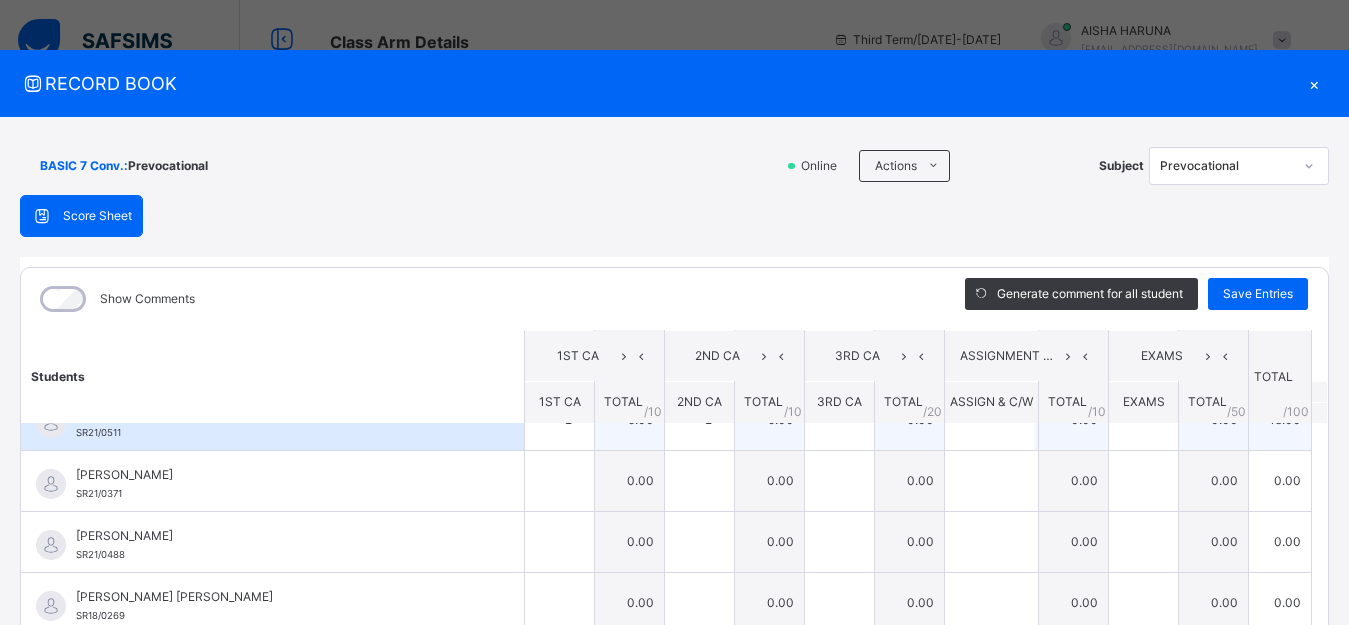 click at bounding box center (839, 420) 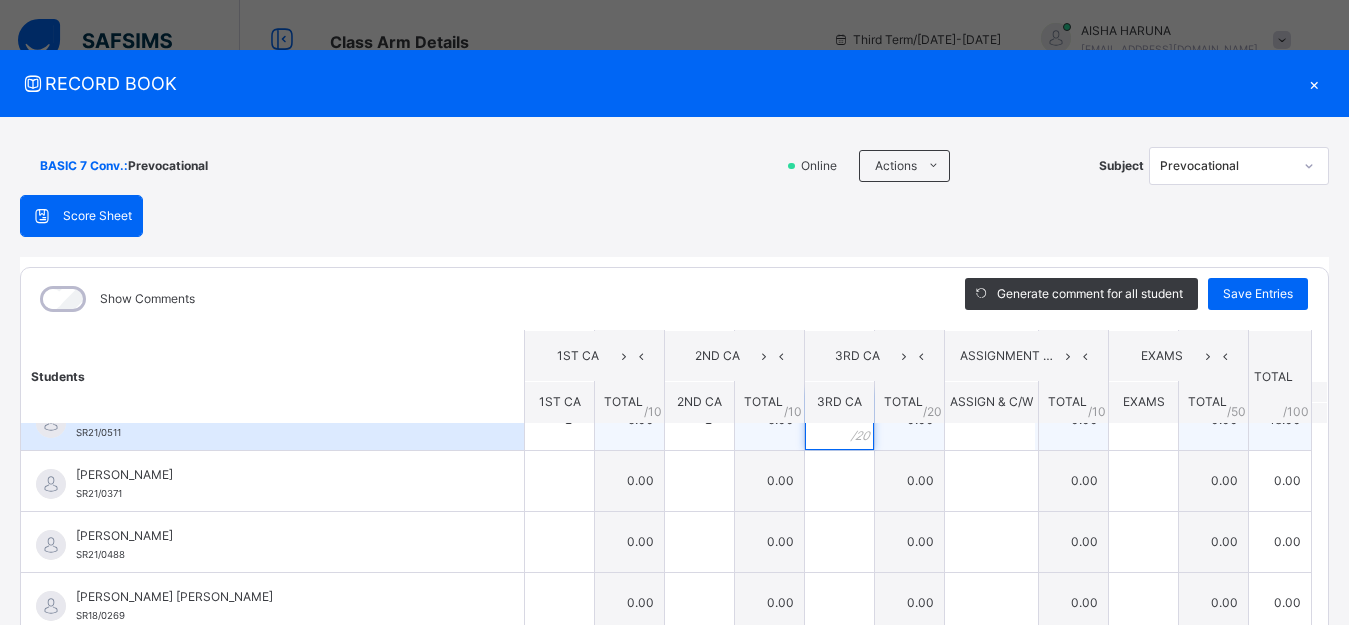 click at bounding box center (839, 420) 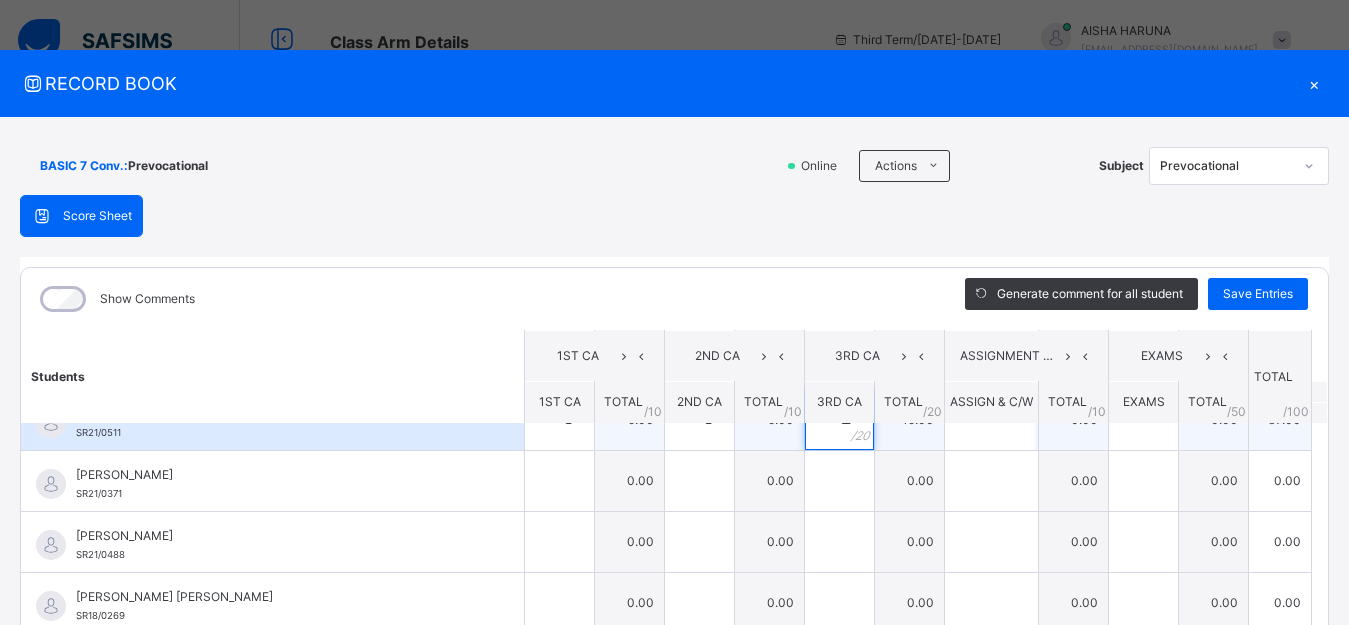 type on "**" 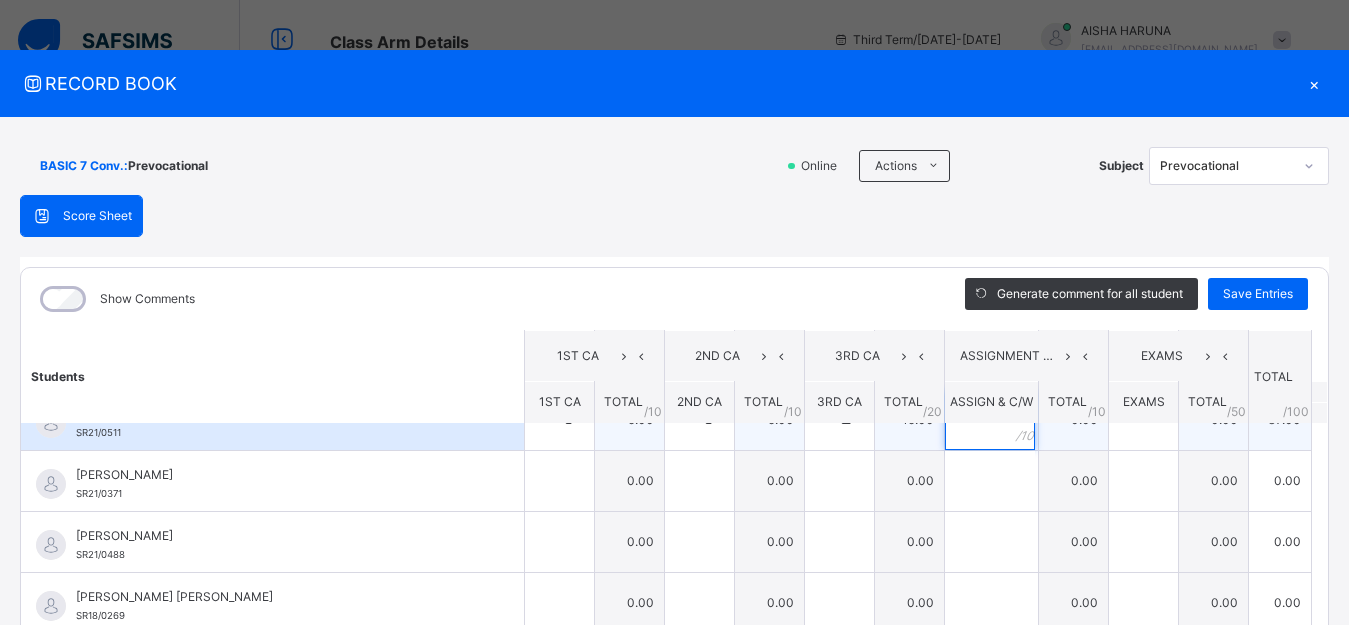 click at bounding box center [990, 420] 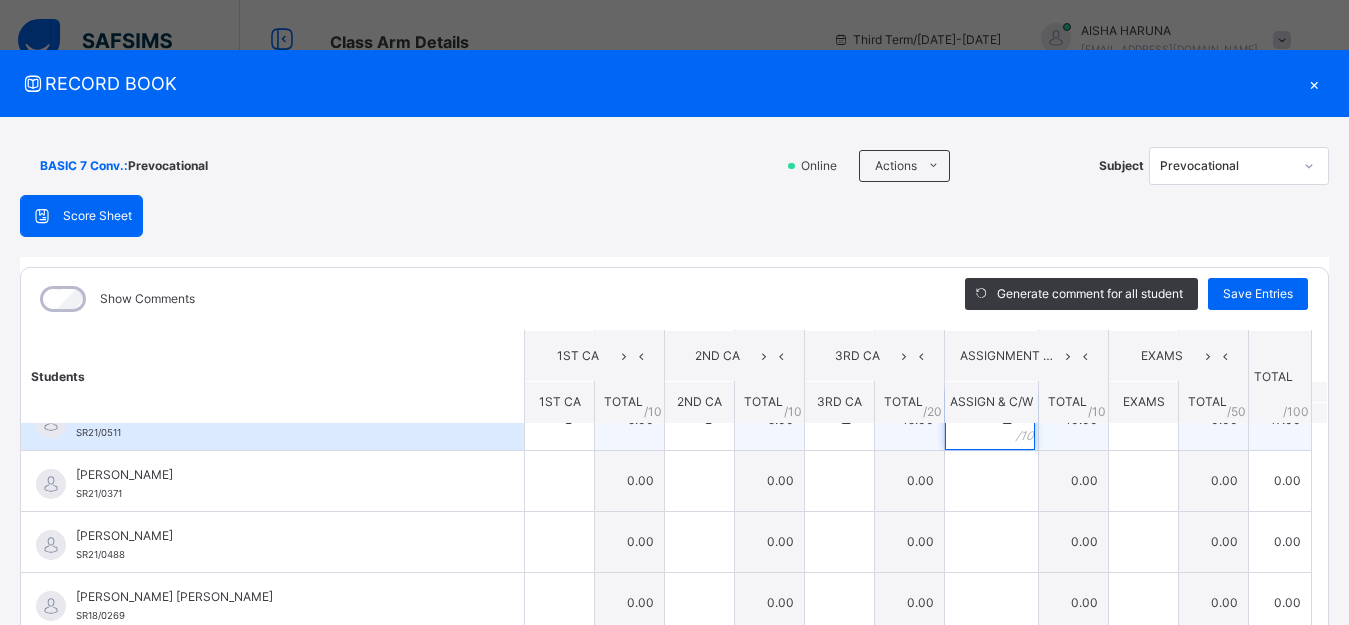 type on "**" 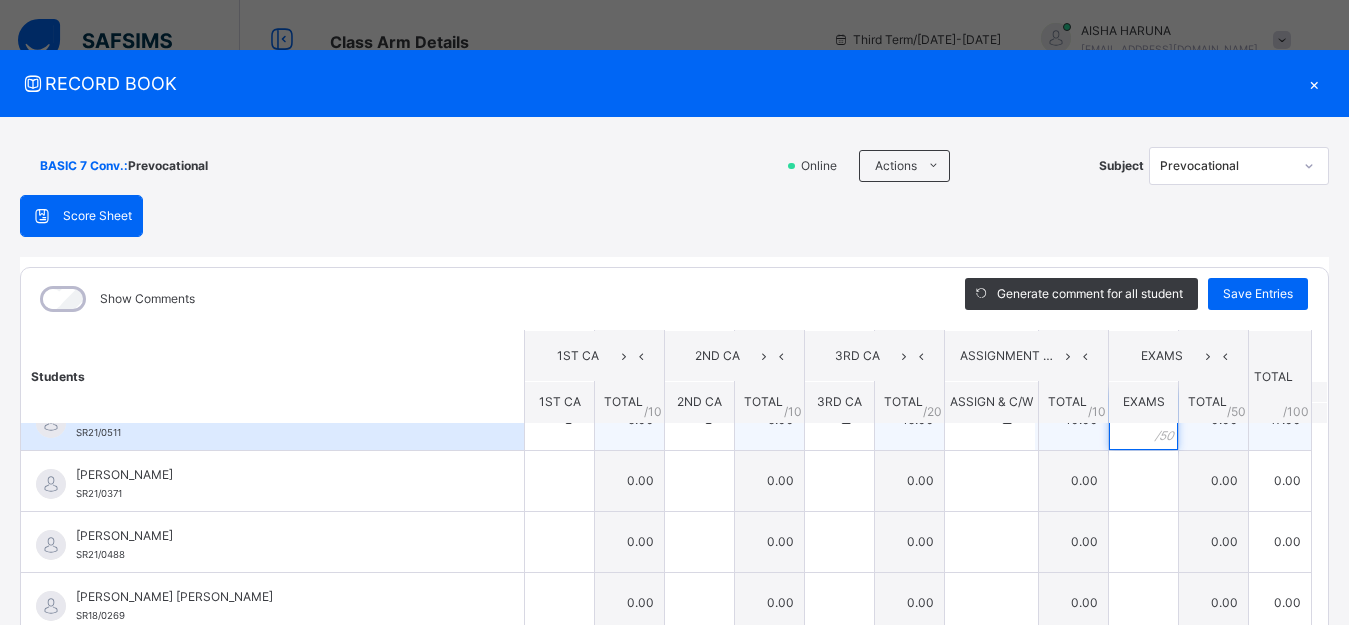click at bounding box center [1143, 420] 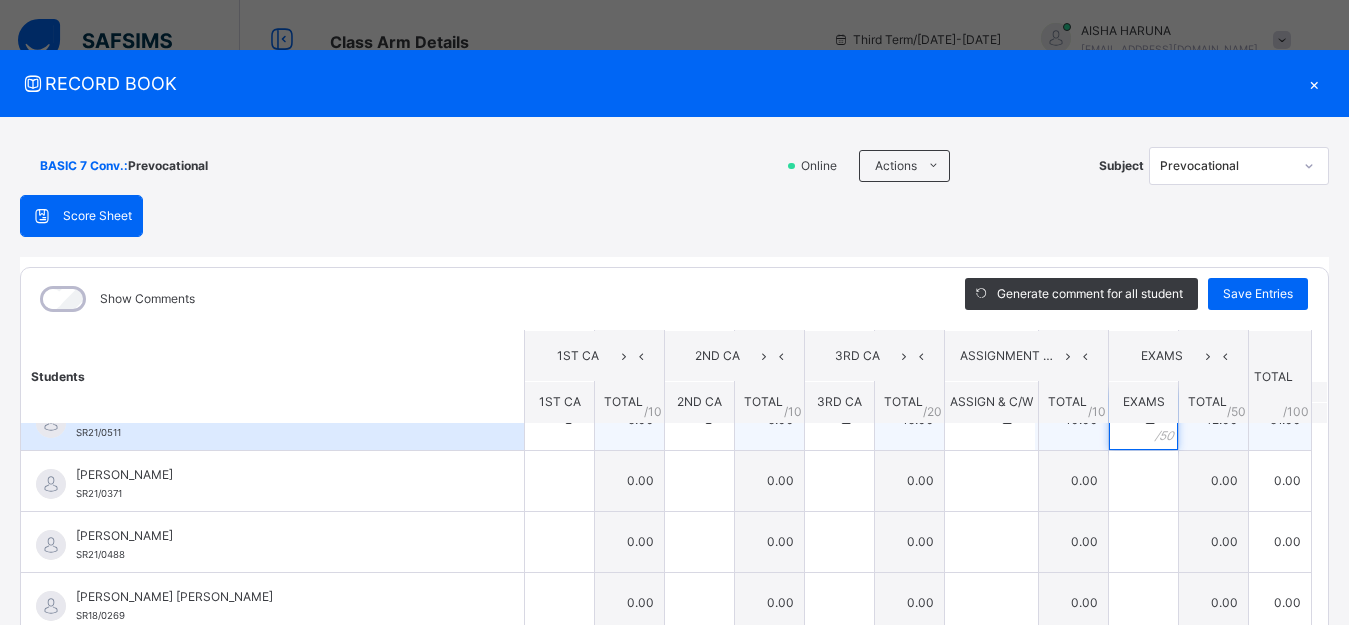 click on "**" at bounding box center [1143, 420] 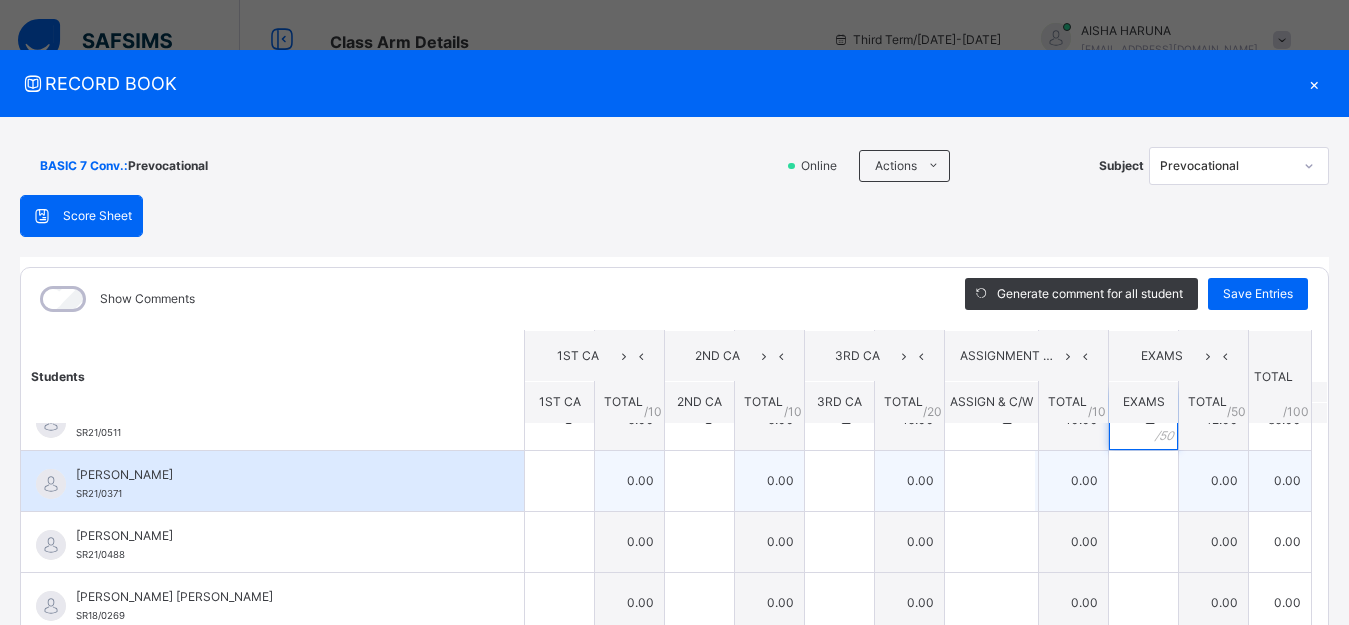 type on "**" 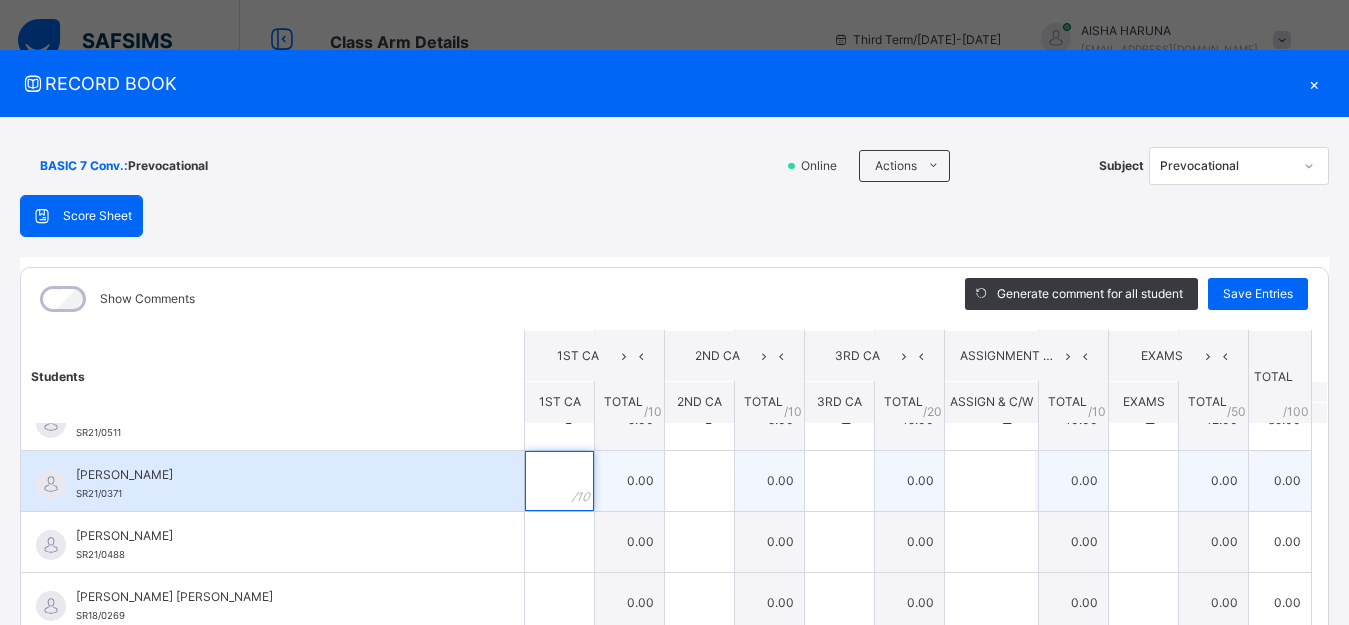 click at bounding box center (559, 481) 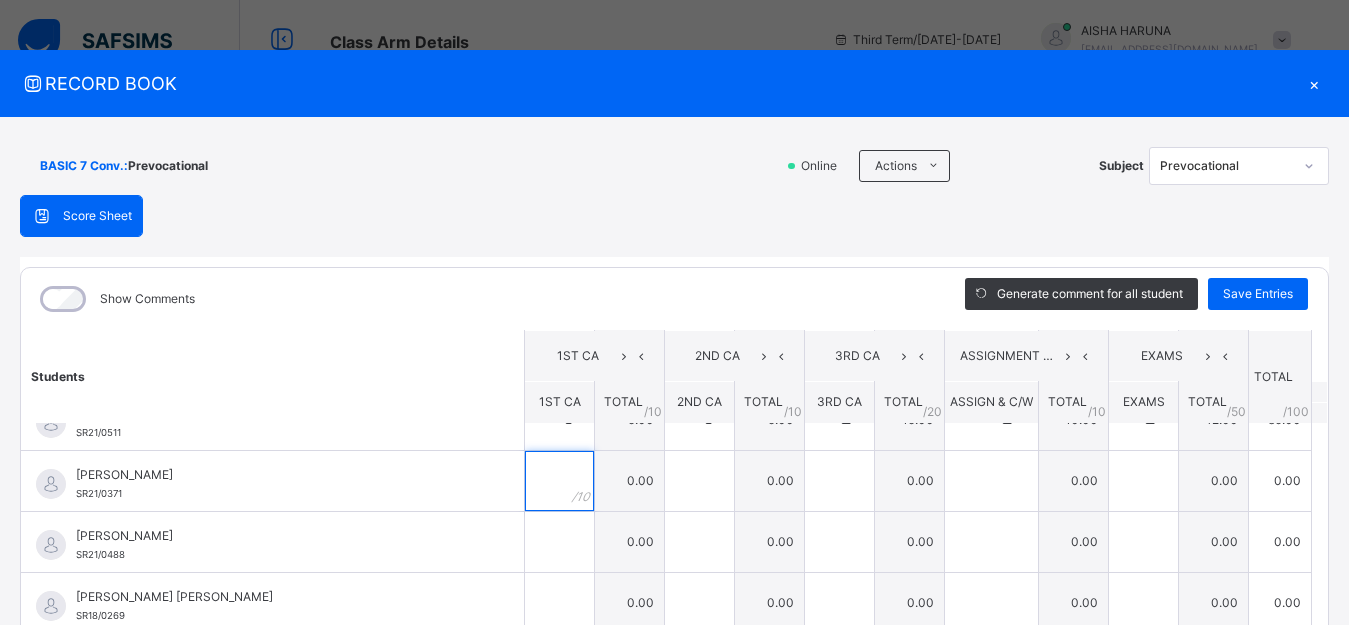click at bounding box center (559, 481) 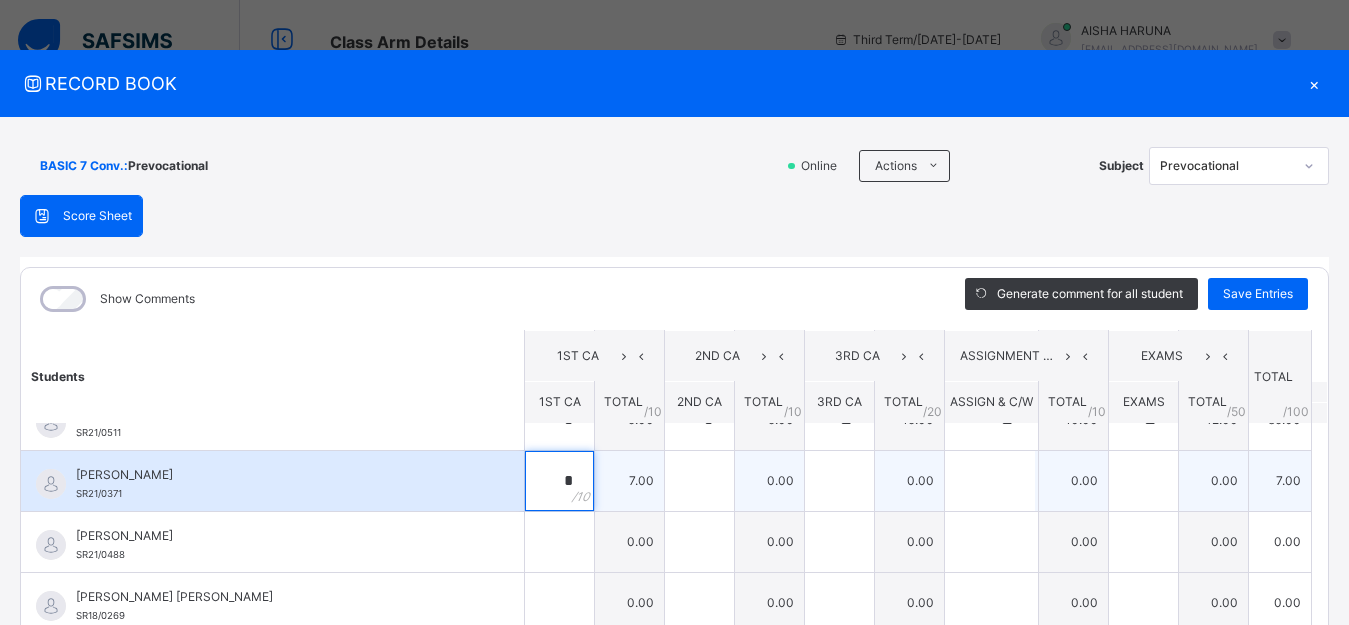 type on "*" 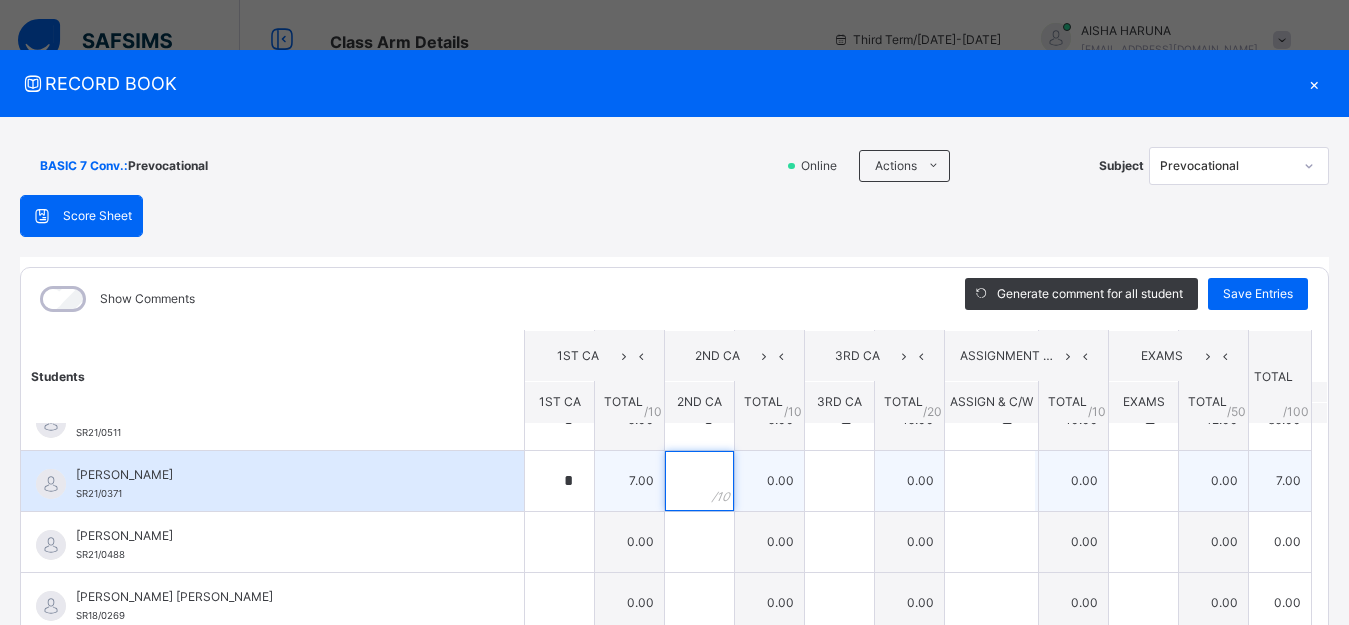 click at bounding box center (699, 481) 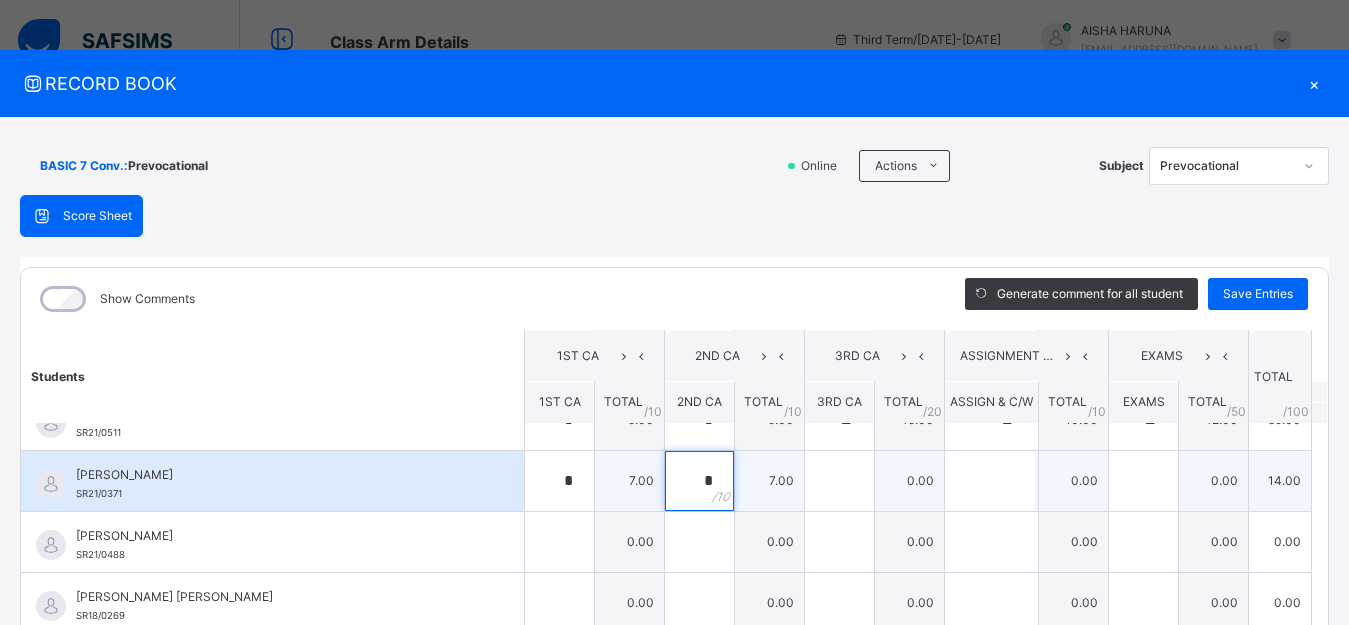 type on "*" 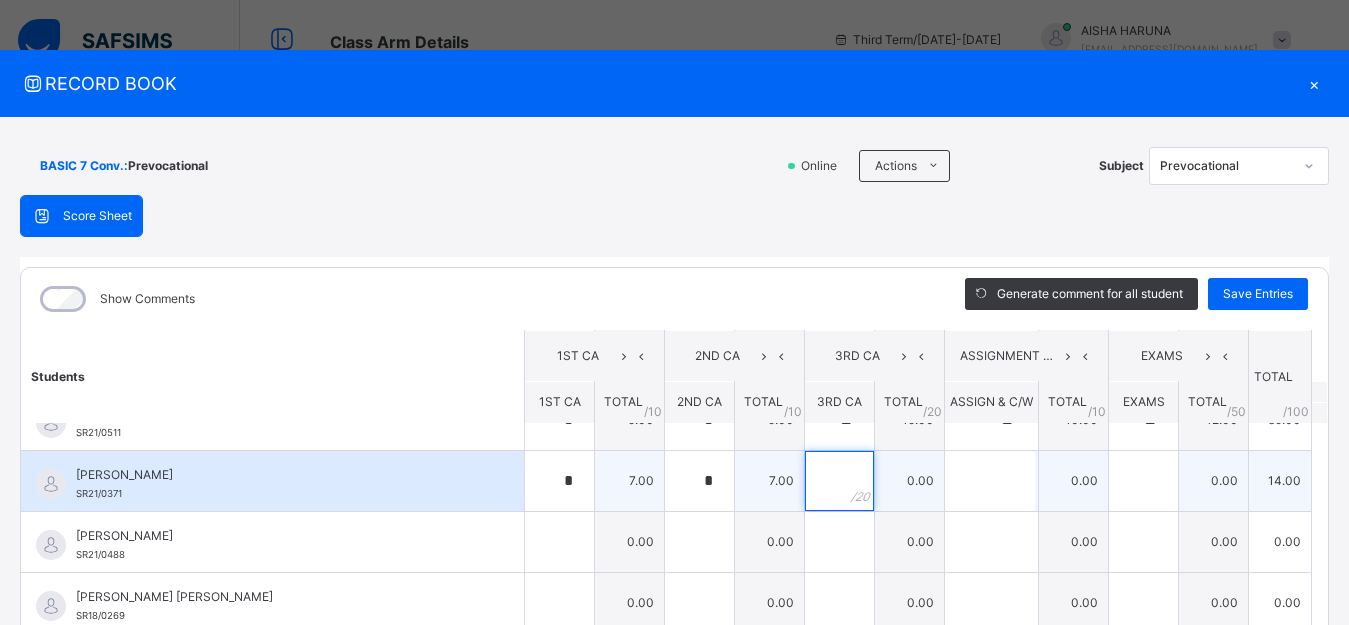 click at bounding box center [839, 481] 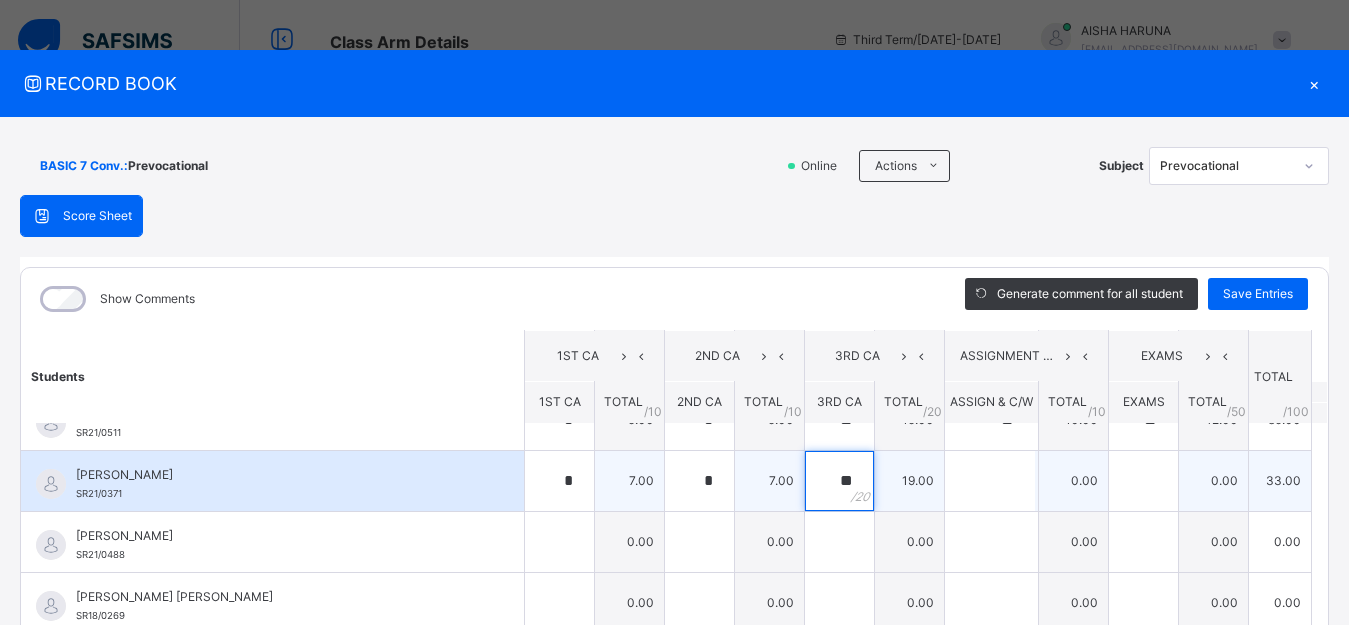 type on "**" 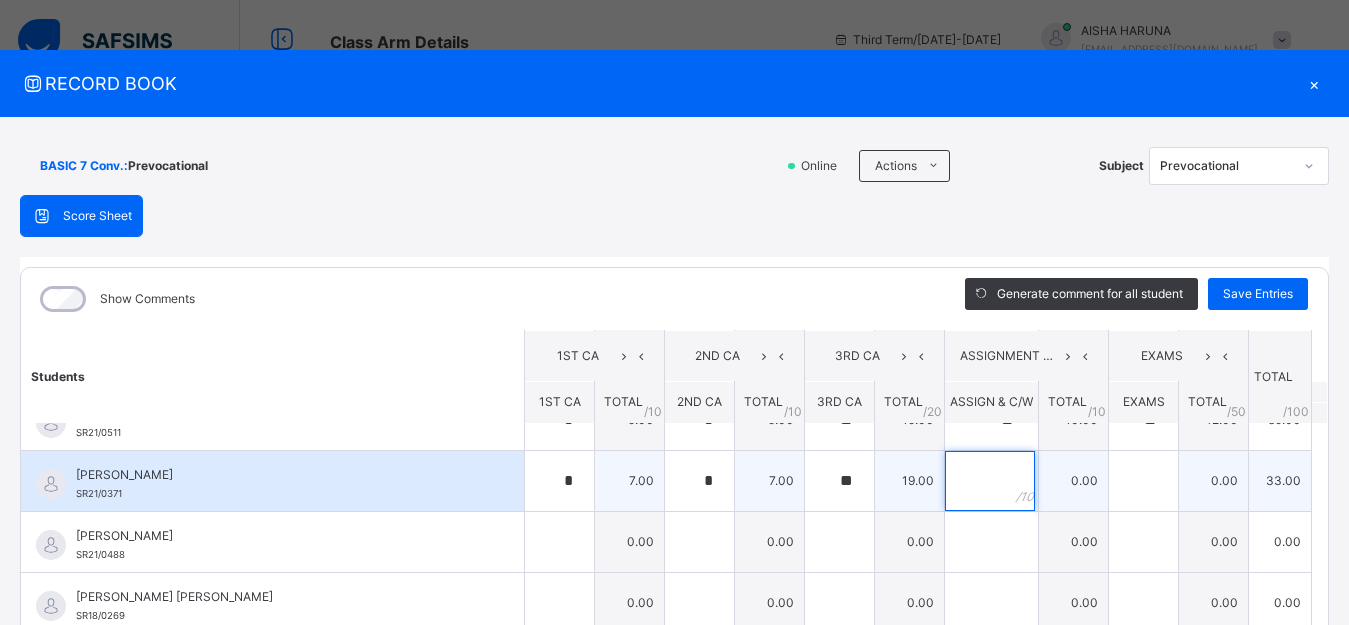 click at bounding box center (990, 481) 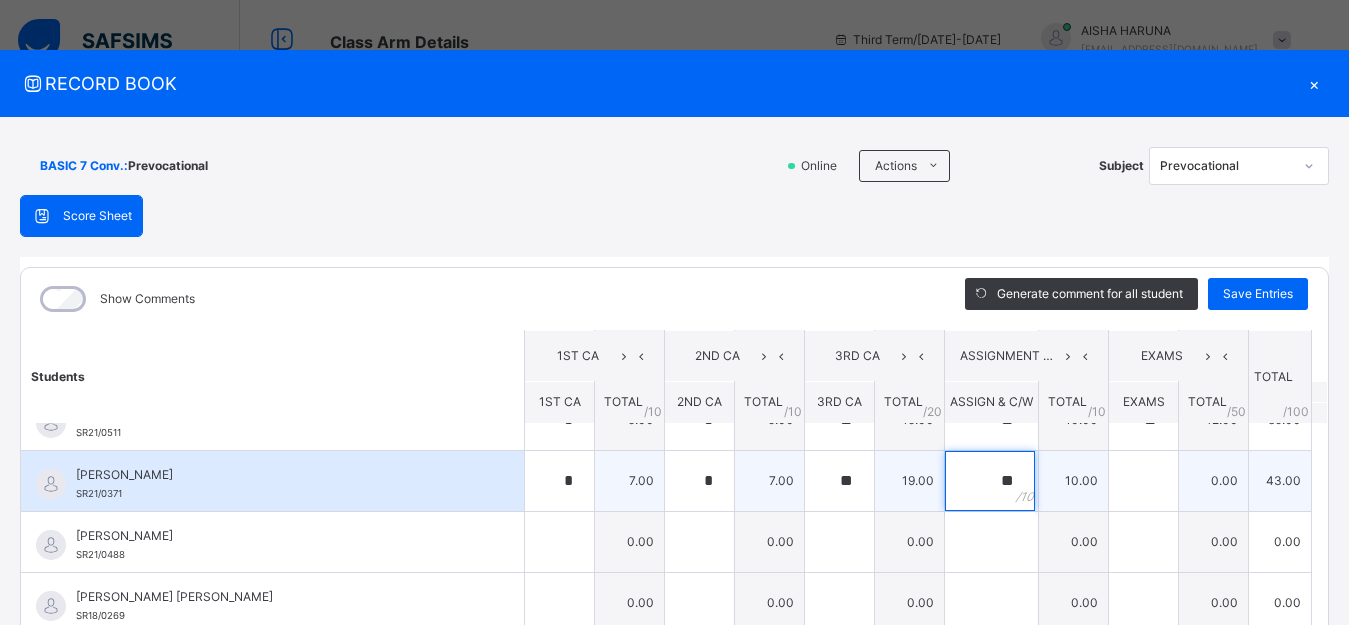 type on "**" 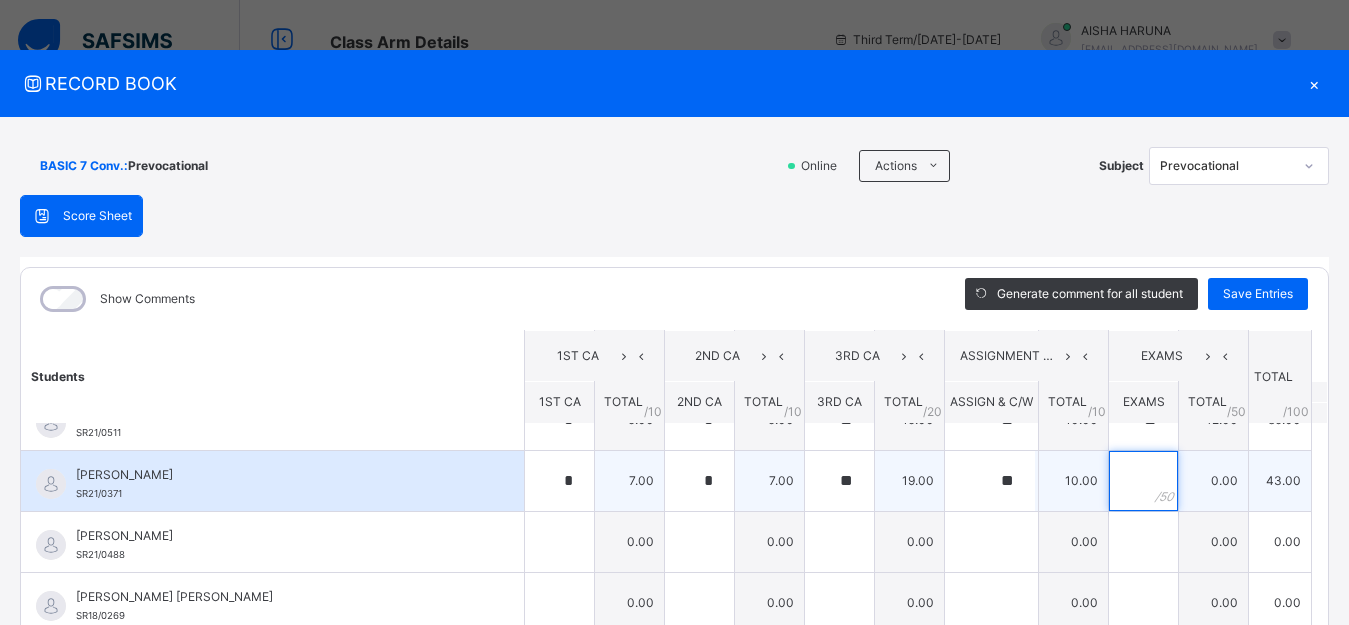 click at bounding box center (1143, 481) 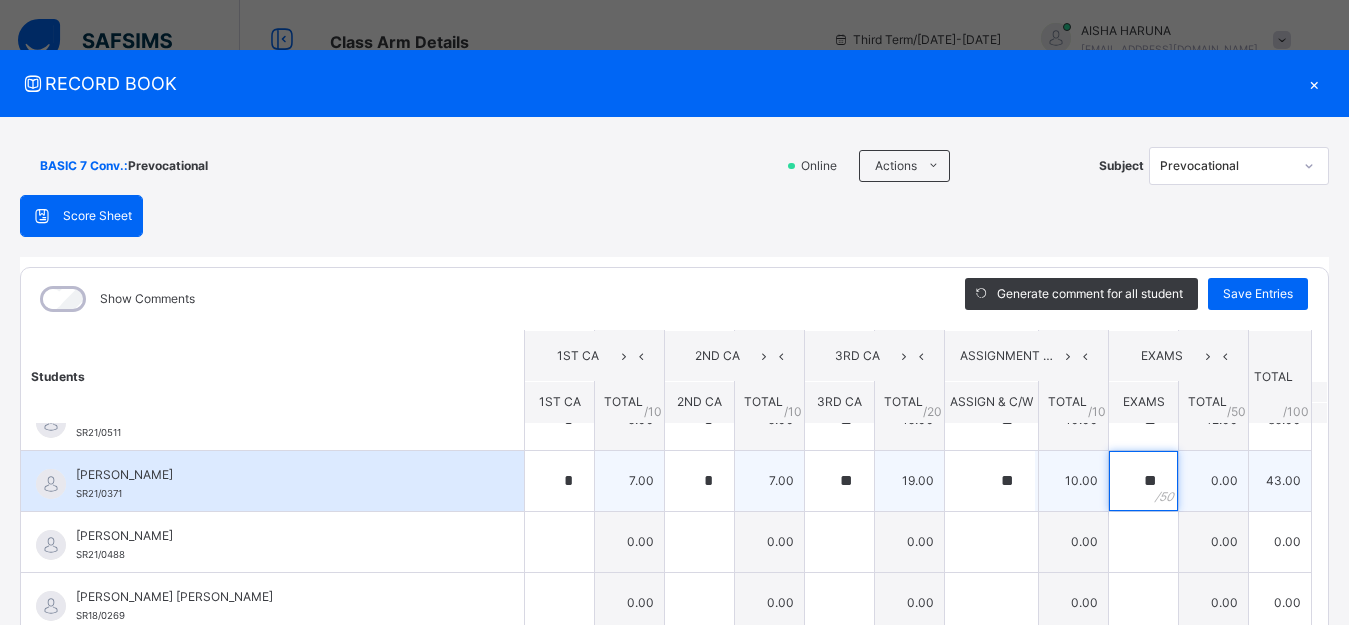 type on "**" 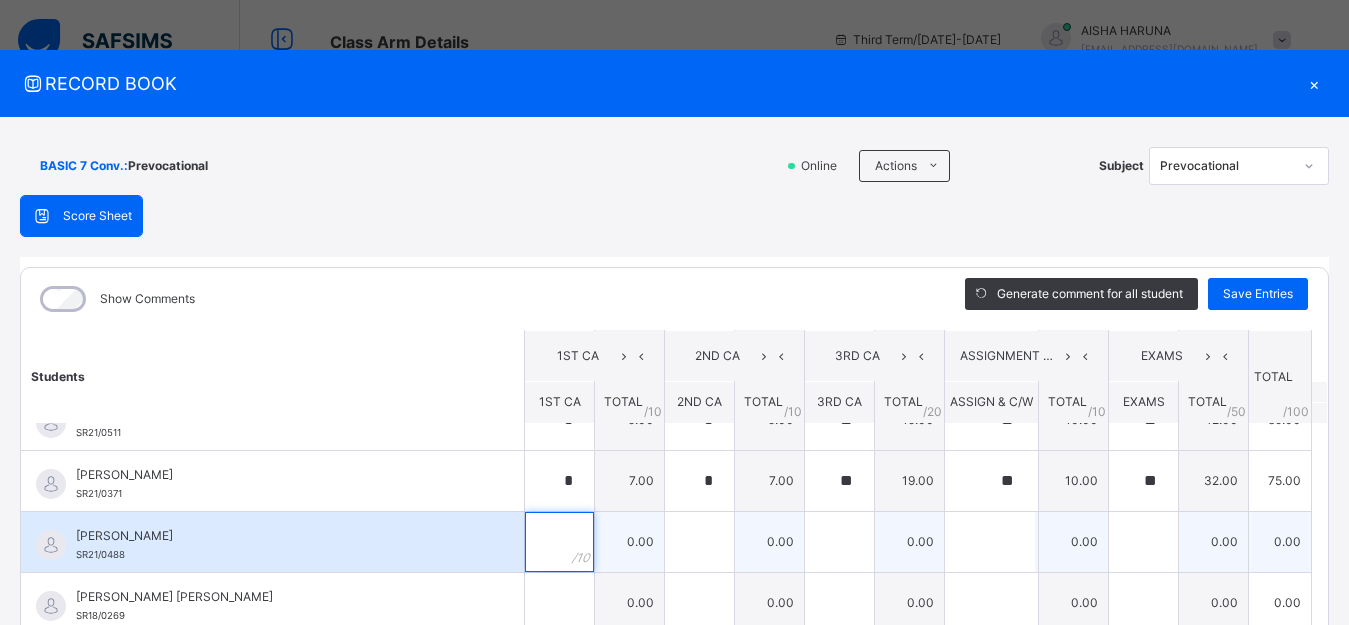click at bounding box center [559, 542] 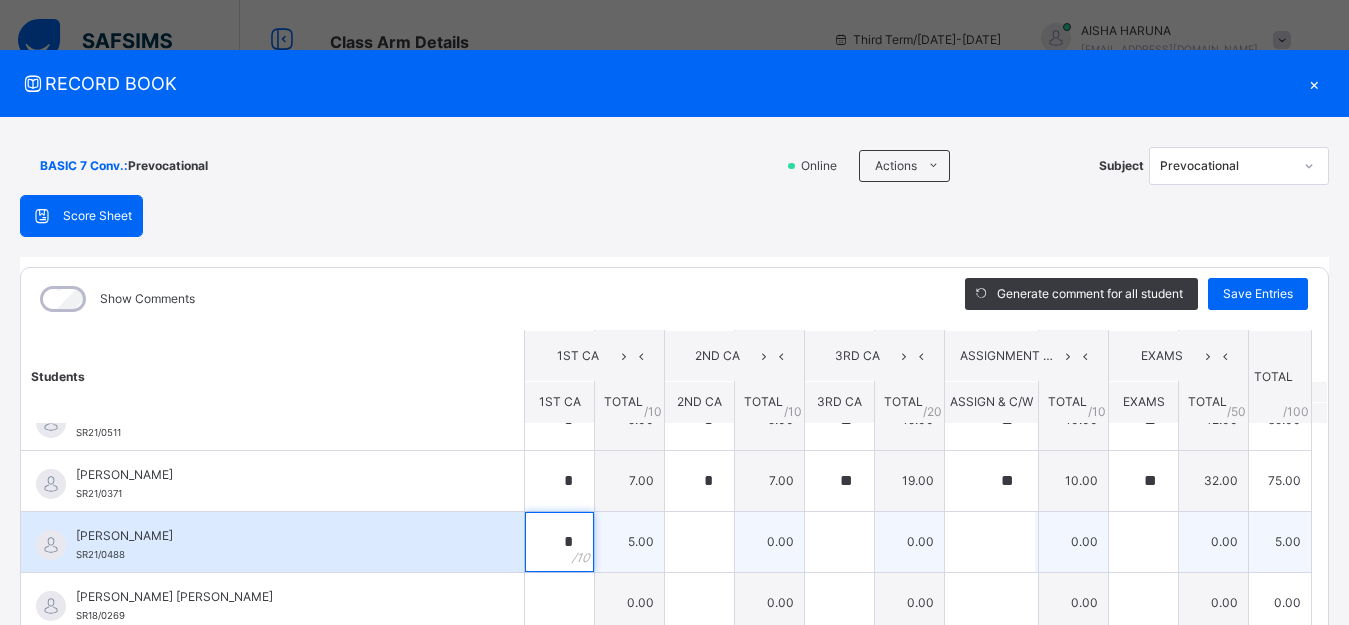 type on "*" 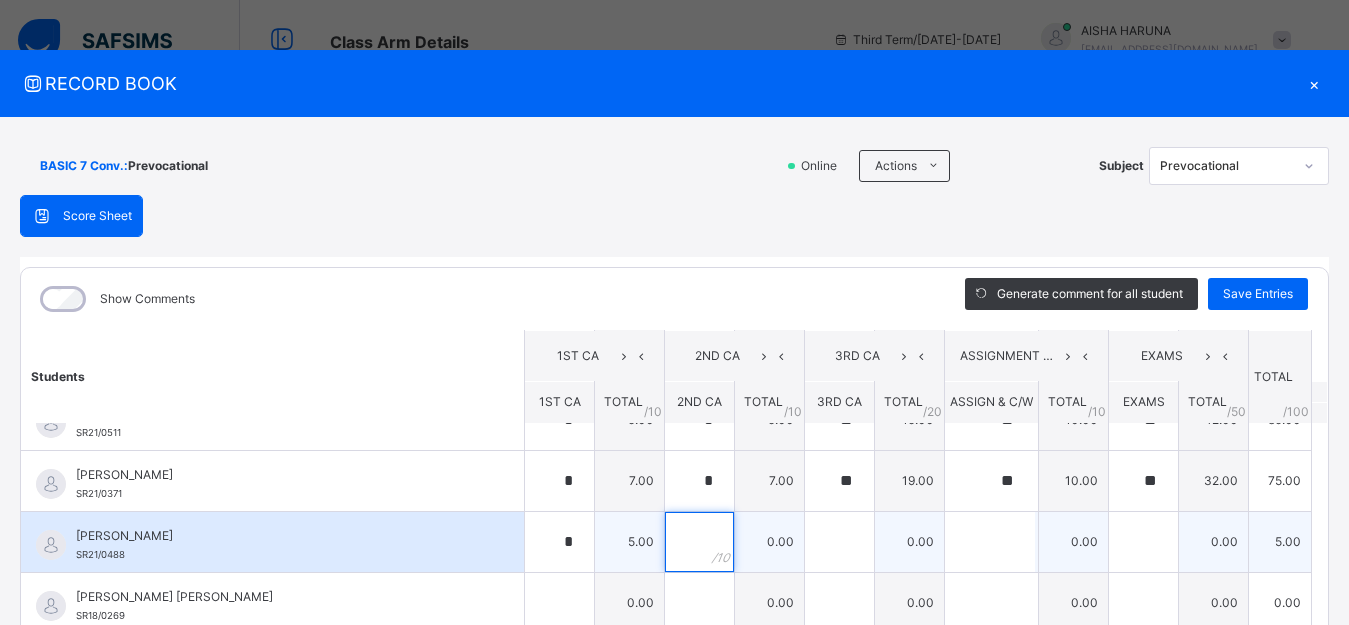 click at bounding box center [699, 542] 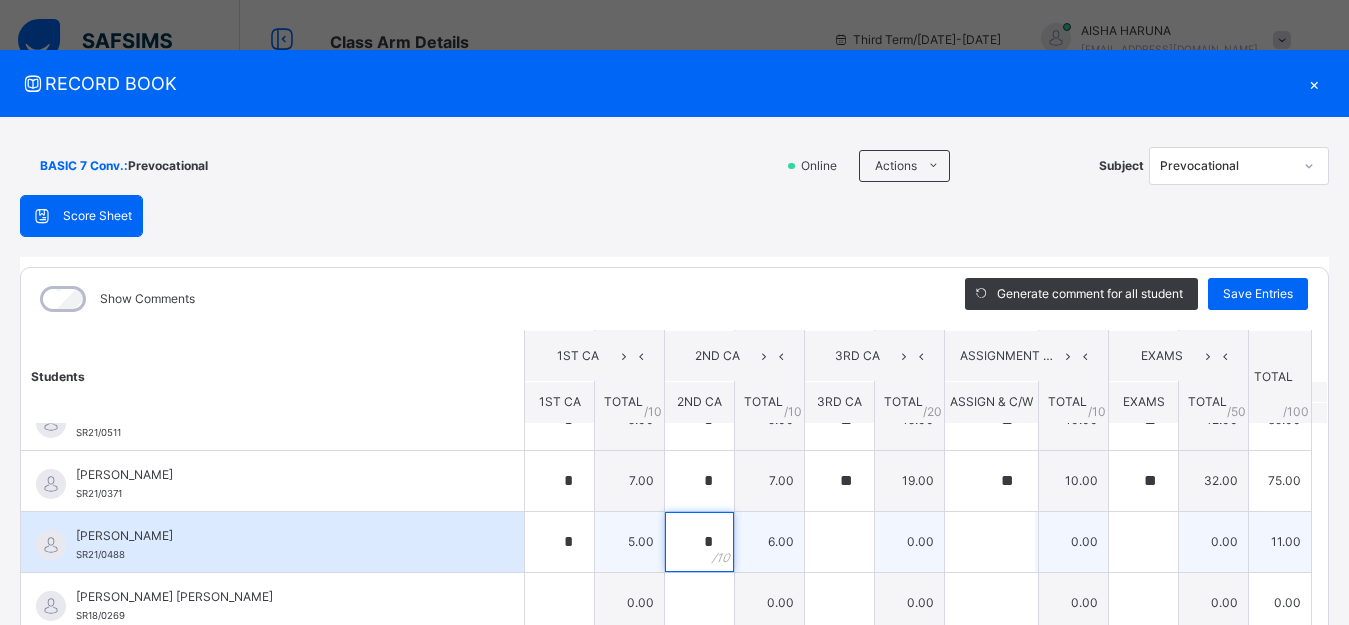 type on "*" 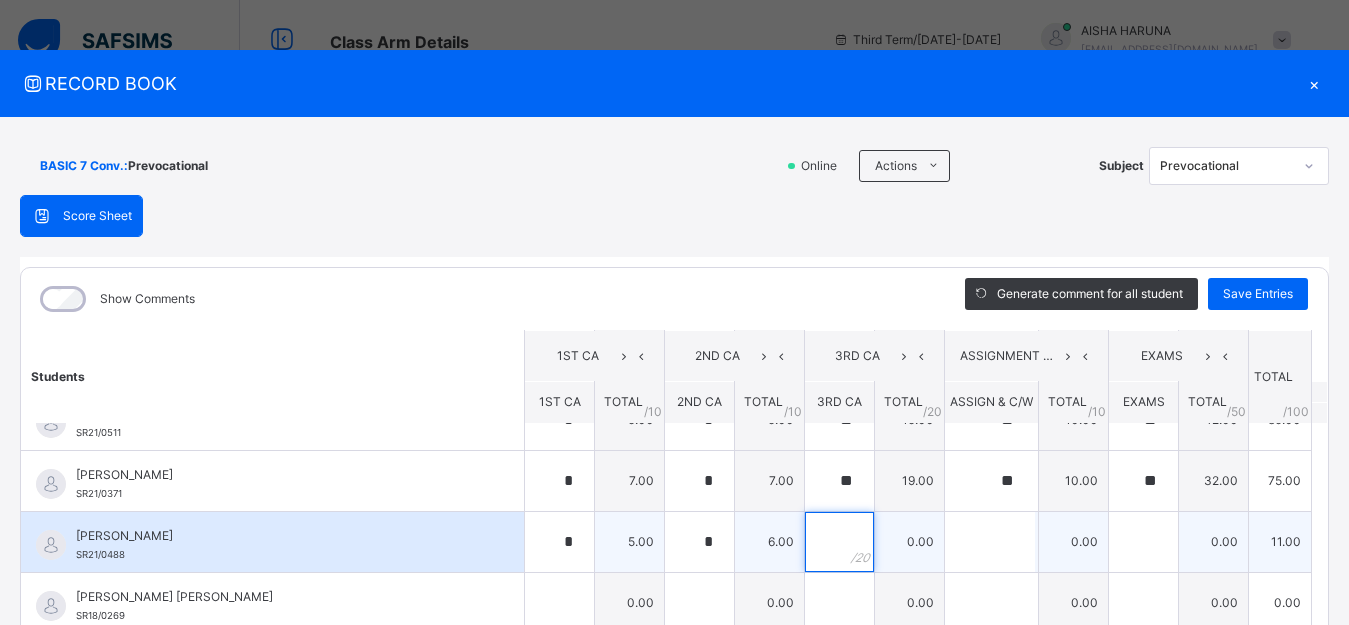 click at bounding box center [839, 542] 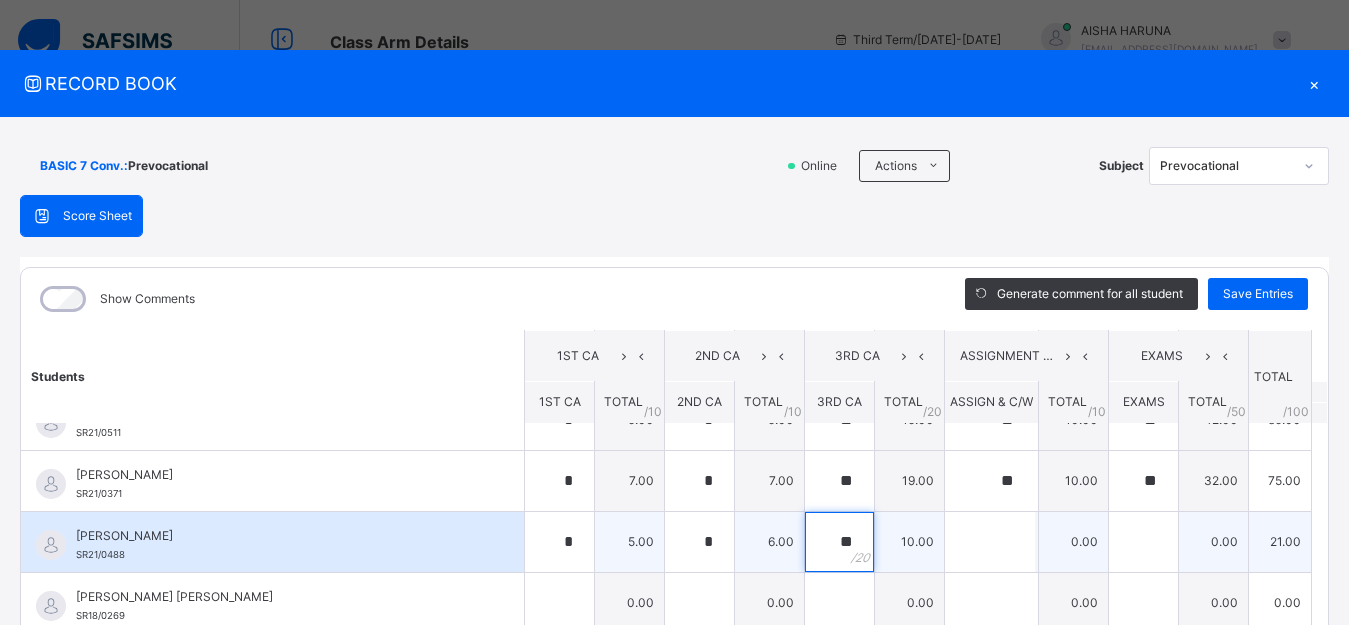 type on "**" 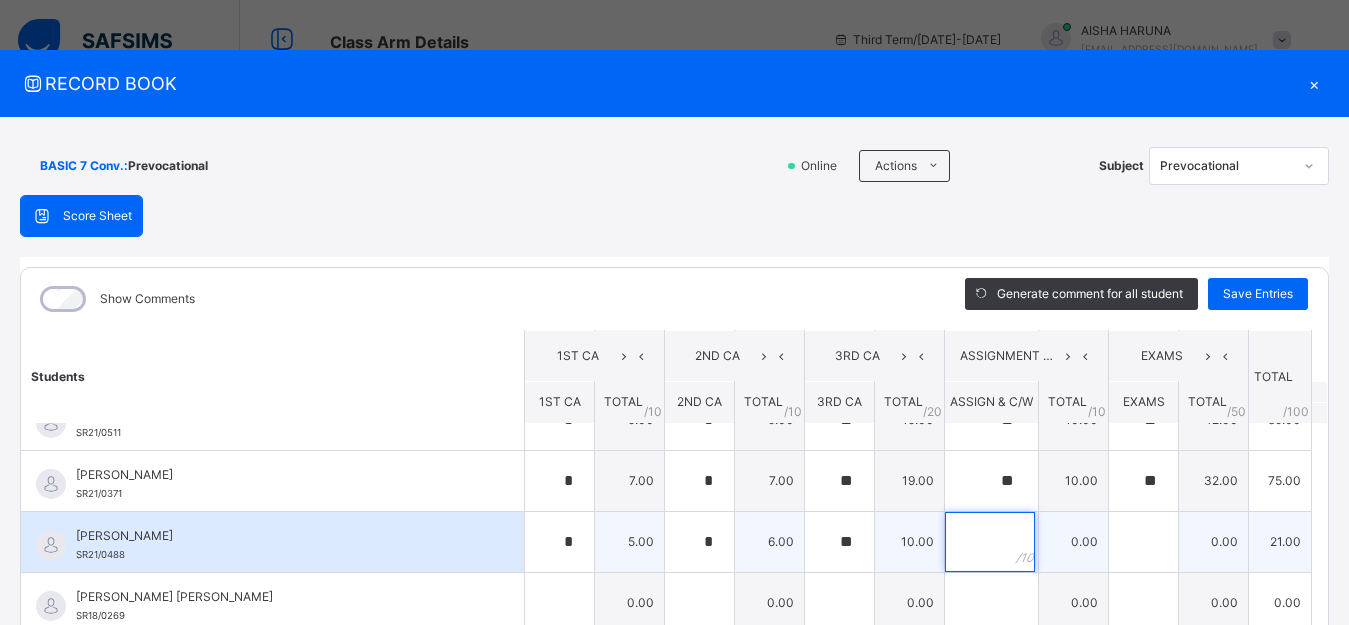 click at bounding box center (990, 542) 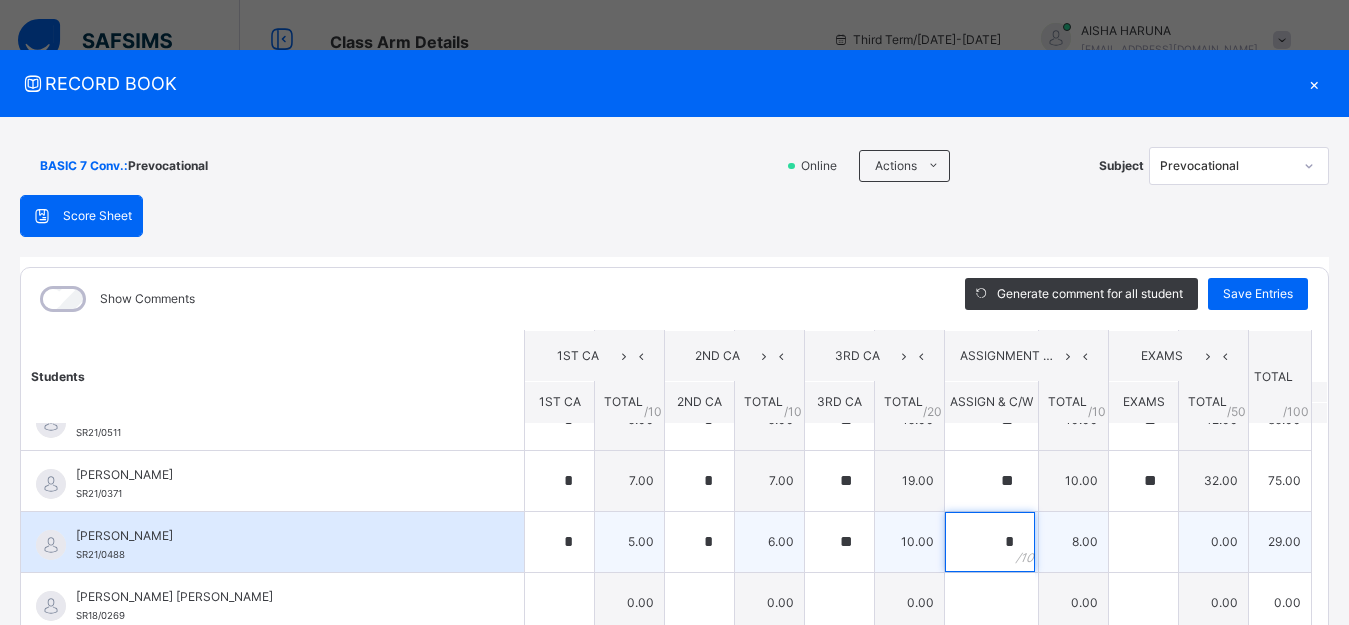 type on "*" 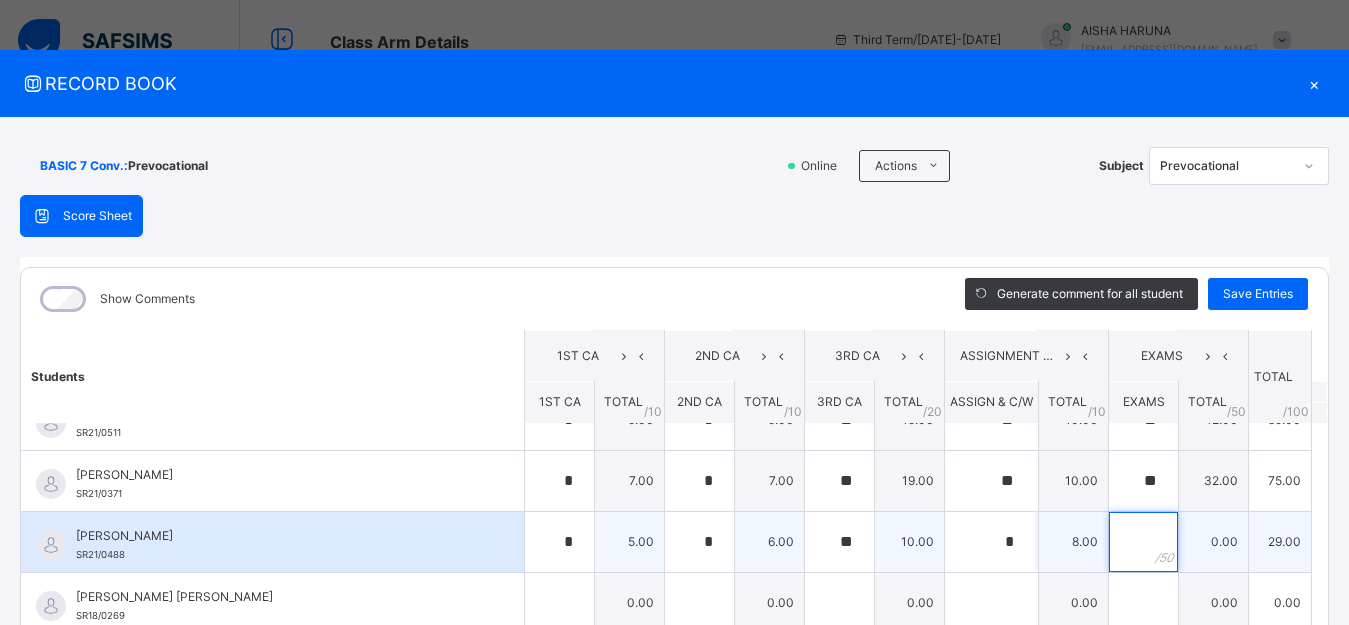 click at bounding box center [1143, 542] 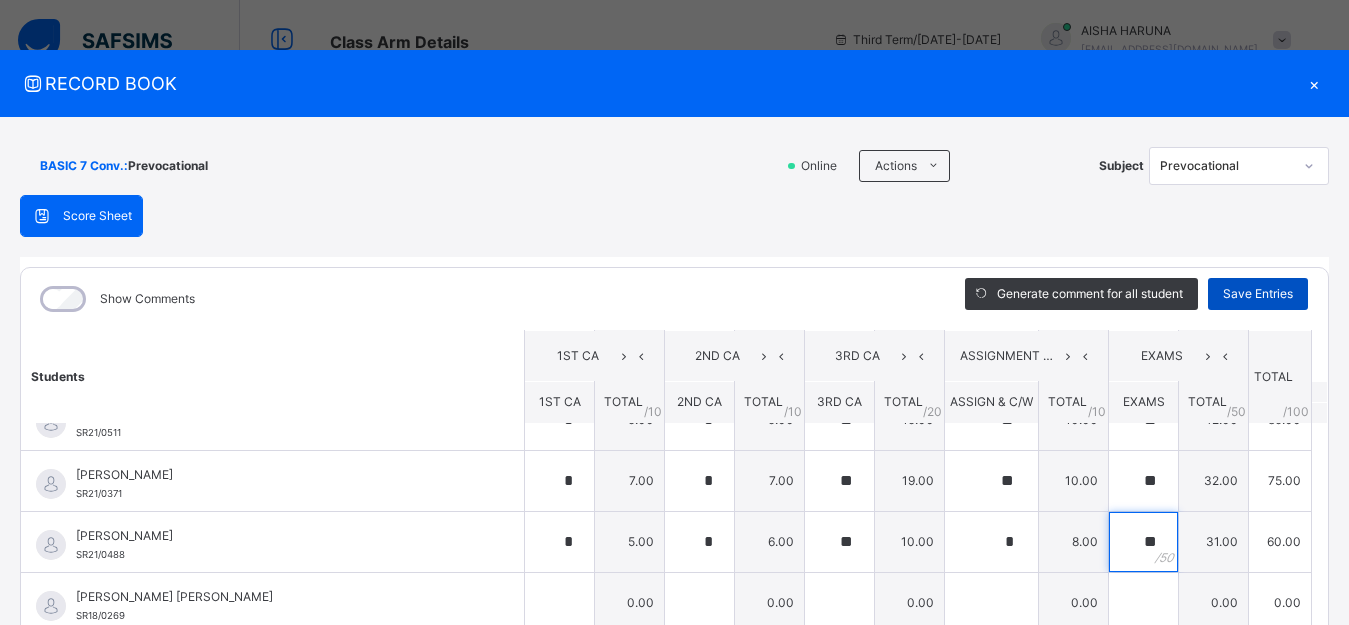 type on "**" 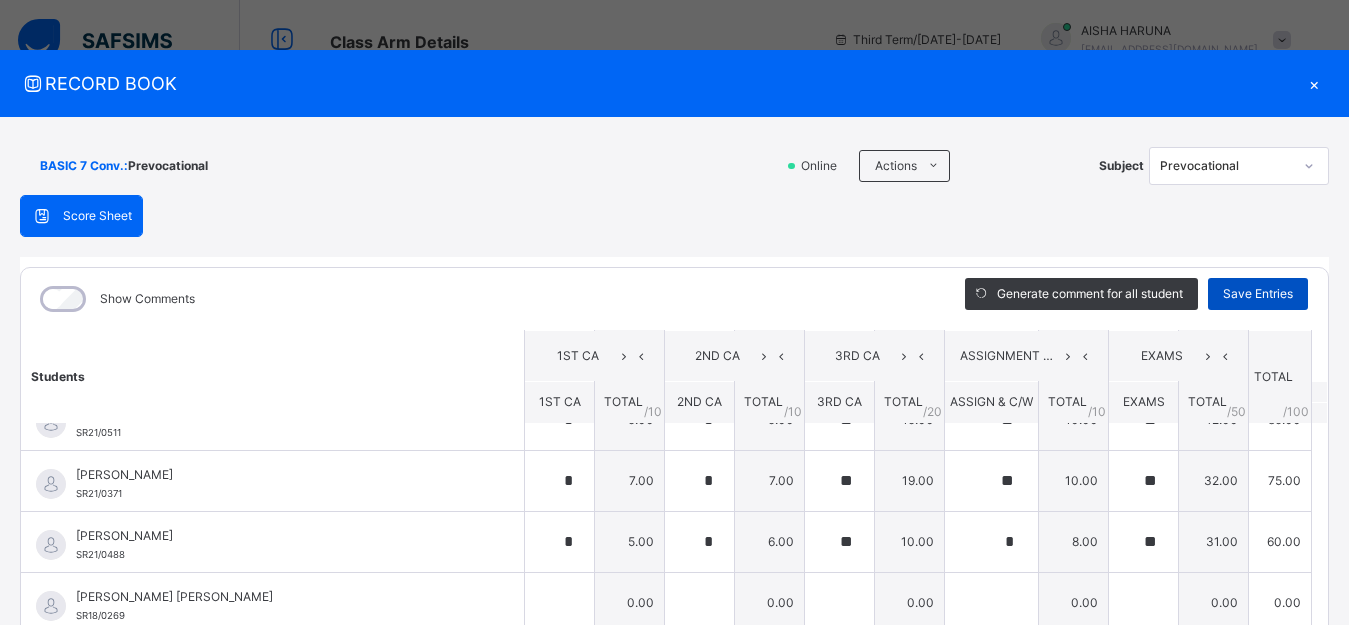 click on "Save Entries" at bounding box center (1258, 294) 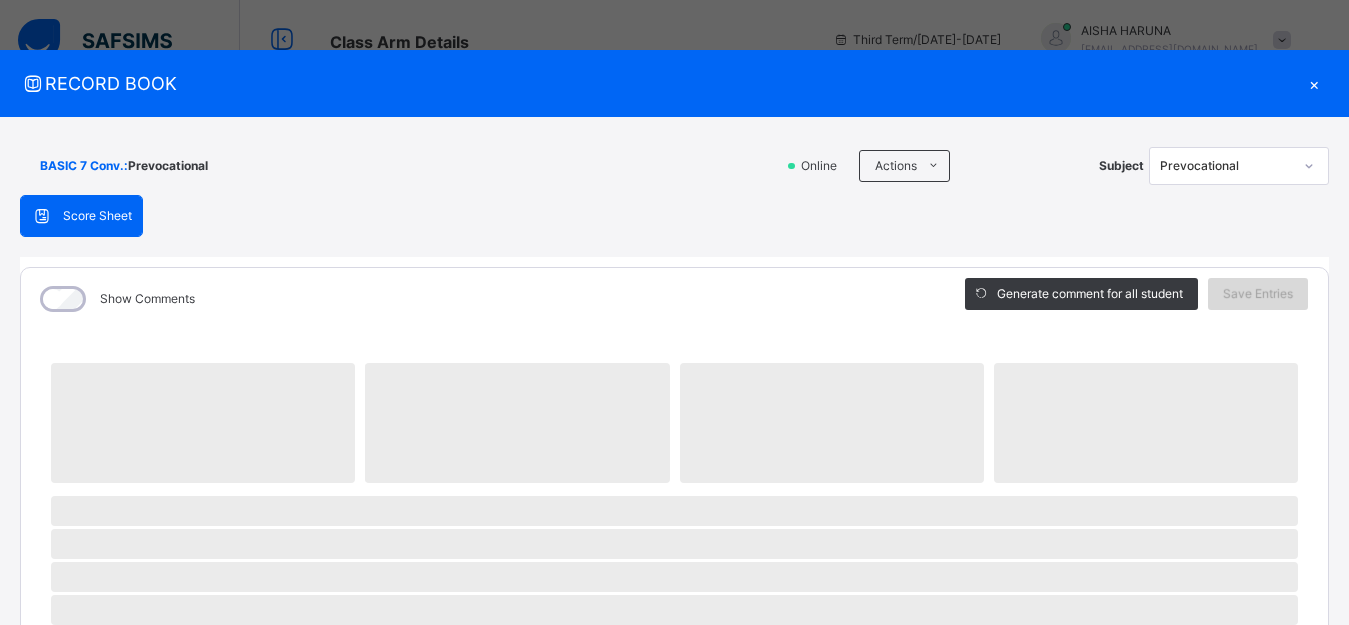 click on "Save Entries" at bounding box center (1258, 294) 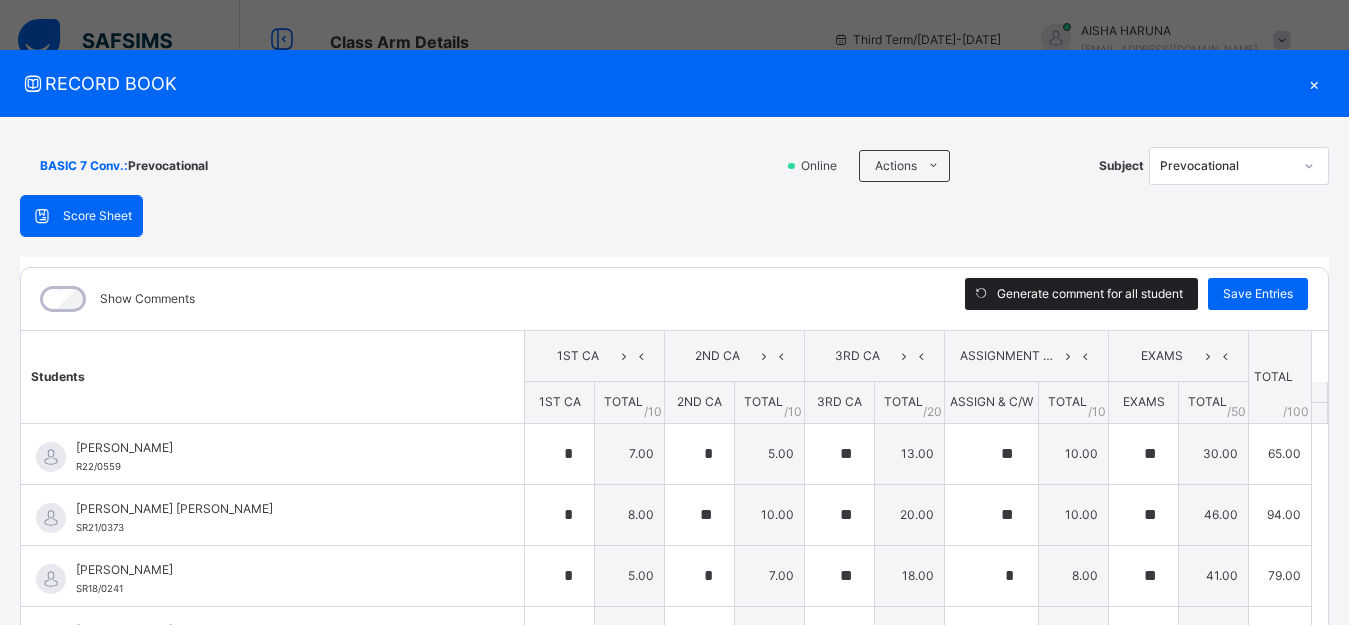 type on "*" 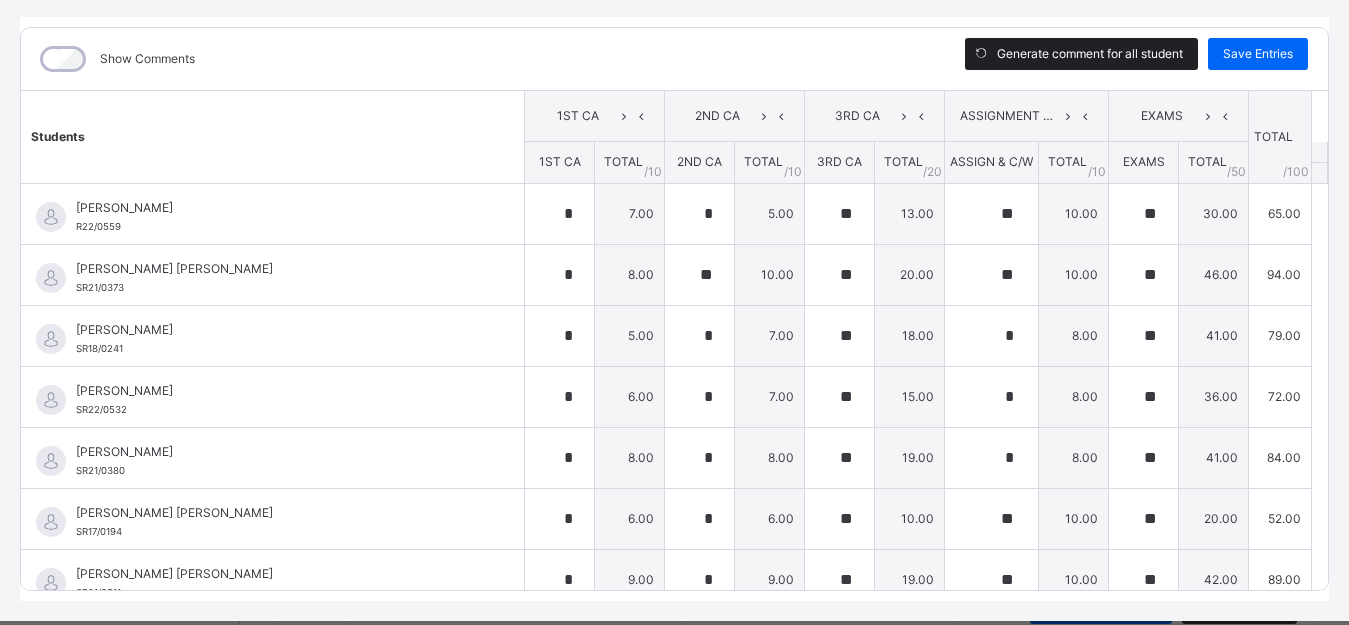 scroll, scrollTop: 280, scrollLeft: 0, axis: vertical 